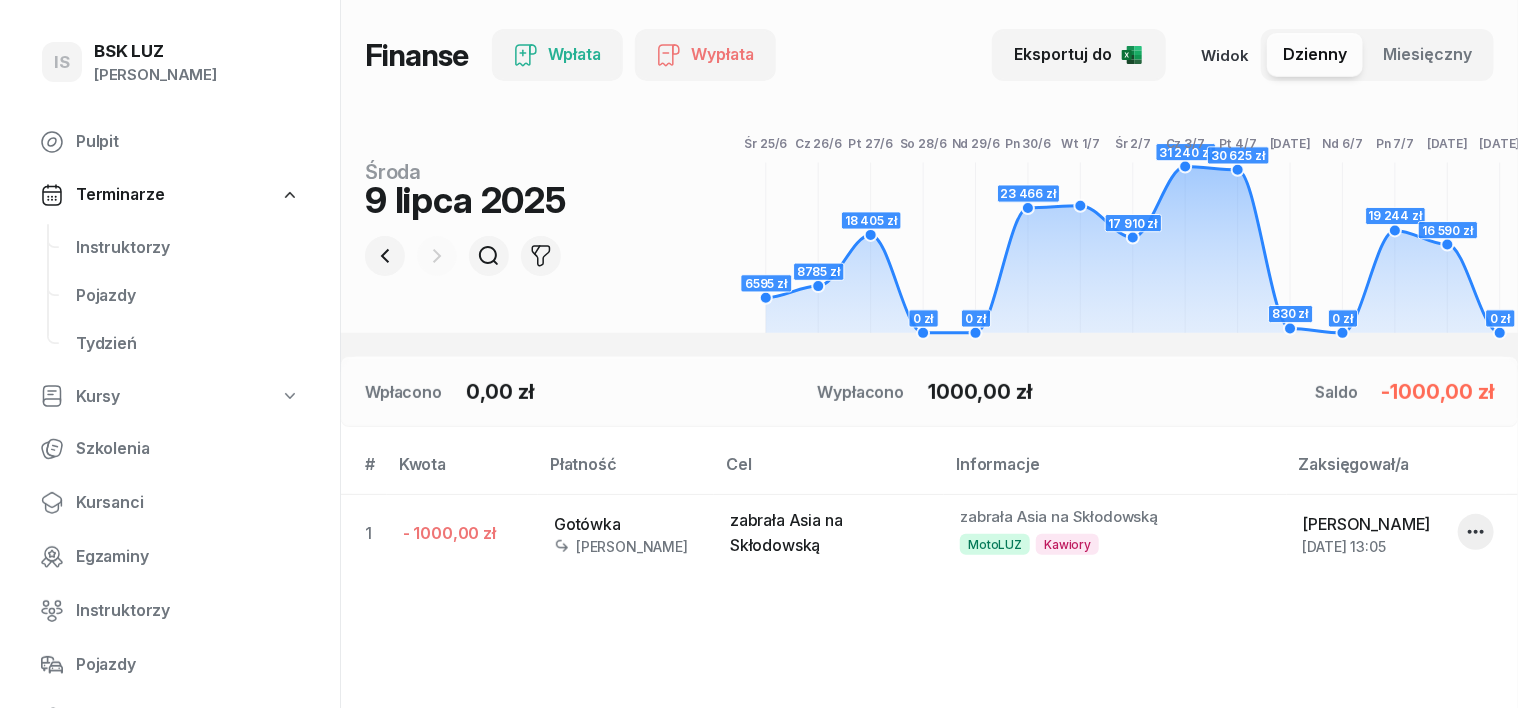 scroll, scrollTop: 250, scrollLeft: 0, axis: vertical 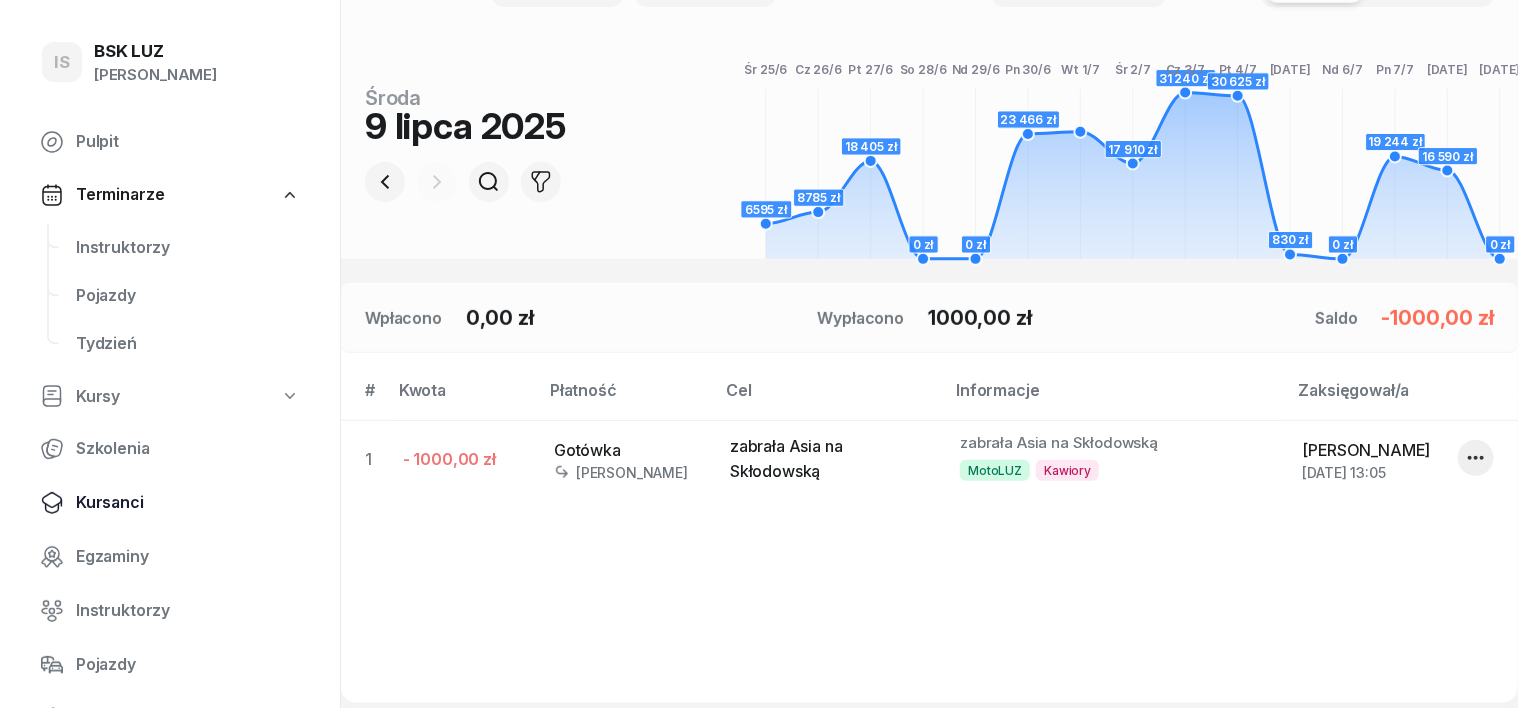 click on "Kursanci" at bounding box center [188, 503] 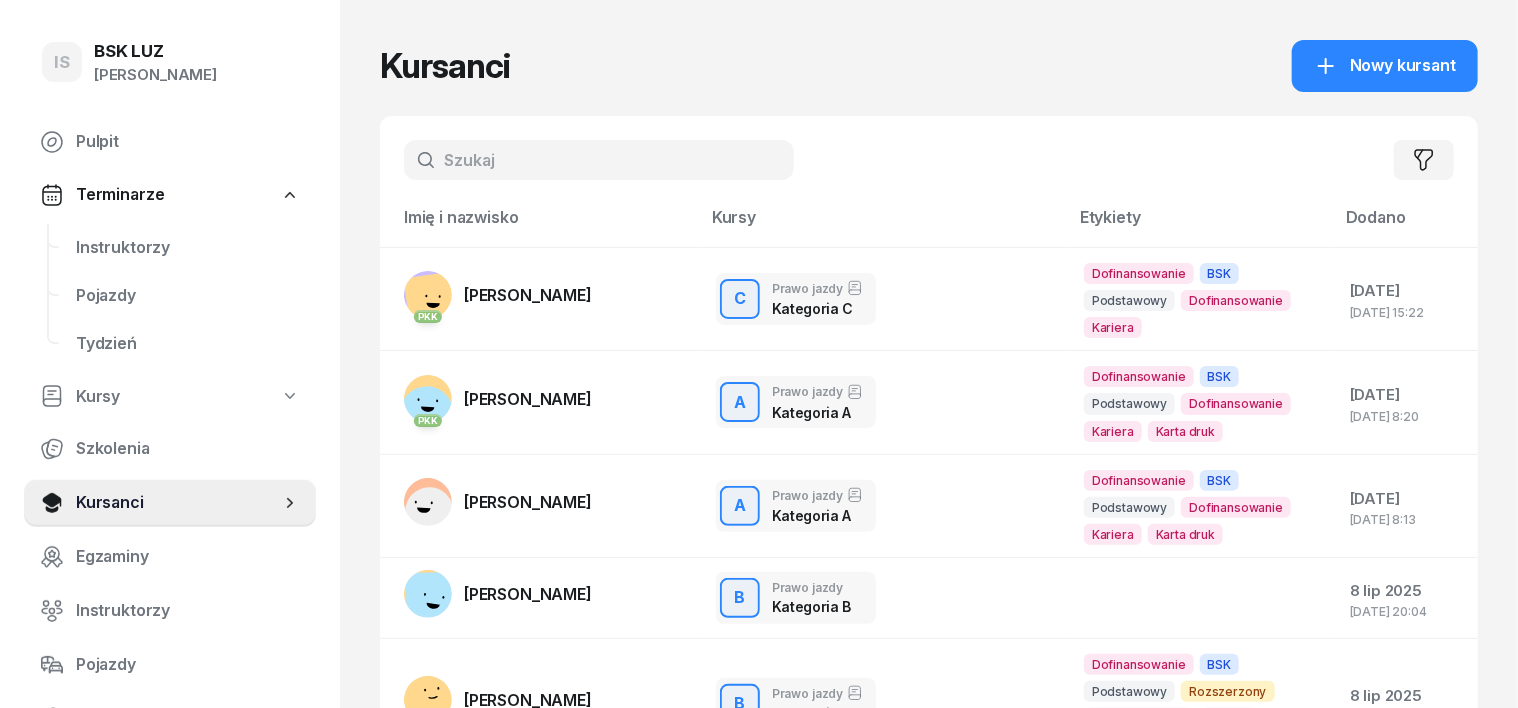 click at bounding box center [599, 160] 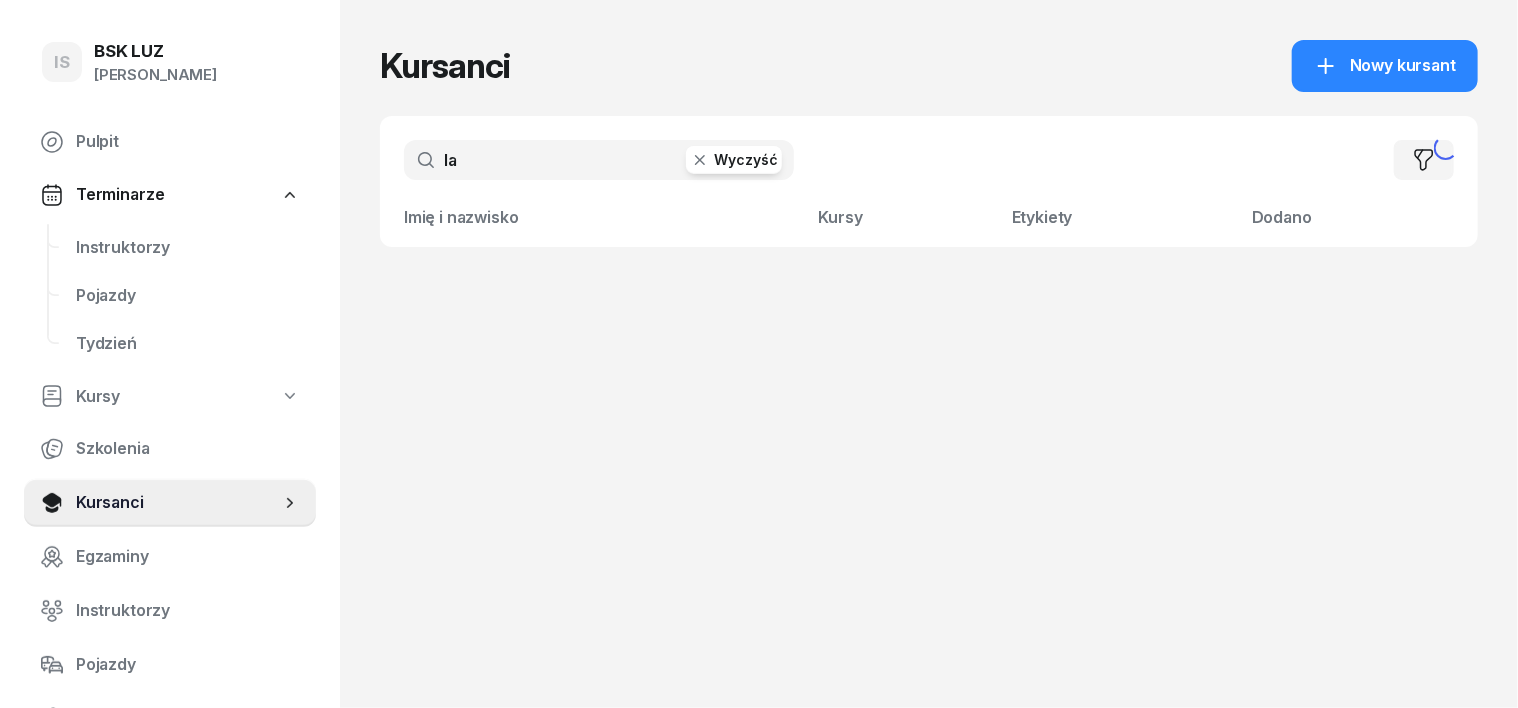 type on "l" 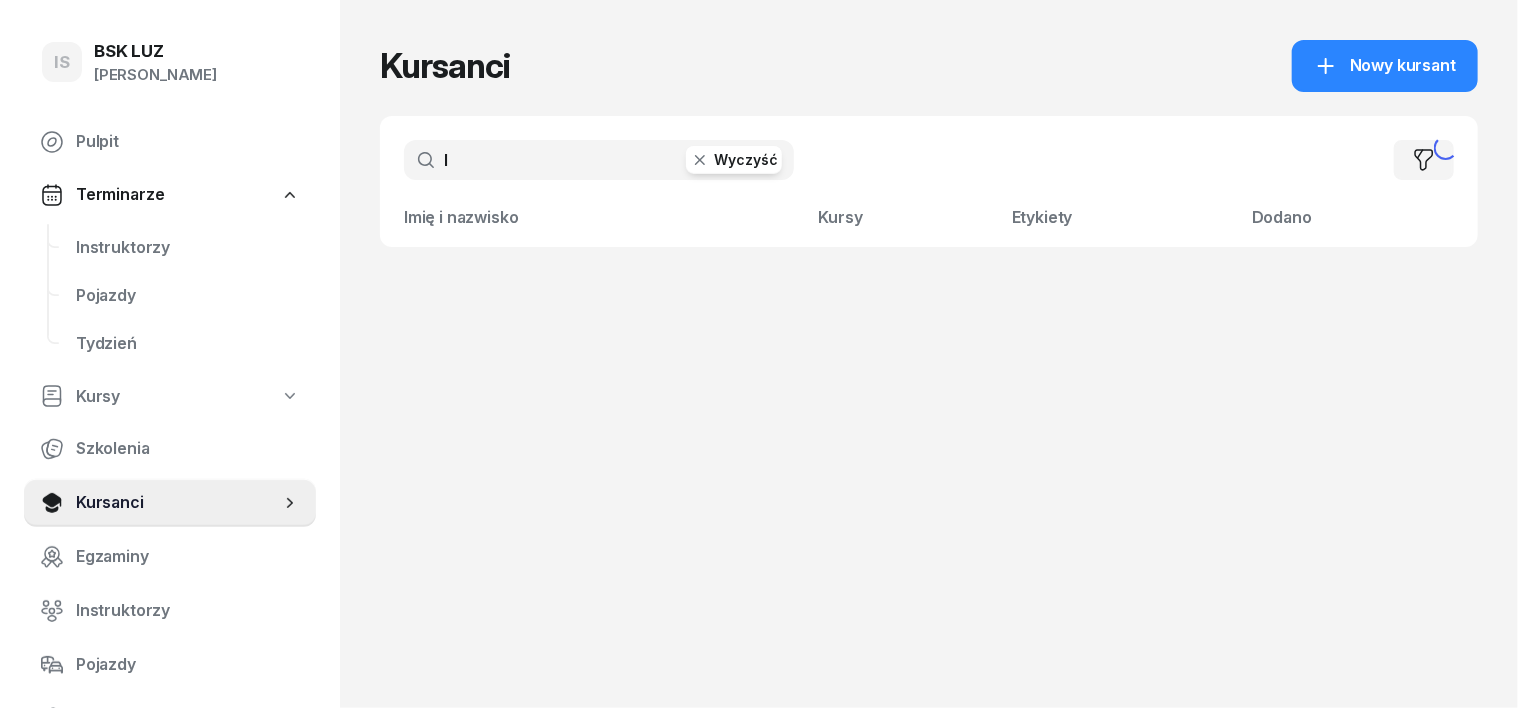 type 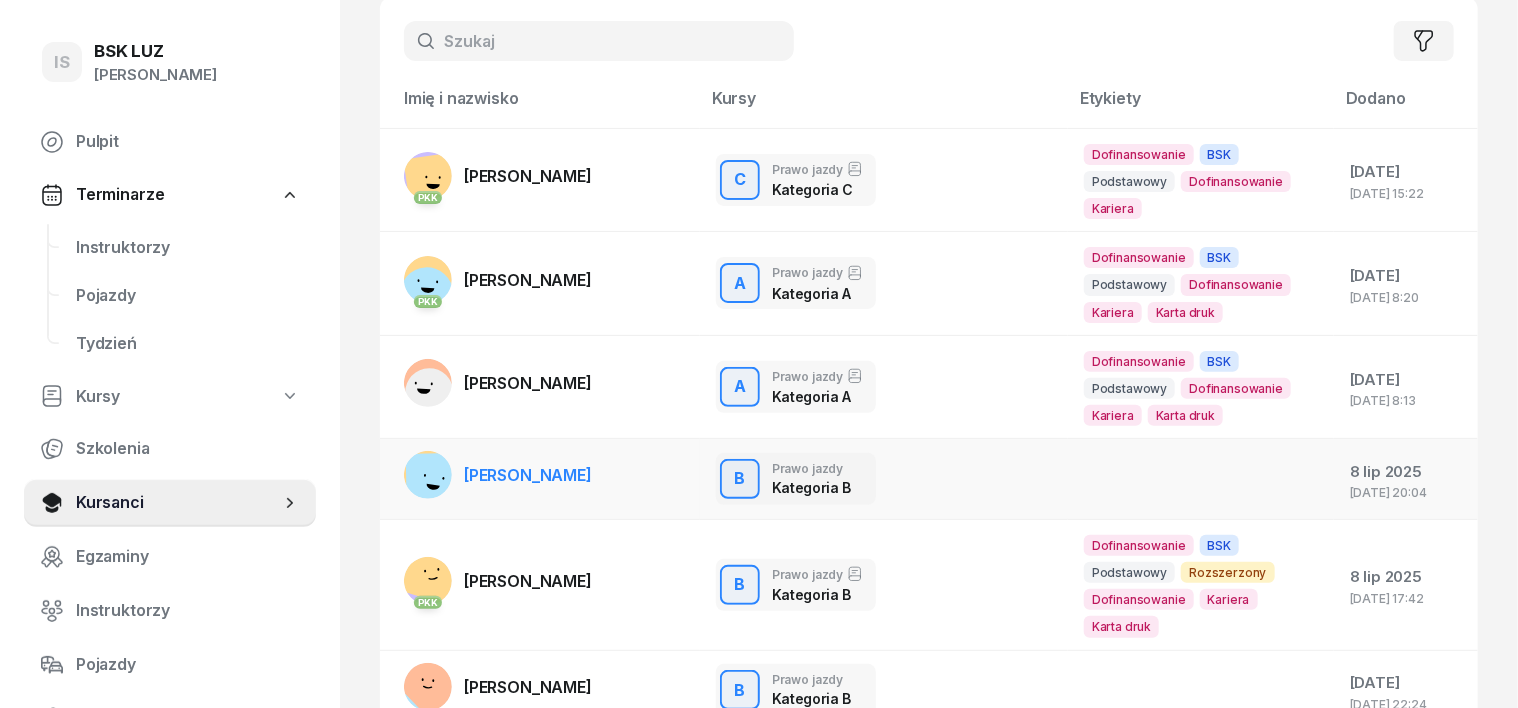 scroll, scrollTop: 0, scrollLeft: 0, axis: both 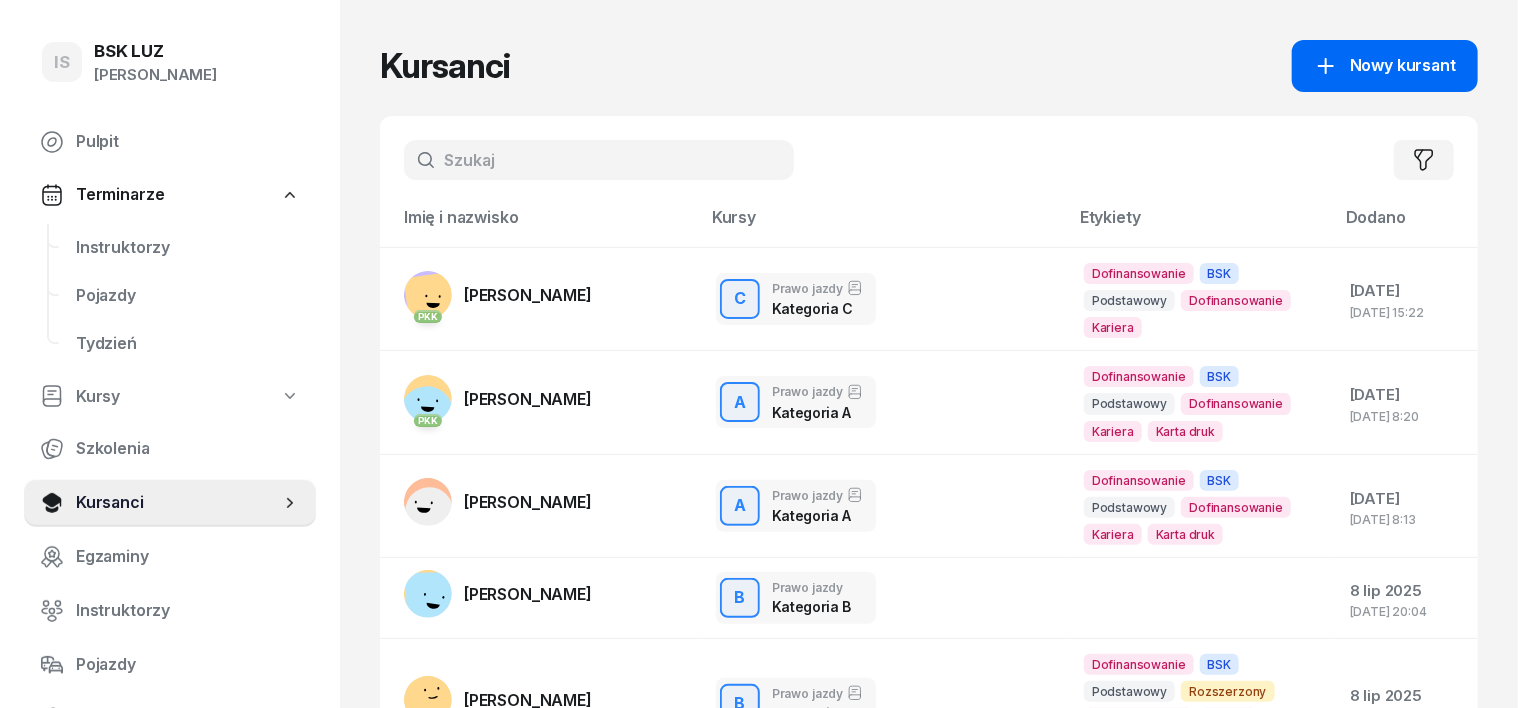 click on "Nowy kursant" 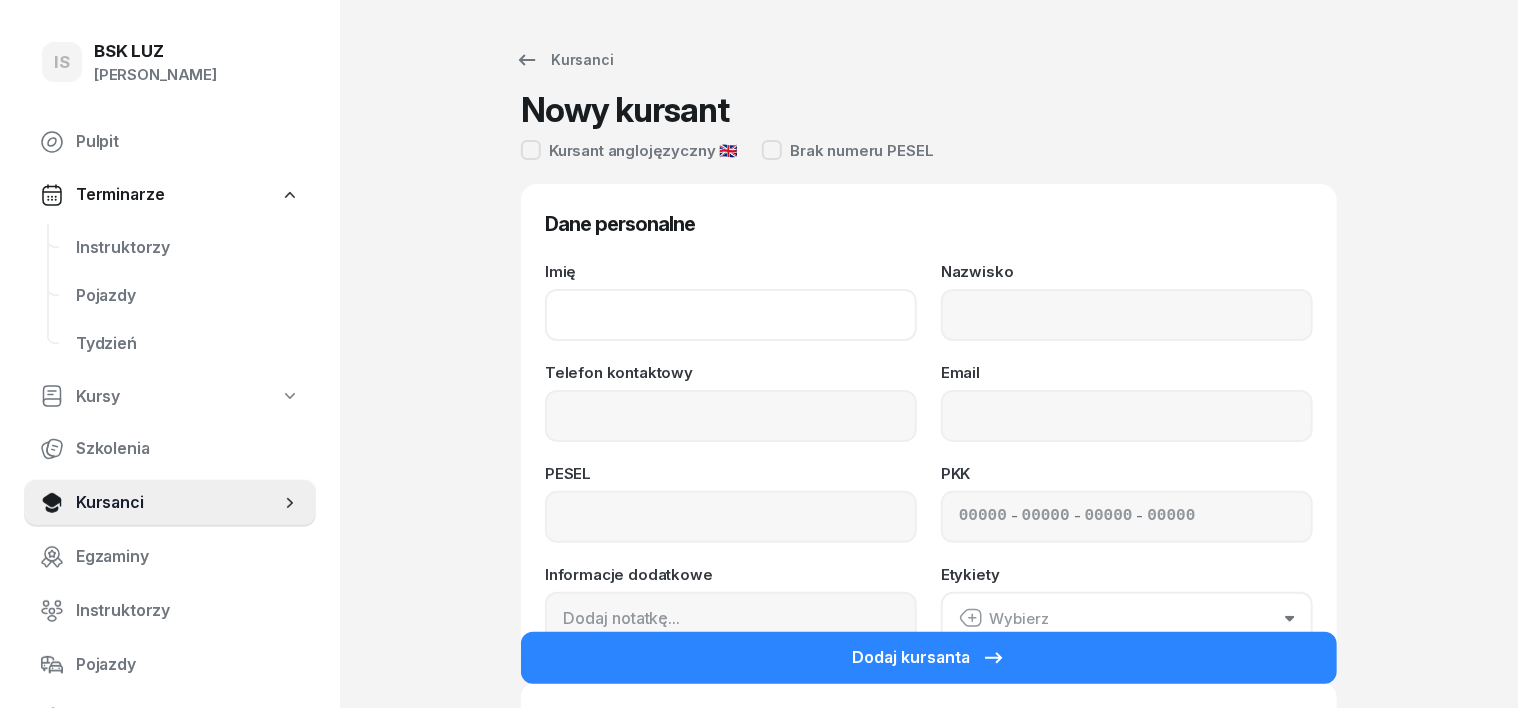 click on "Imię" 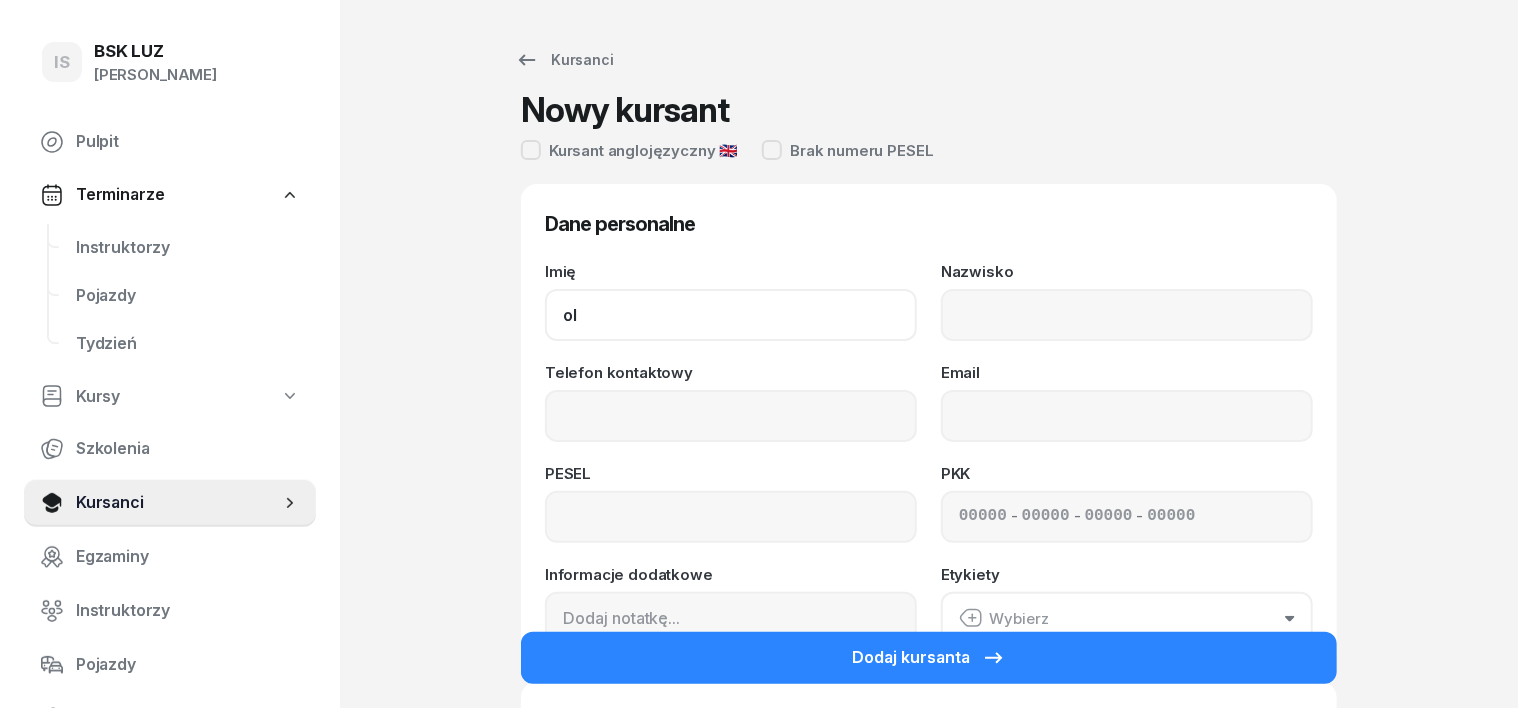 type on "o" 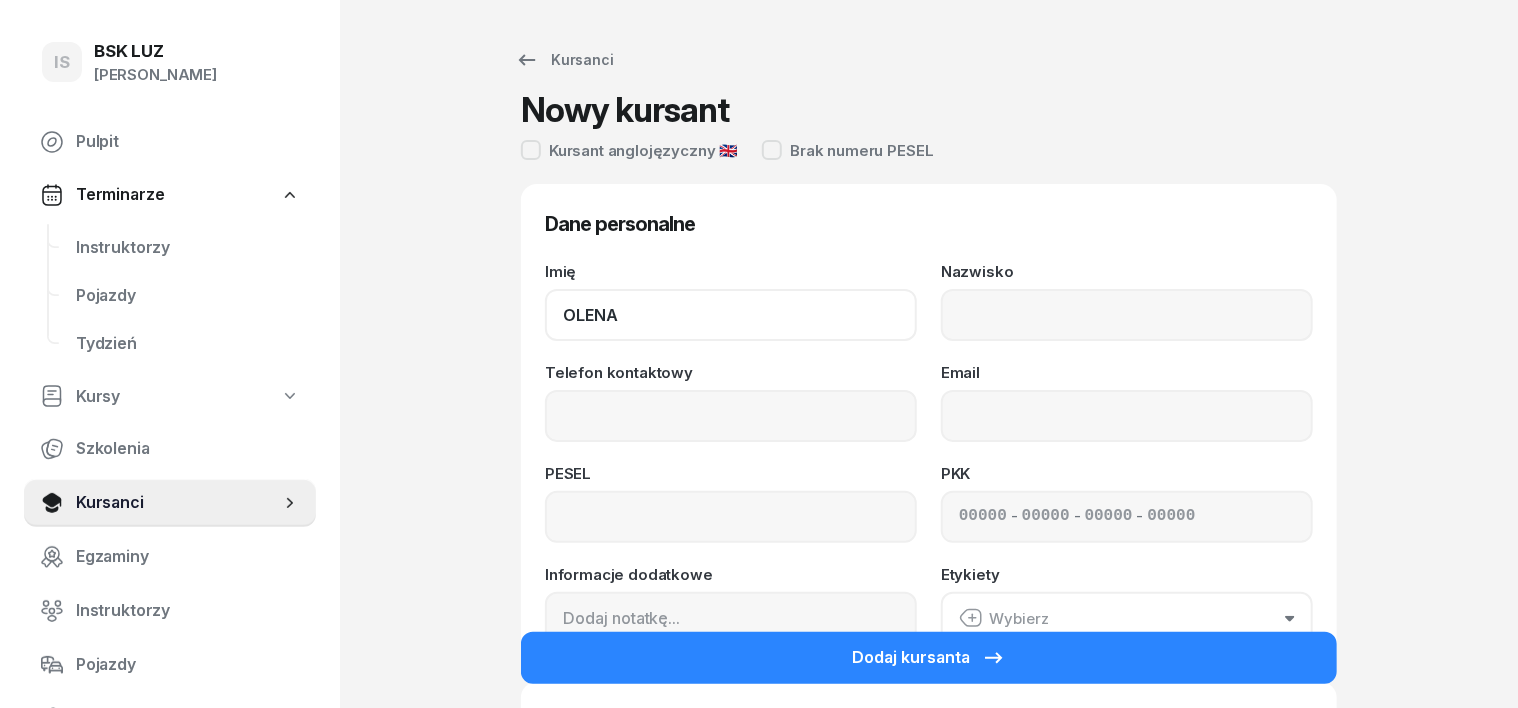 type on "OLENA" 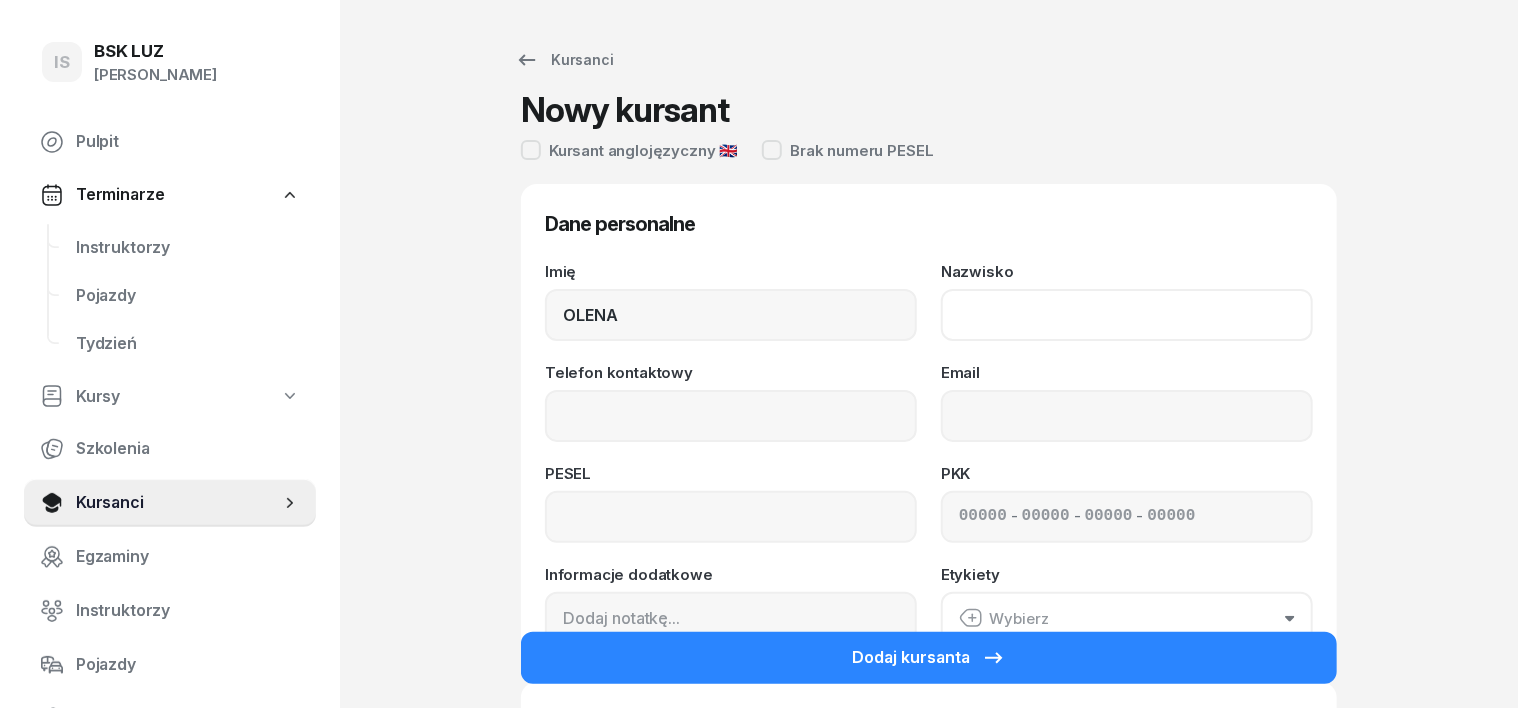 drag, startPoint x: 1017, startPoint y: 304, endPoint x: 996, endPoint y: 300, distance: 21.377558 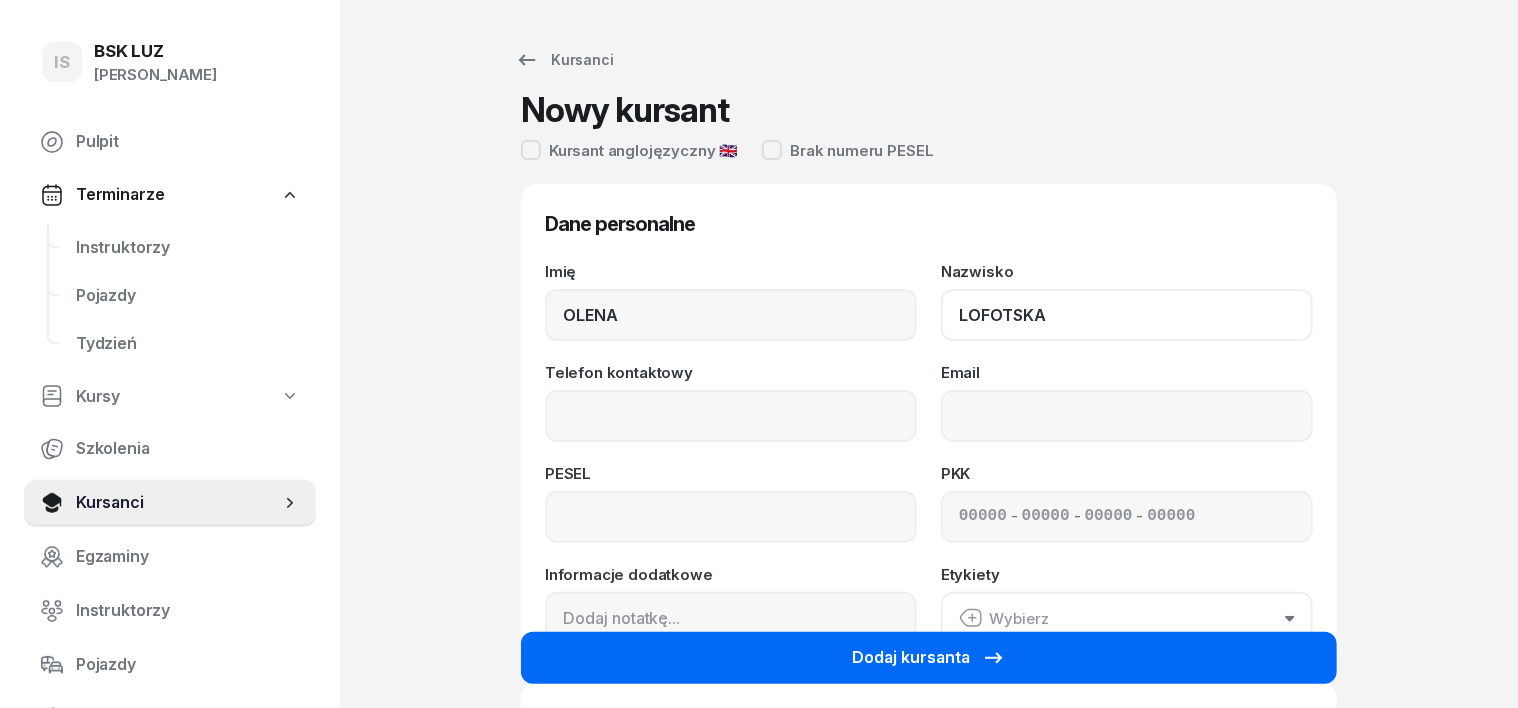 type on "LOFOTSKA" 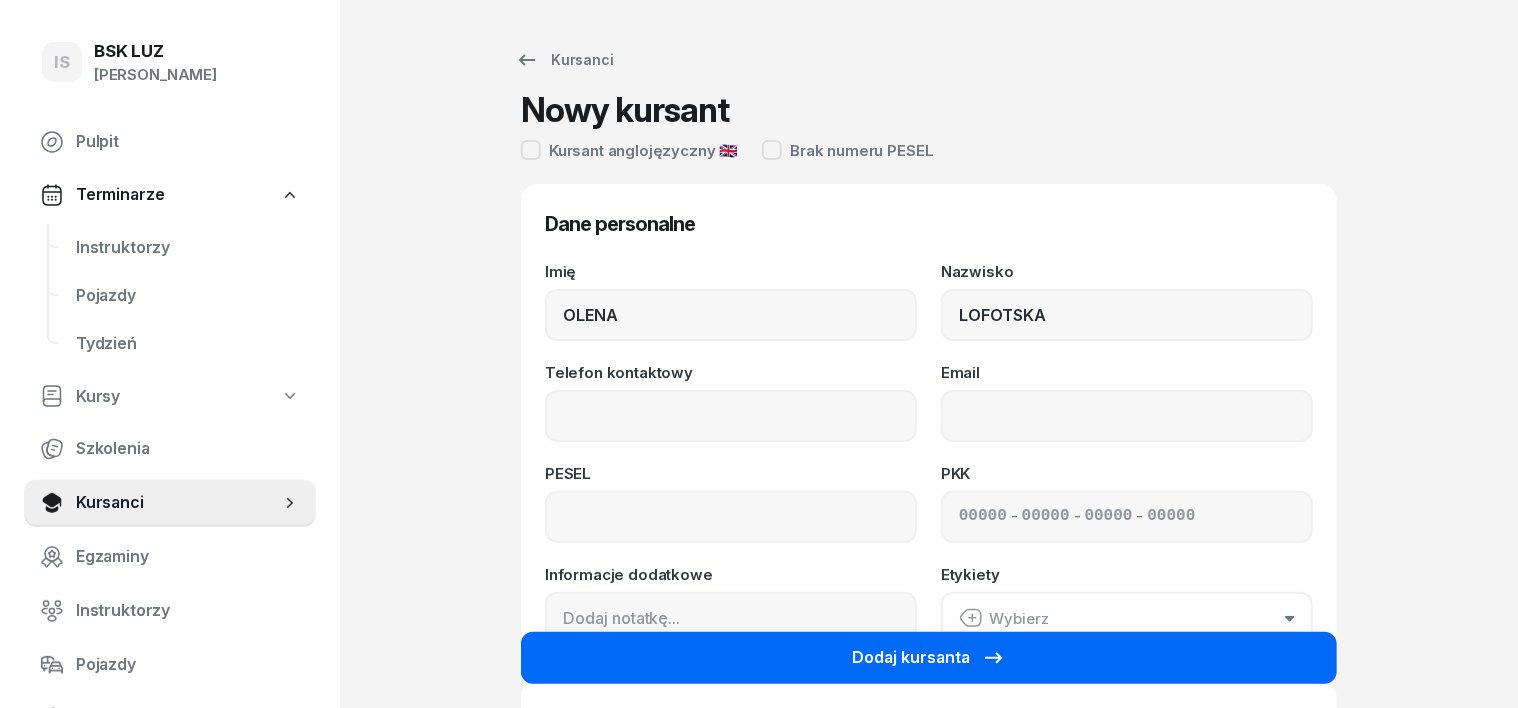 click on "Dodaj kursanta" at bounding box center [929, 658] 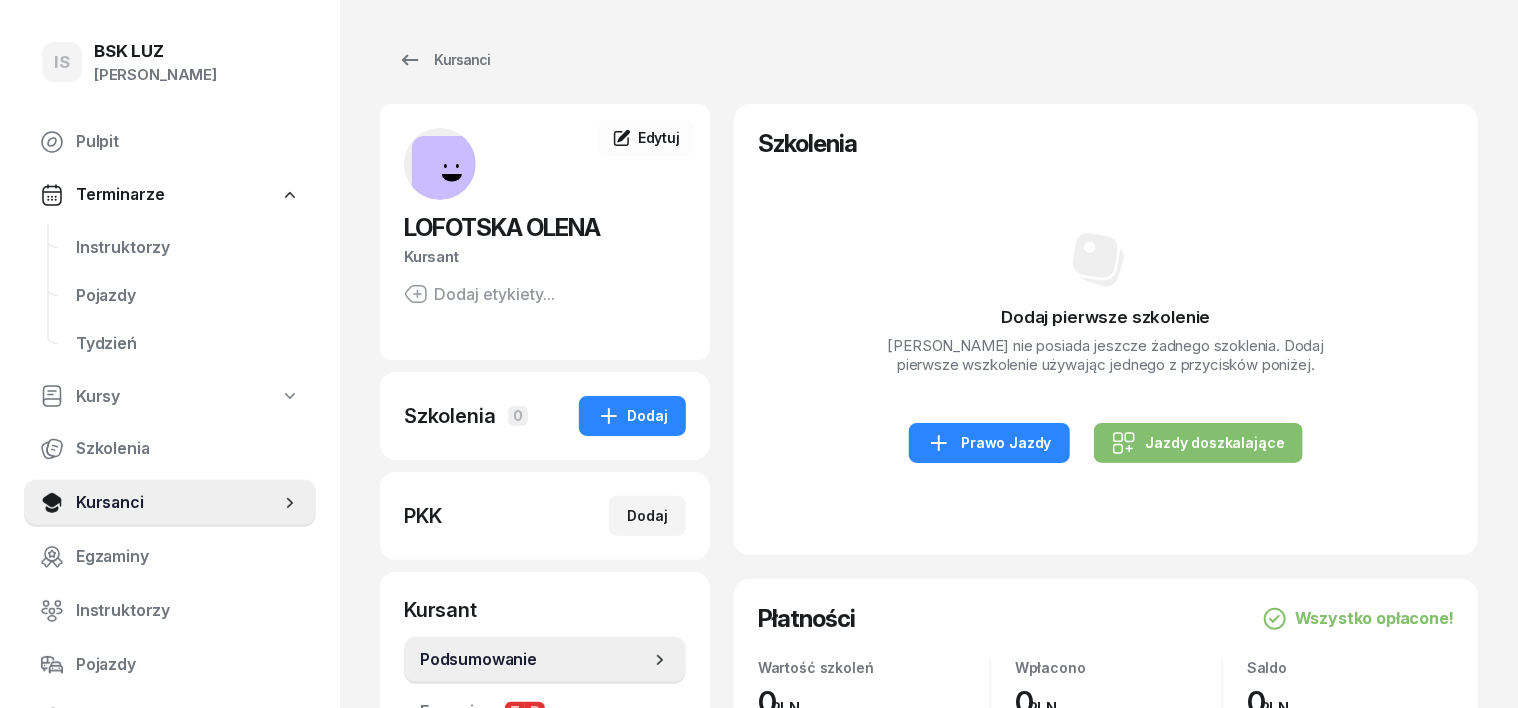 scroll, scrollTop: 124, scrollLeft: 0, axis: vertical 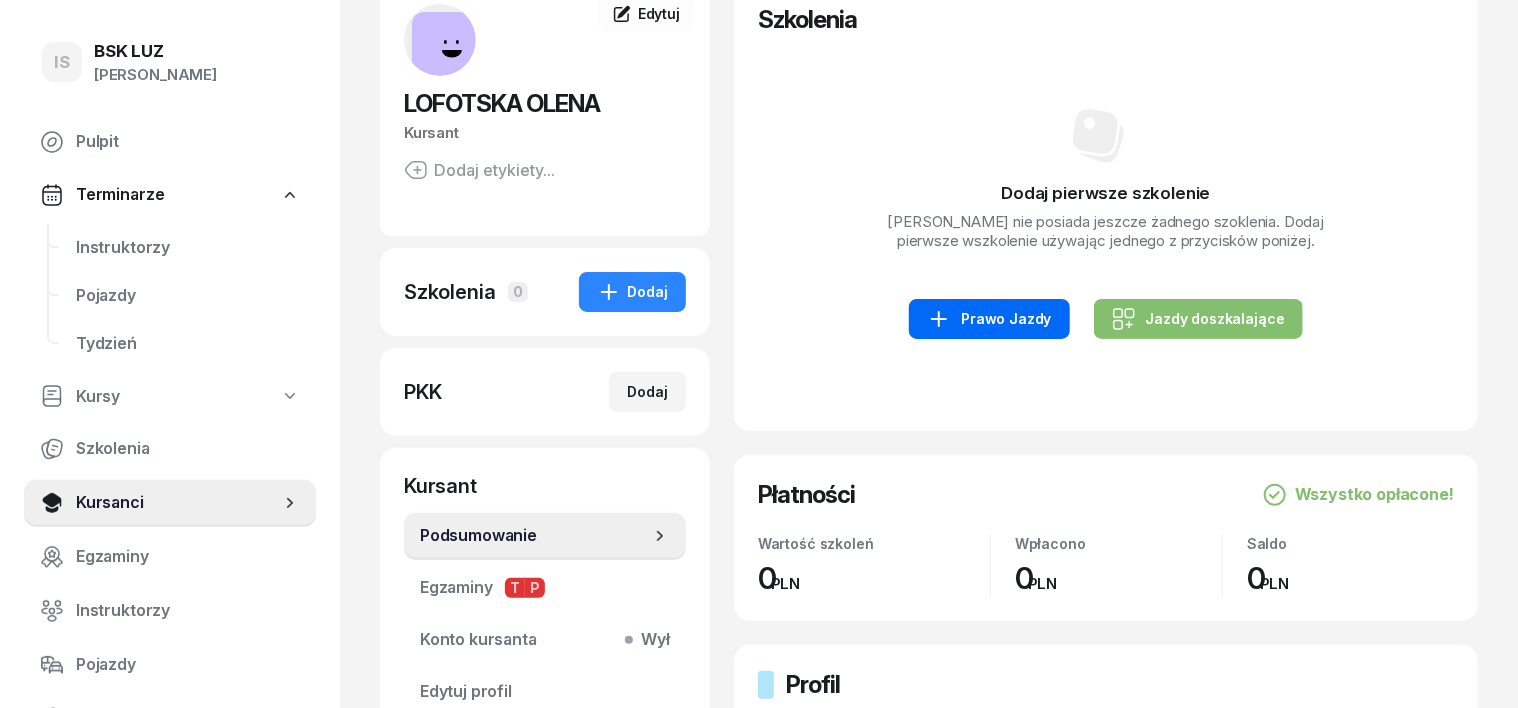 click on "Prawo Jazdy" at bounding box center (989, 319) 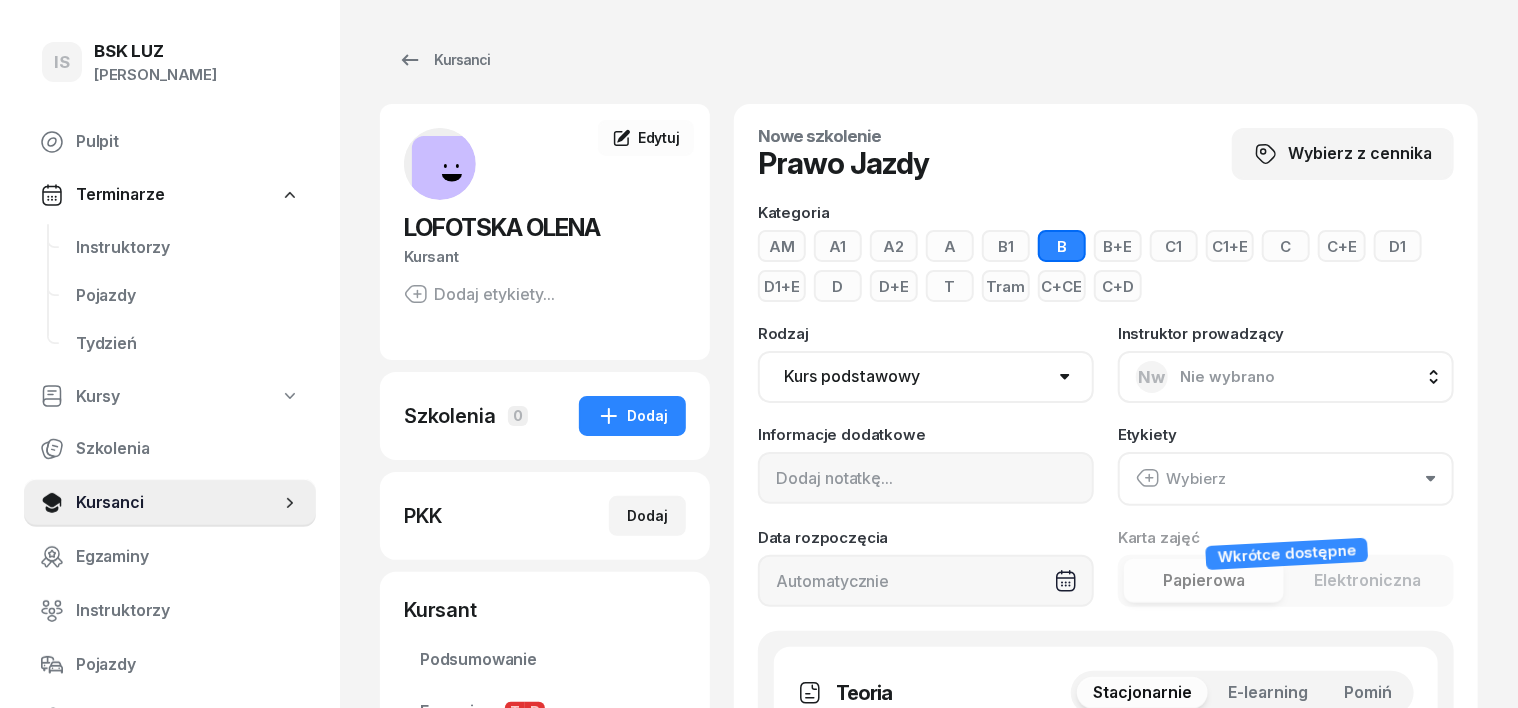 click on "B" at bounding box center [1062, 246] 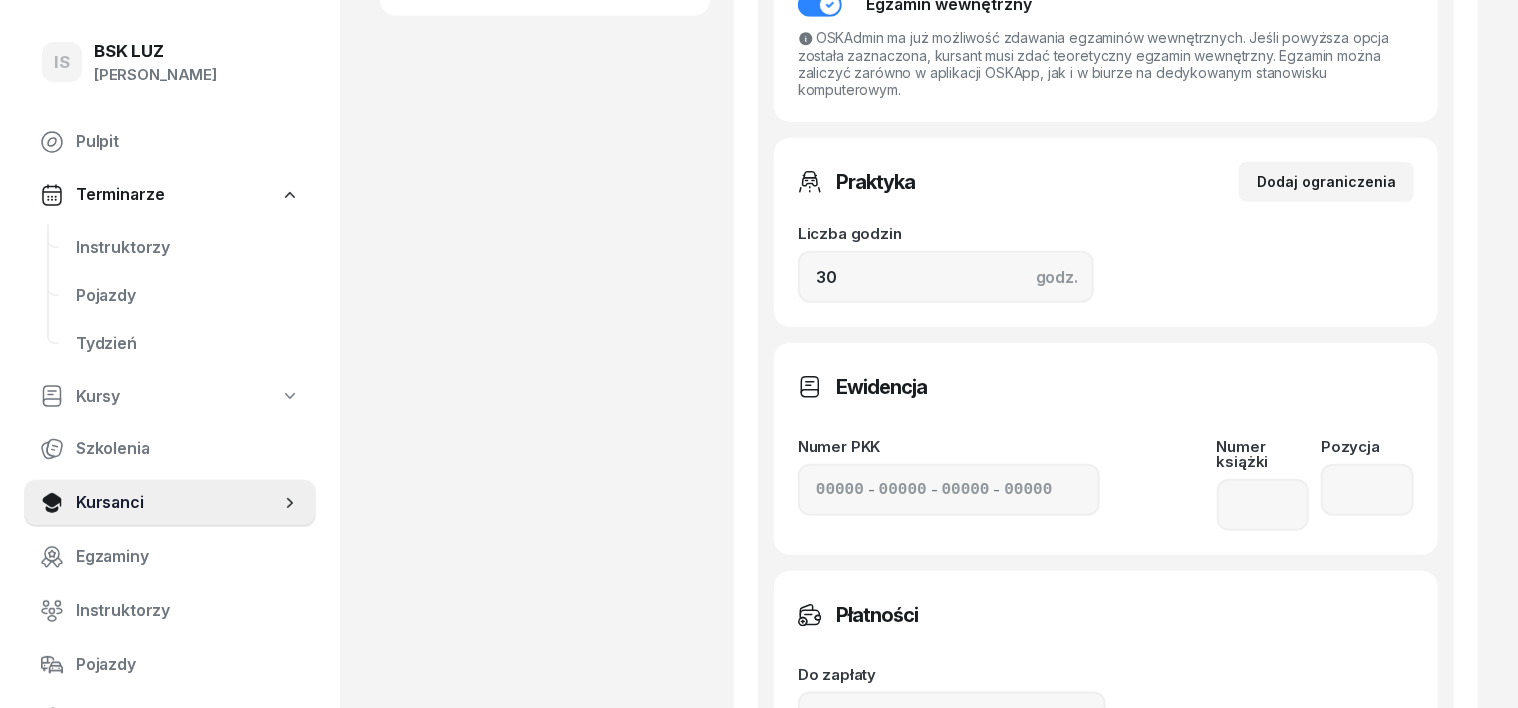 scroll, scrollTop: 1000, scrollLeft: 0, axis: vertical 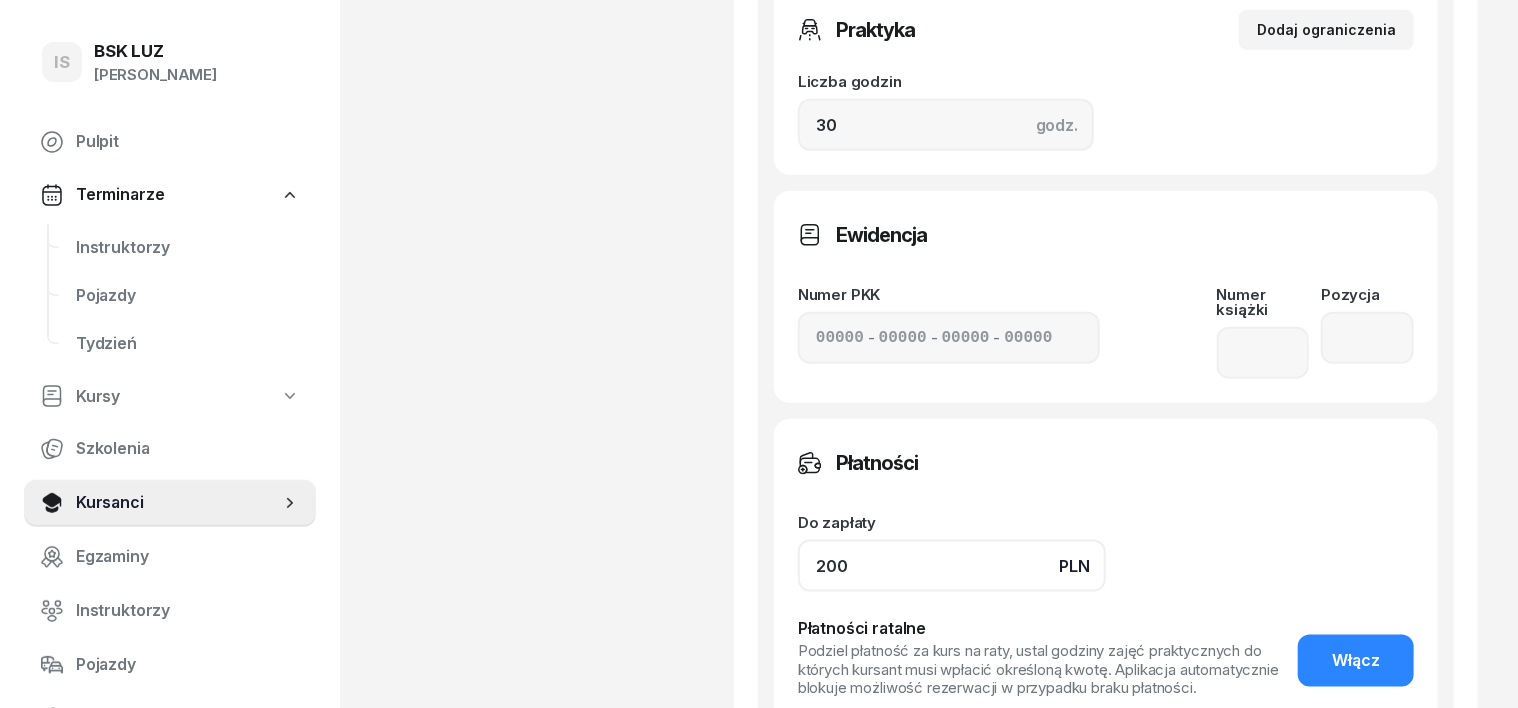 click on "200" 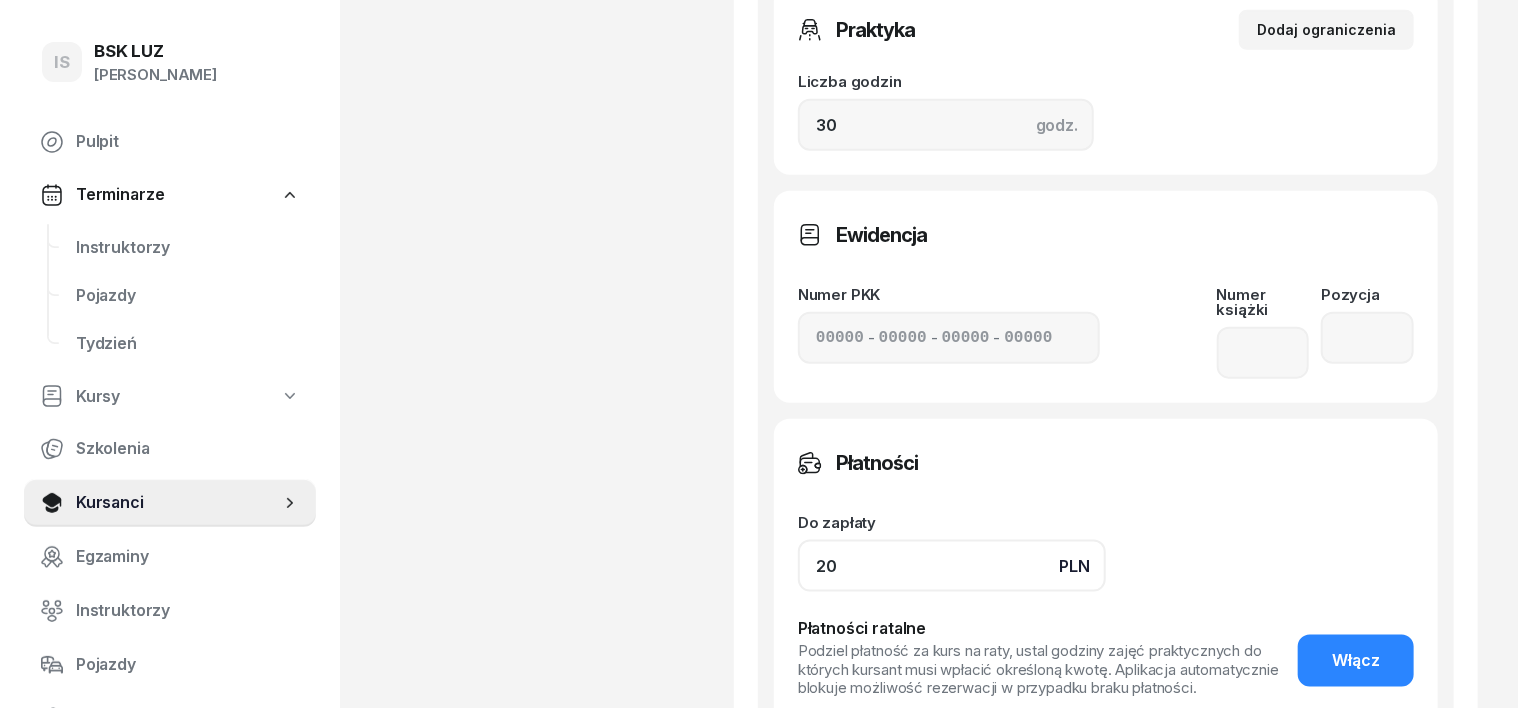 type on "2" 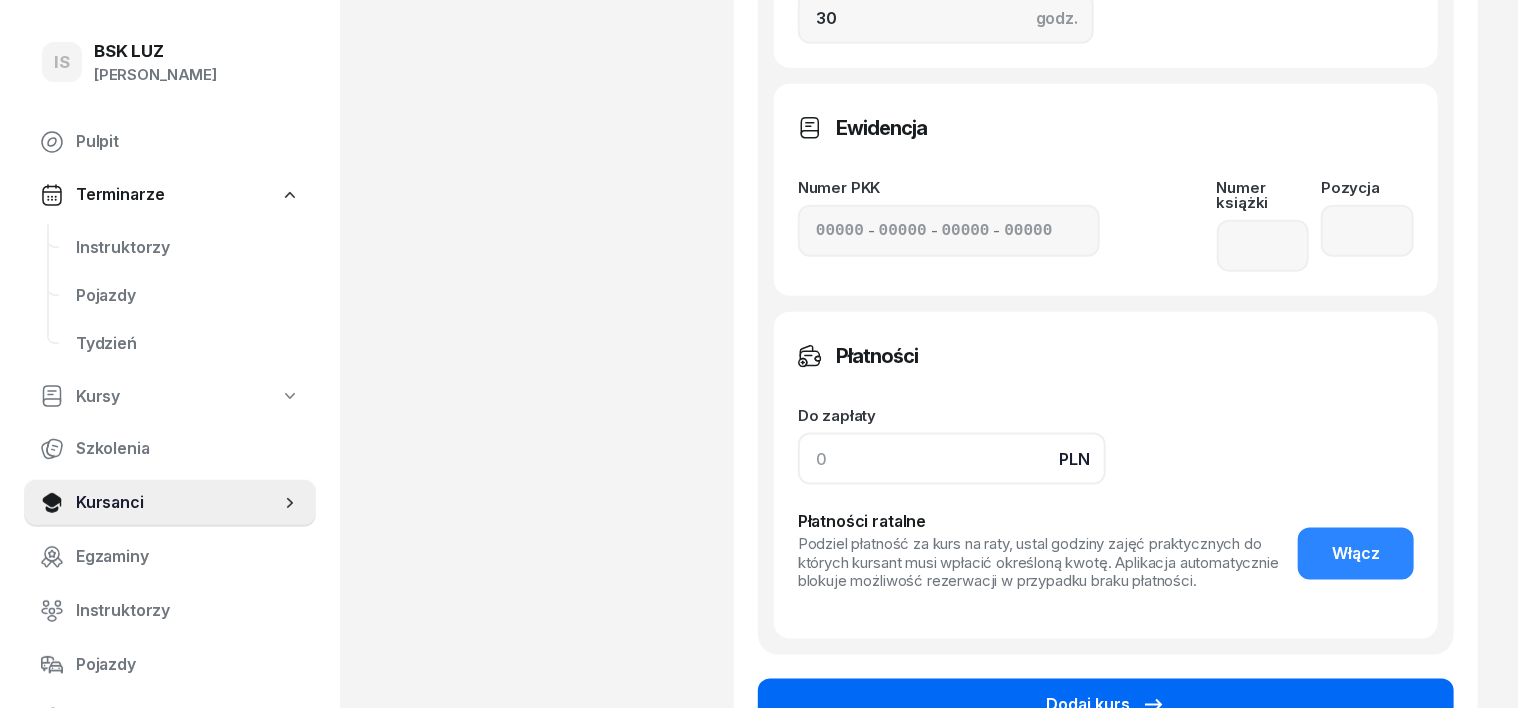 scroll, scrollTop: 1250, scrollLeft: 0, axis: vertical 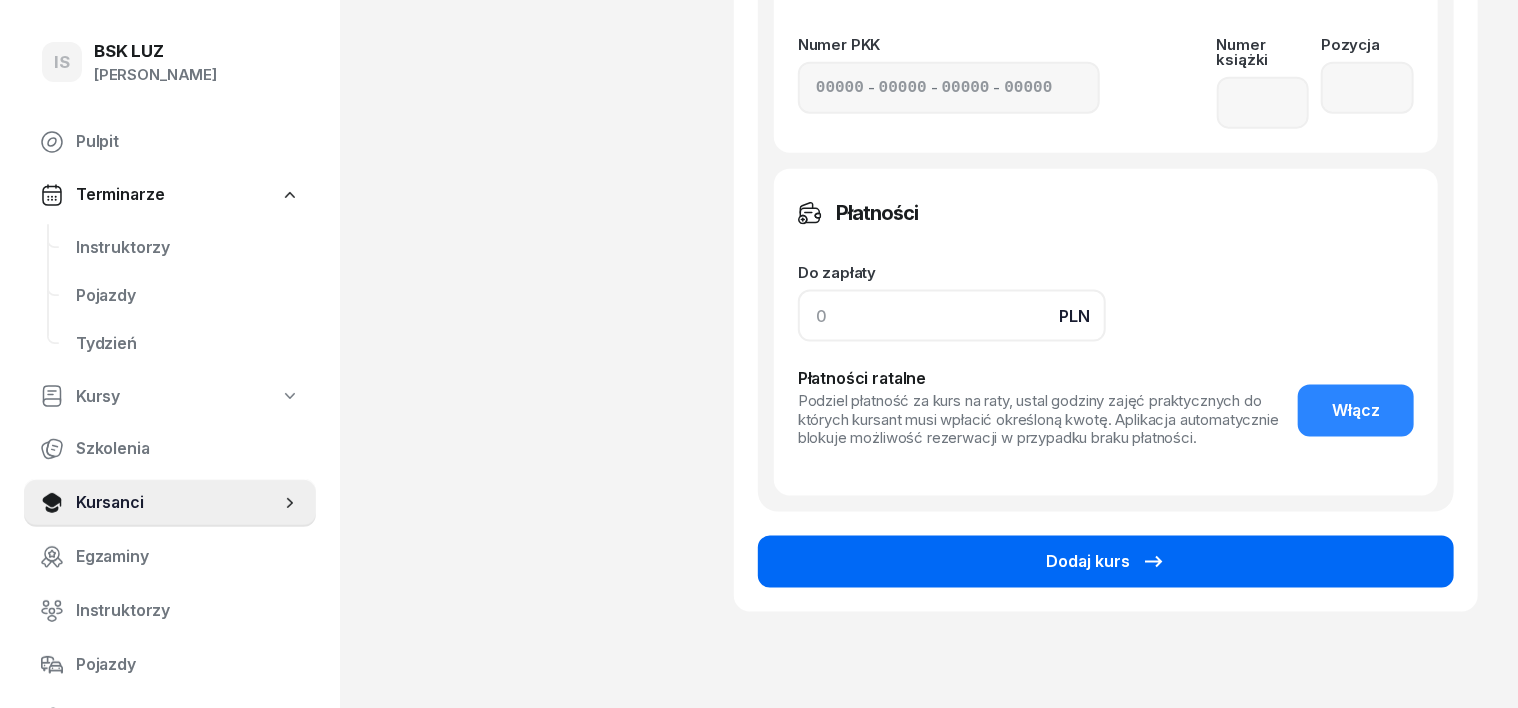 type 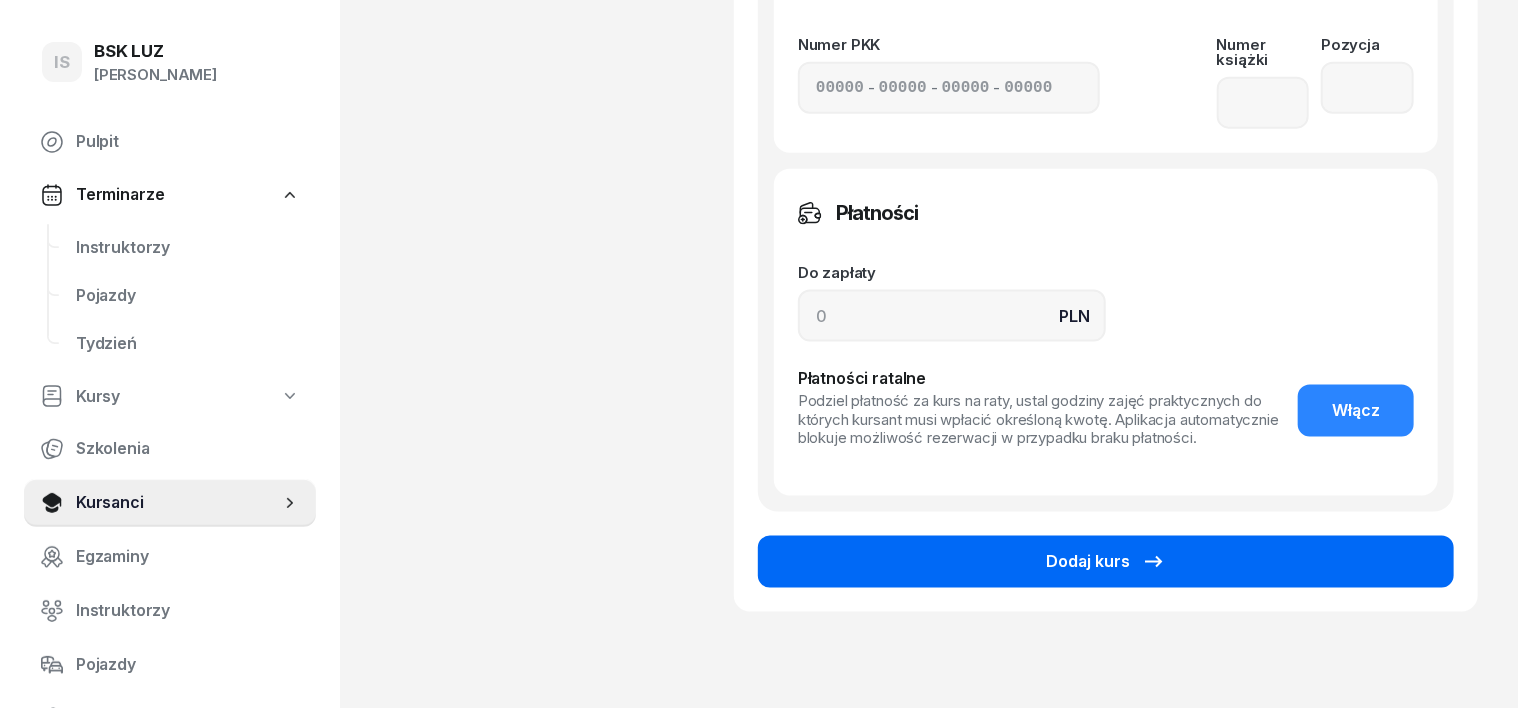 click on "Dodaj kurs" at bounding box center (1106, 562) 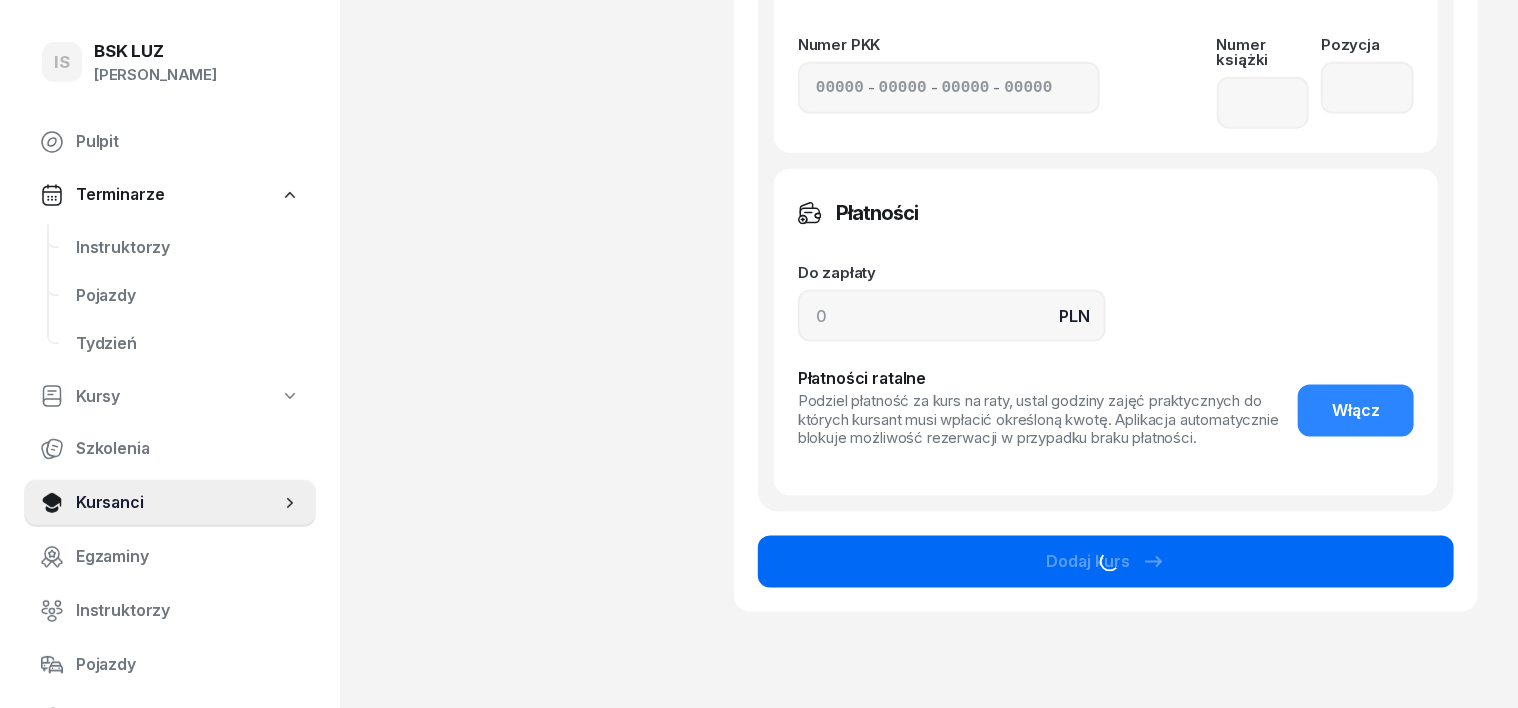 scroll, scrollTop: 0, scrollLeft: 0, axis: both 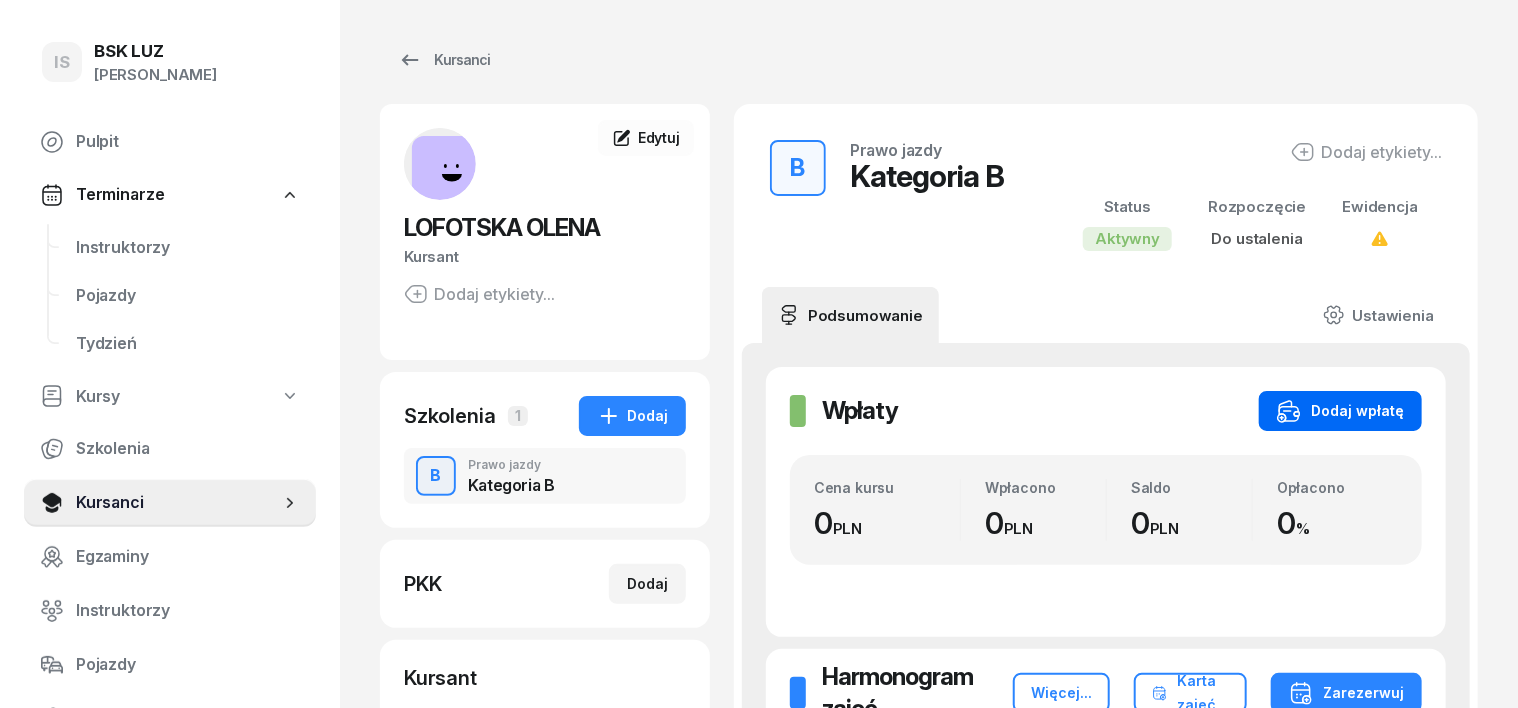 click on "Dodaj wpłatę" at bounding box center (1340, 411) 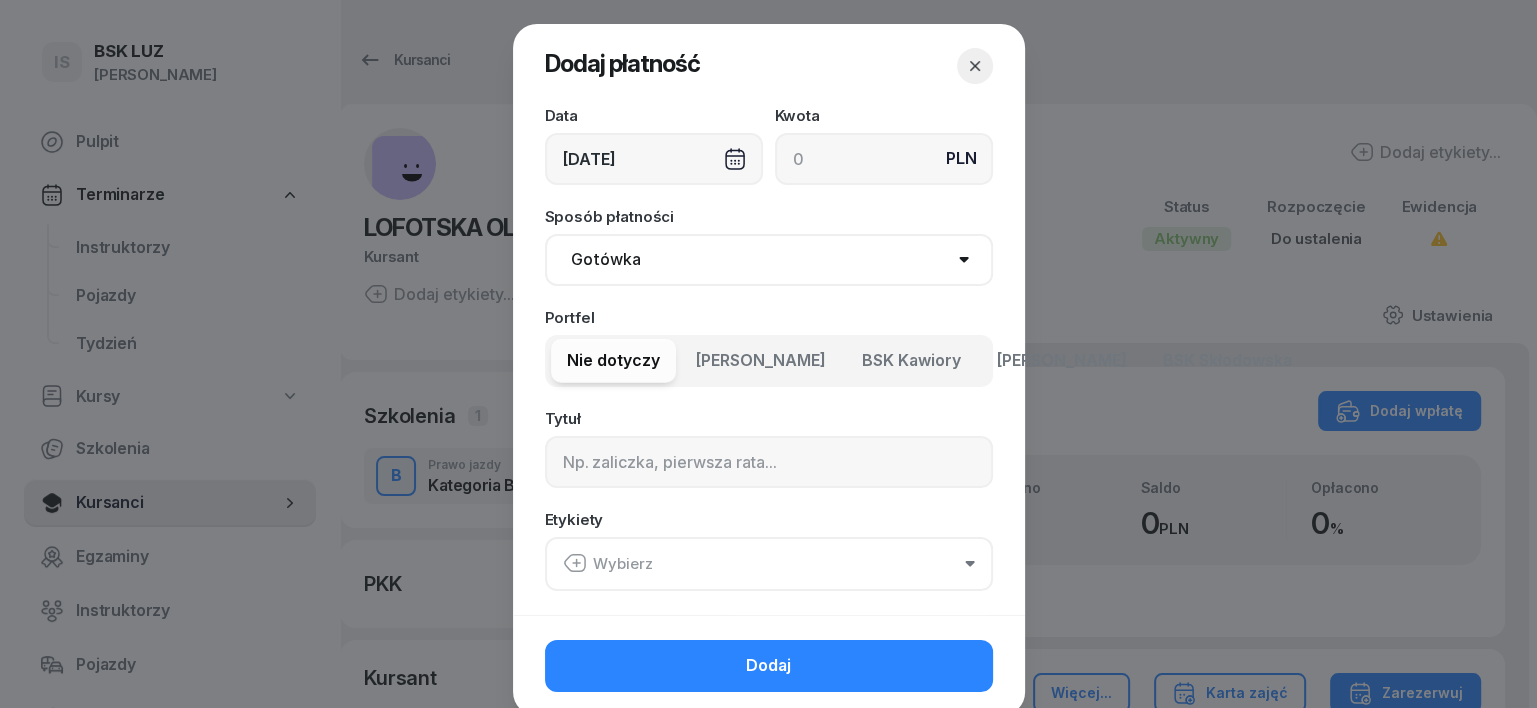 click on "[DATE]" at bounding box center [654, 159] 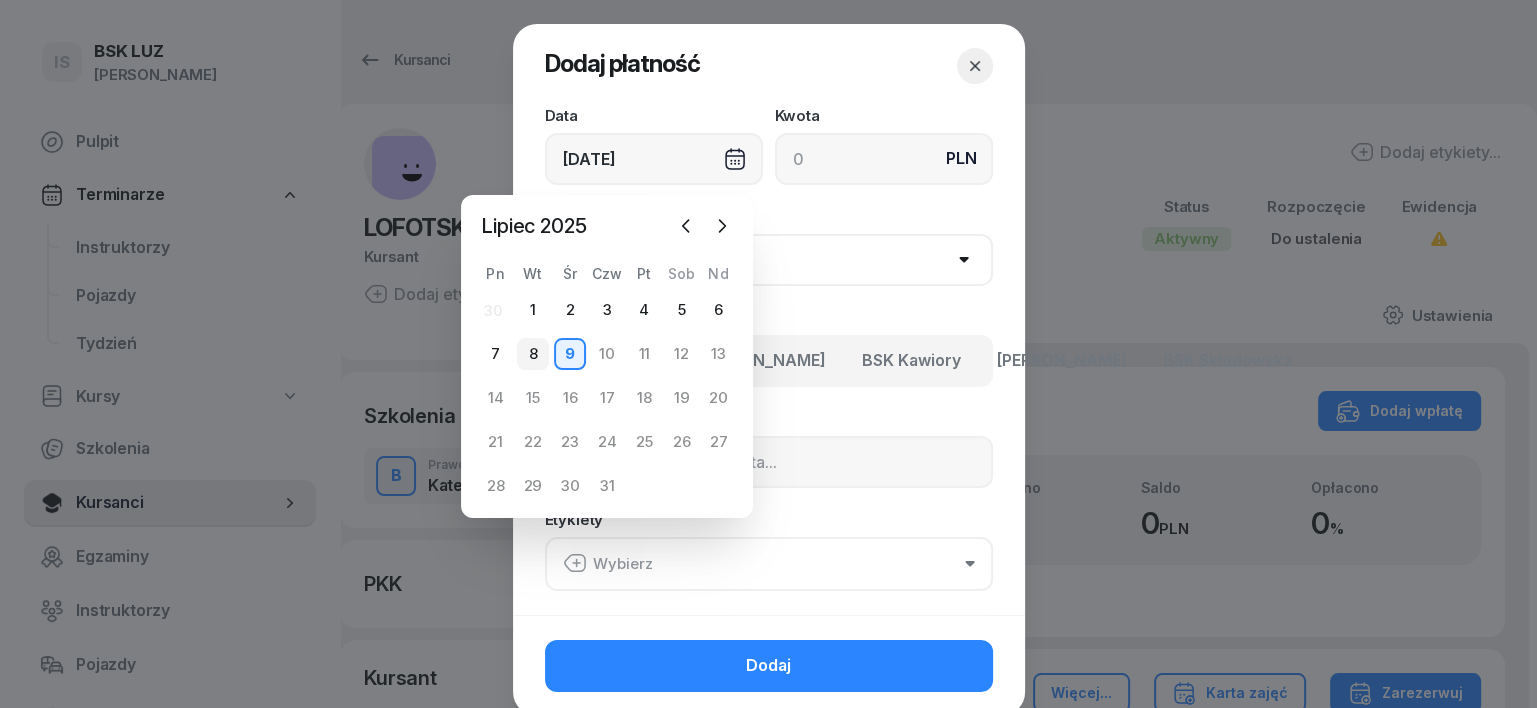 click on "8" at bounding box center (533, 354) 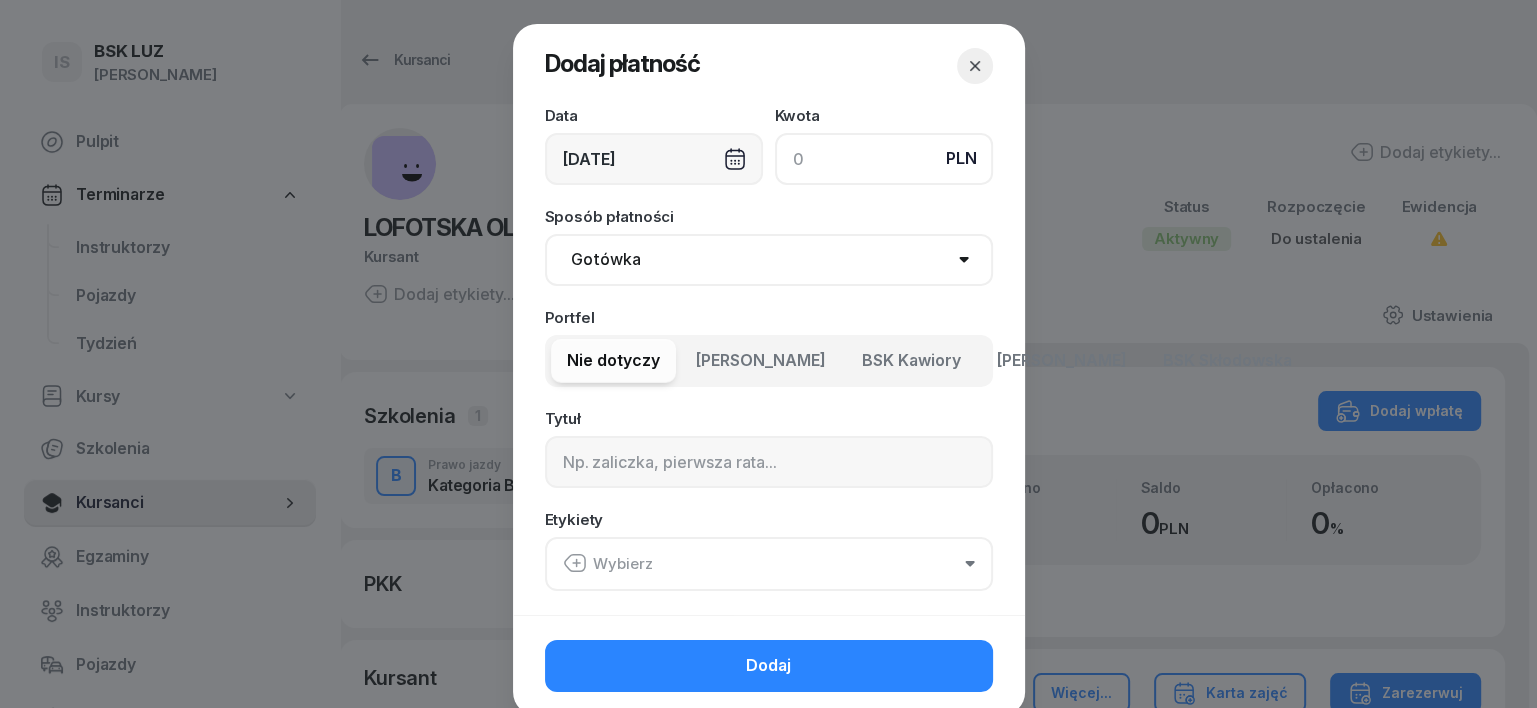 click 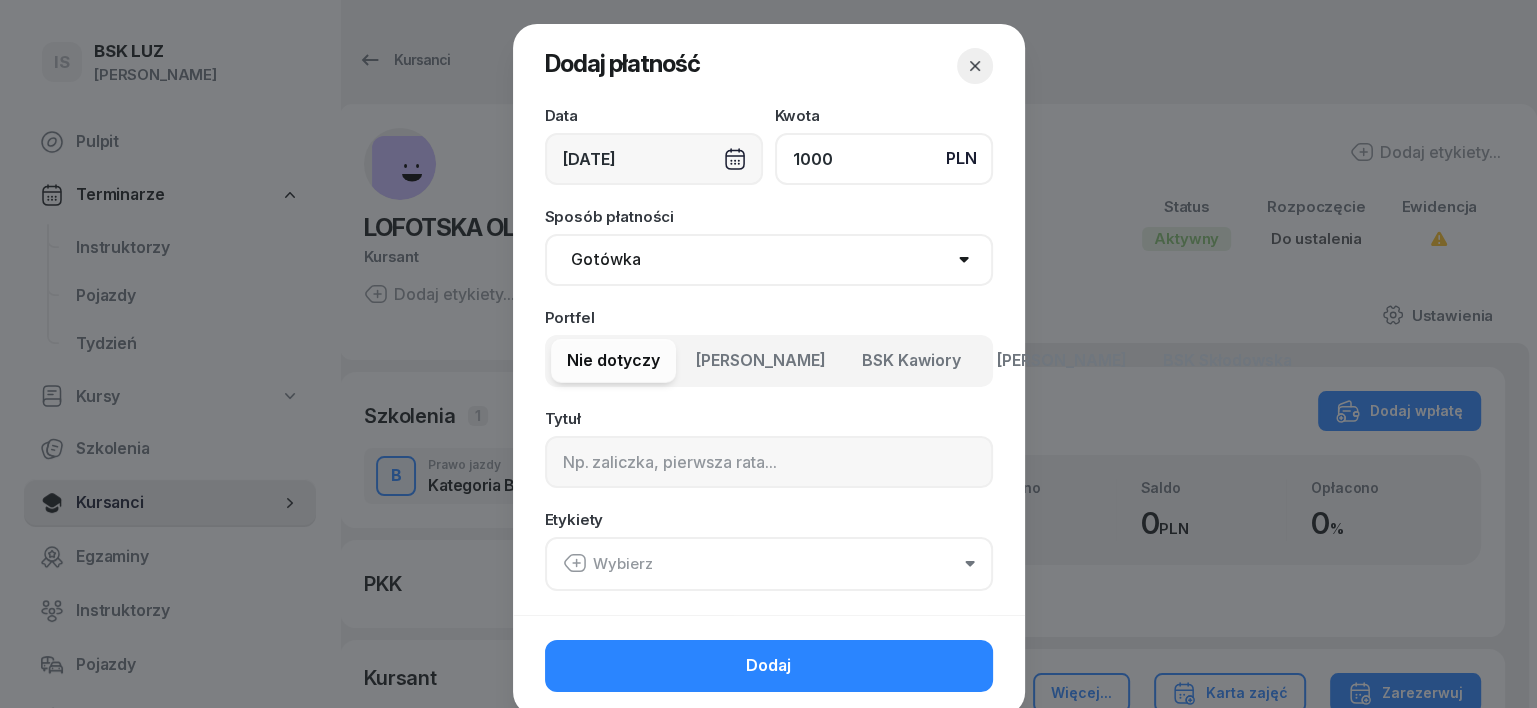 type on "1000" 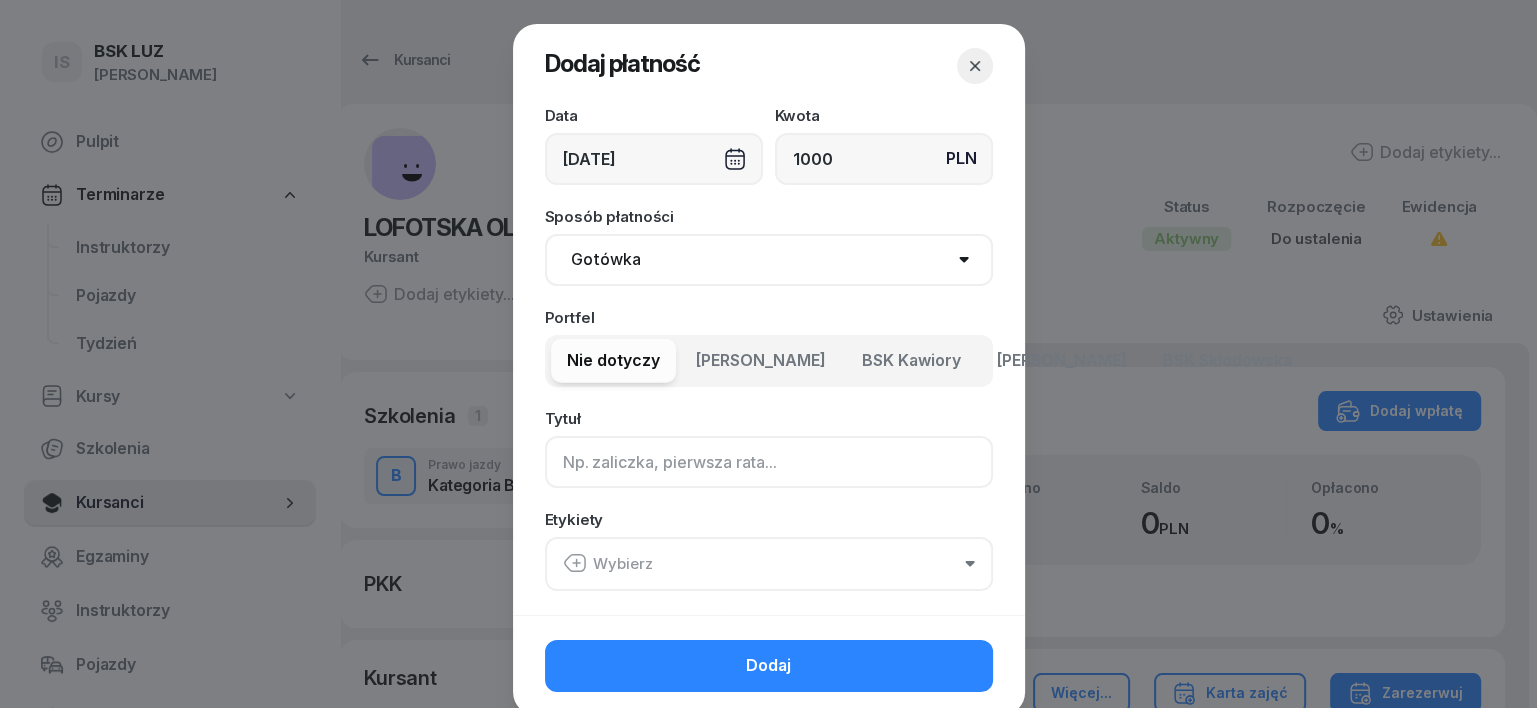 click 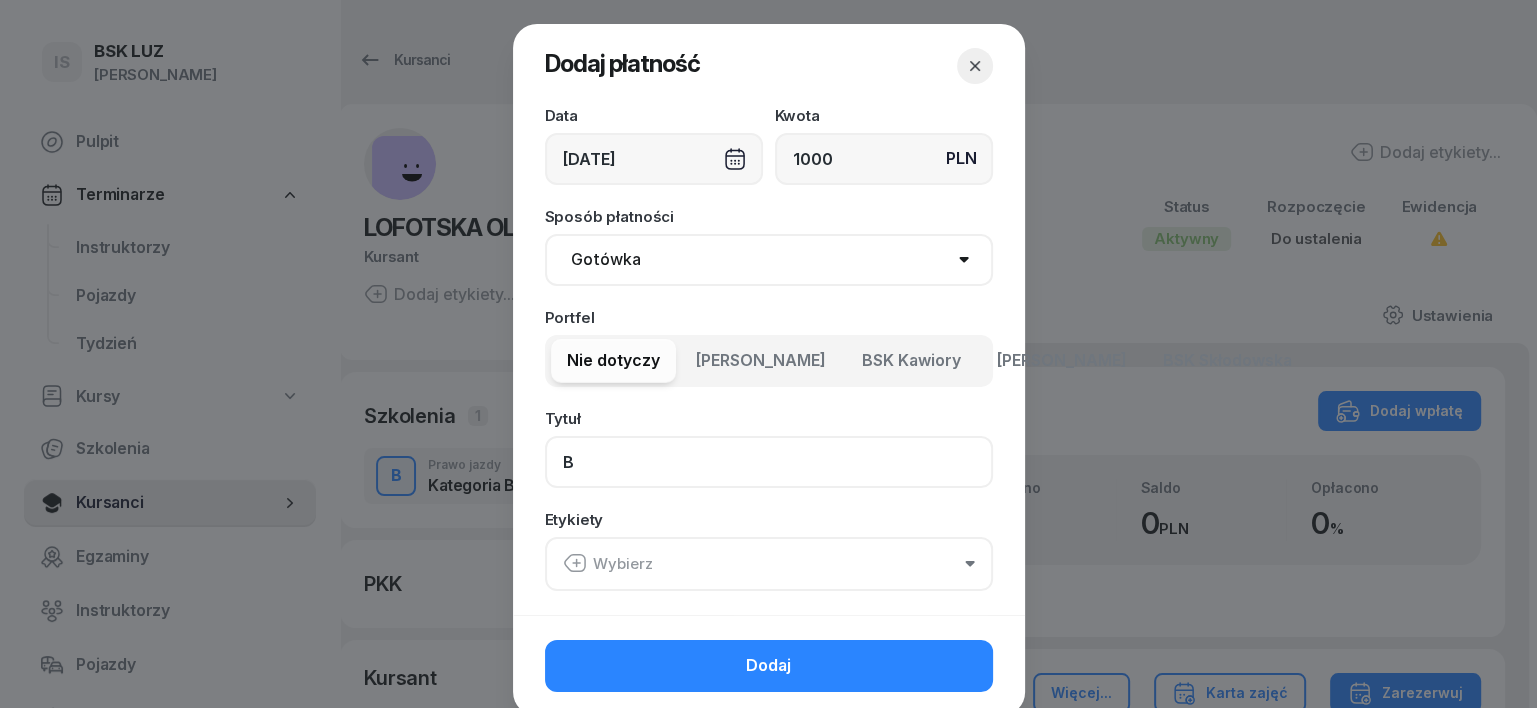 type on "B" 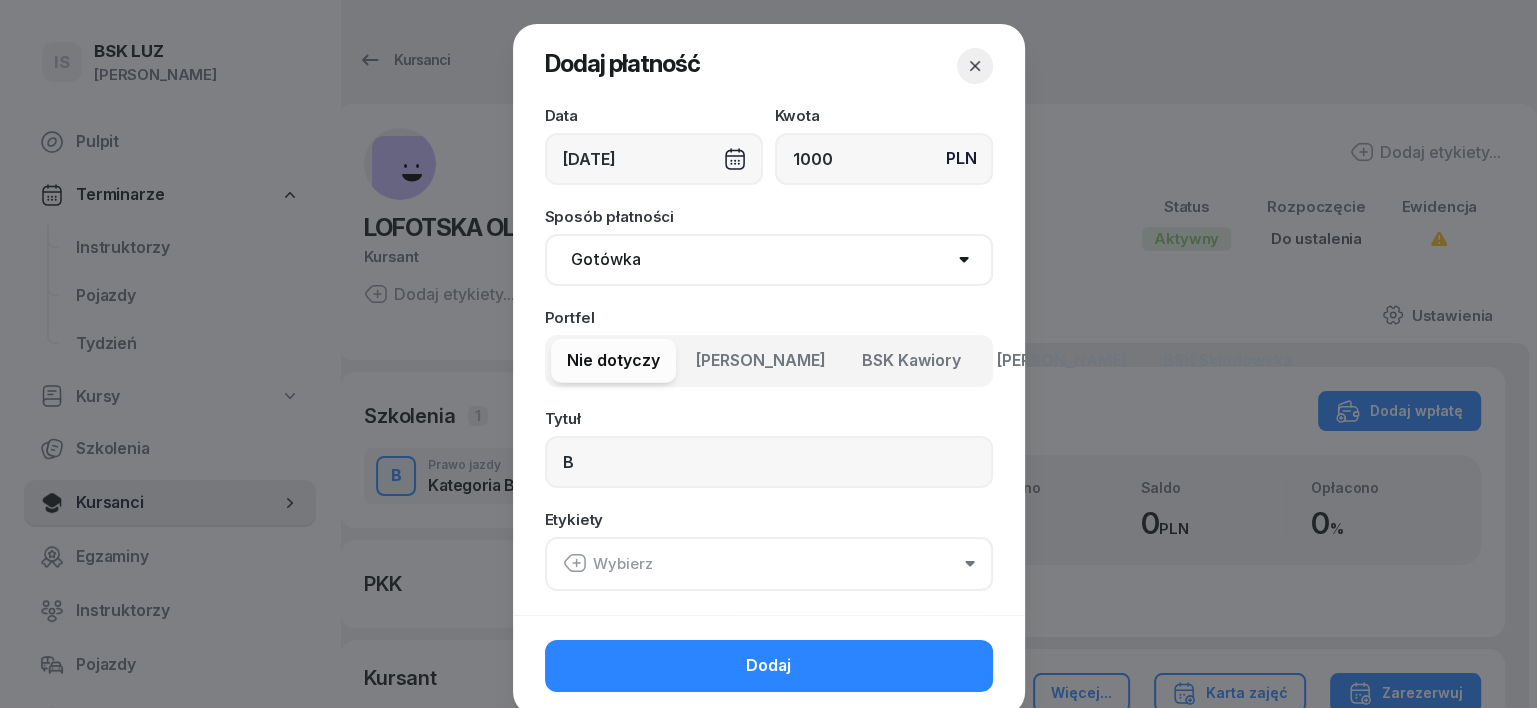 click 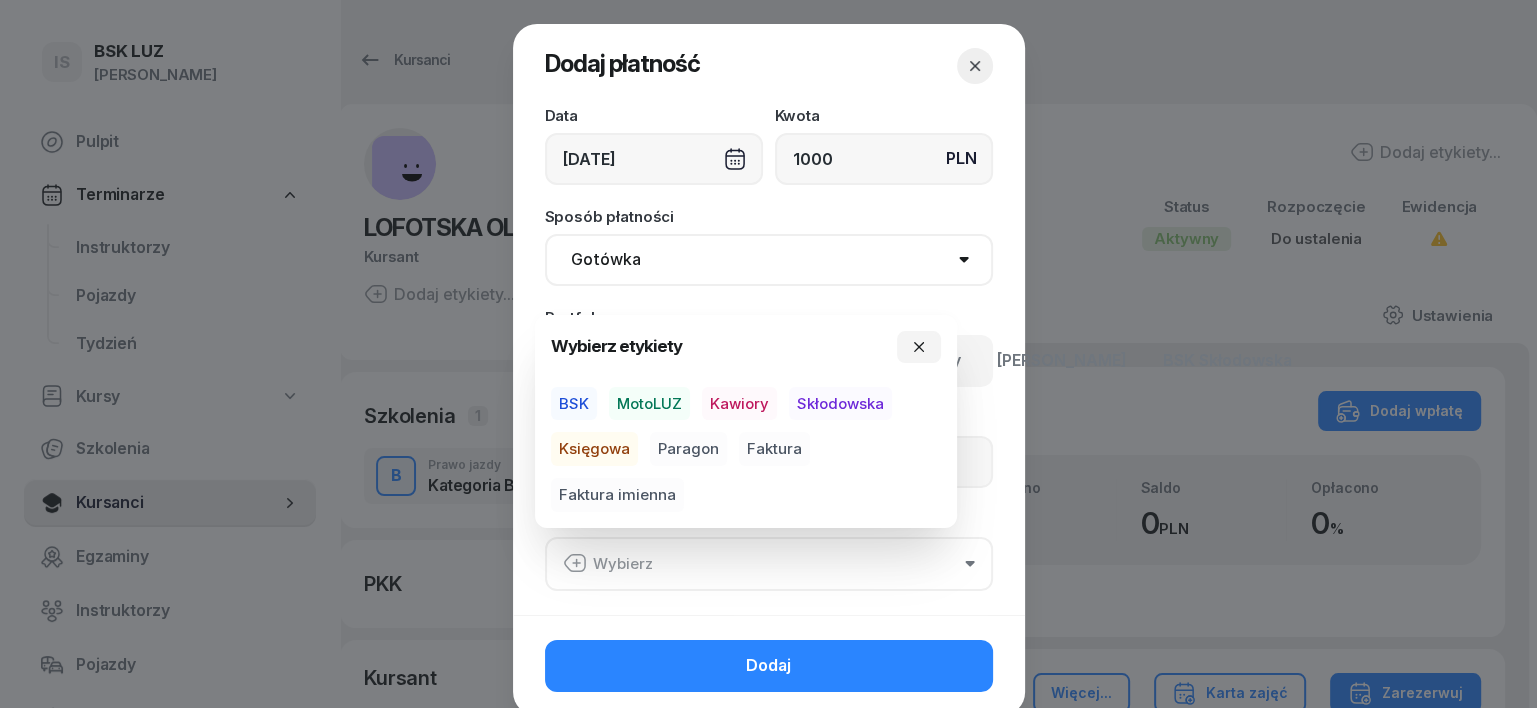 click on "MotoLUZ" at bounding box center [649, 404] 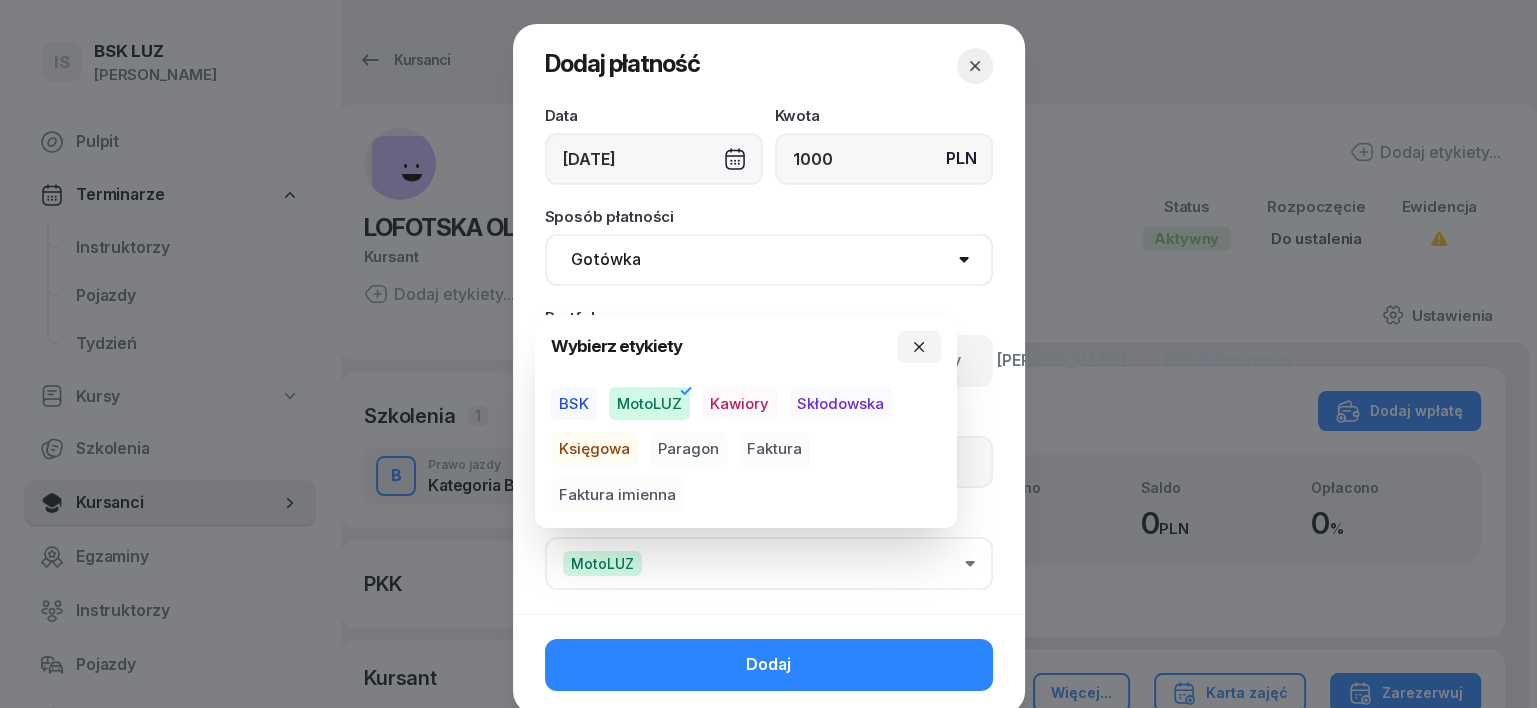 click on "Skłodowska" at bounding box center (840, 404) 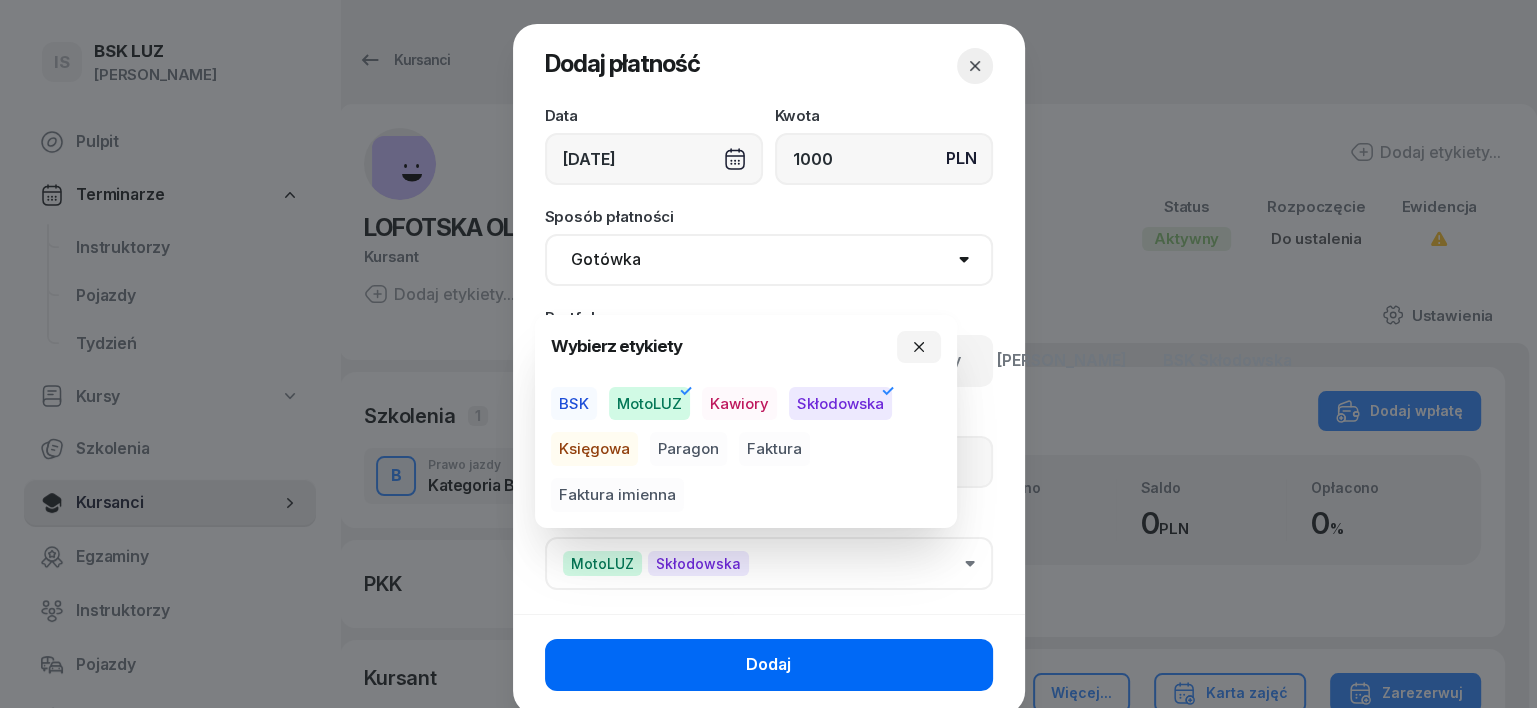 click on "Dodaj" 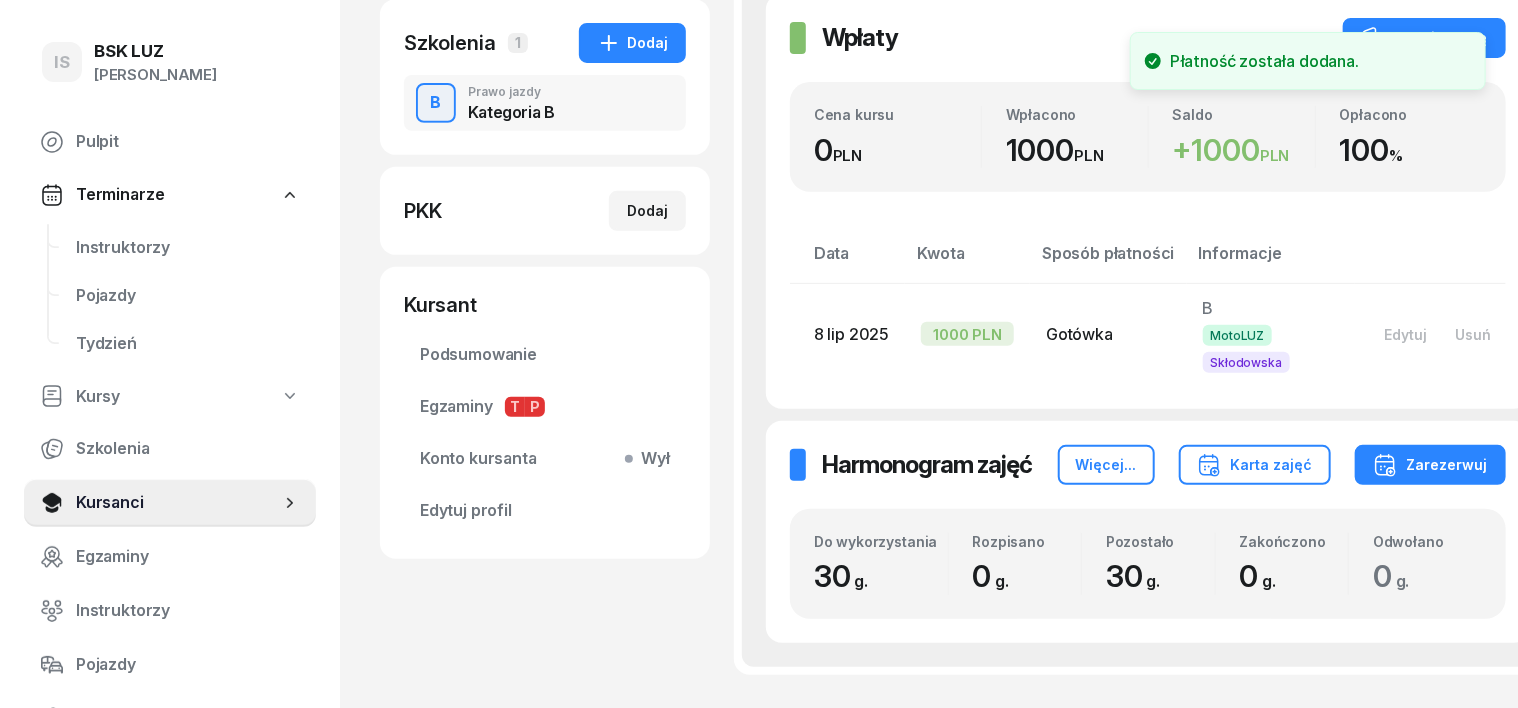 scroll, scrollTop: 375, scrollLeft: 0, axis: vertical 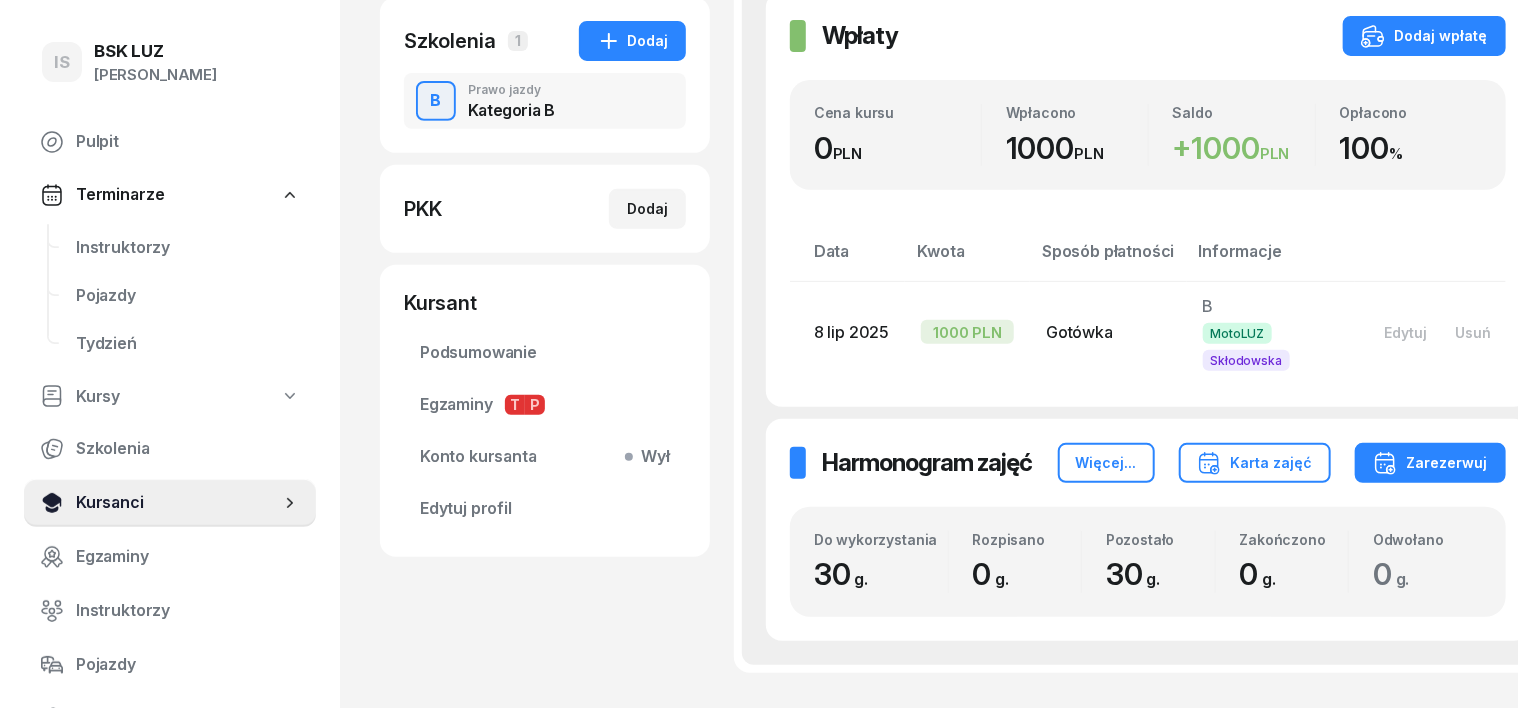 click on "Kursanci" at bounding box center (178, 503) 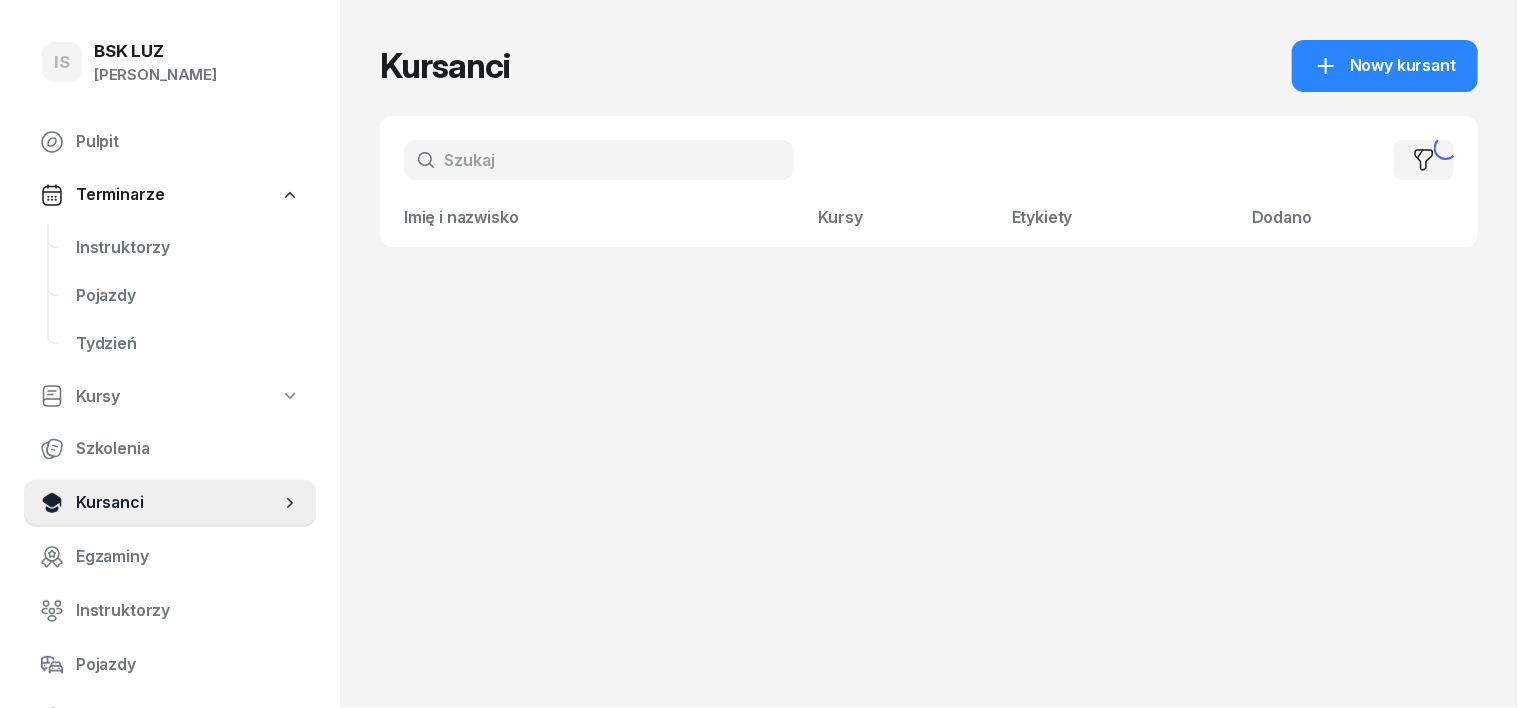 scroll, scrollTop: 0, scrollLeft: 0, axis: both 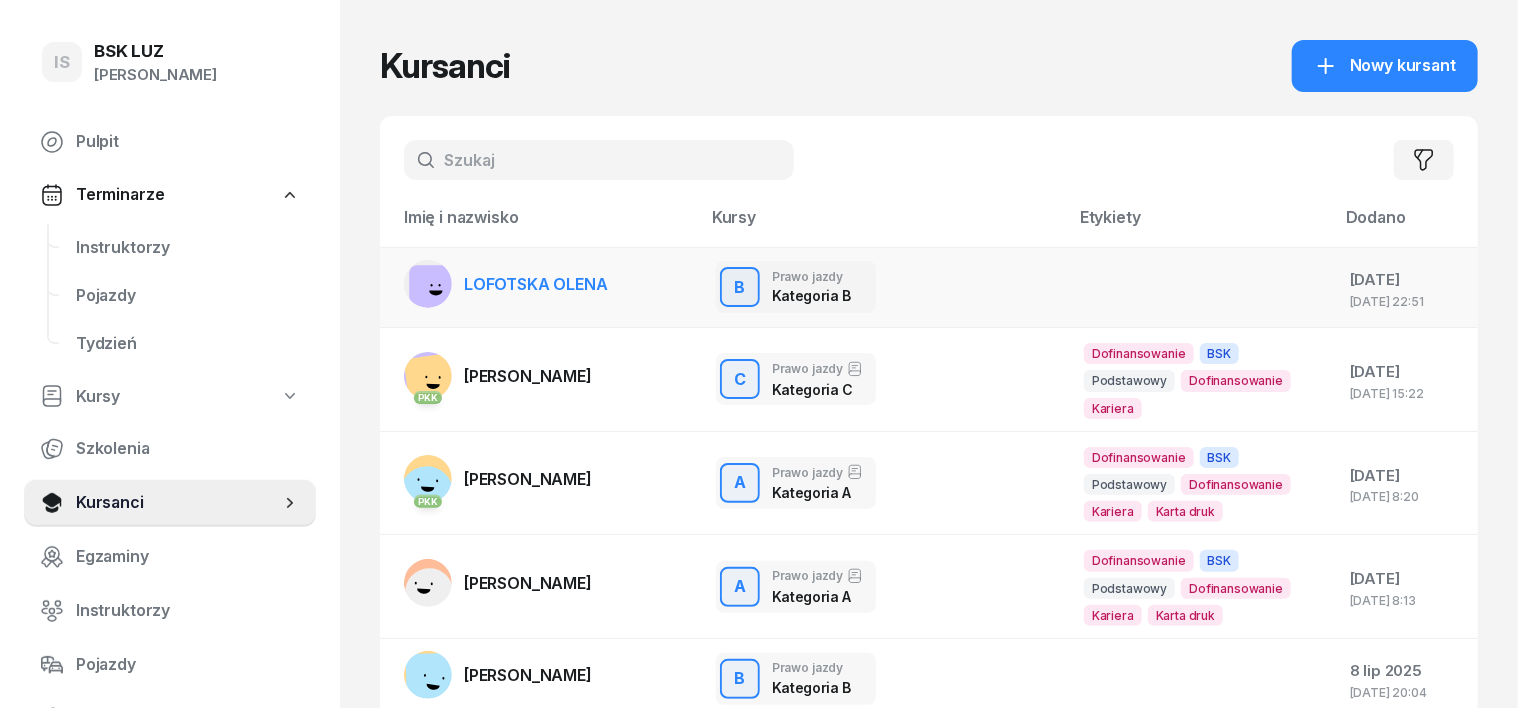 click 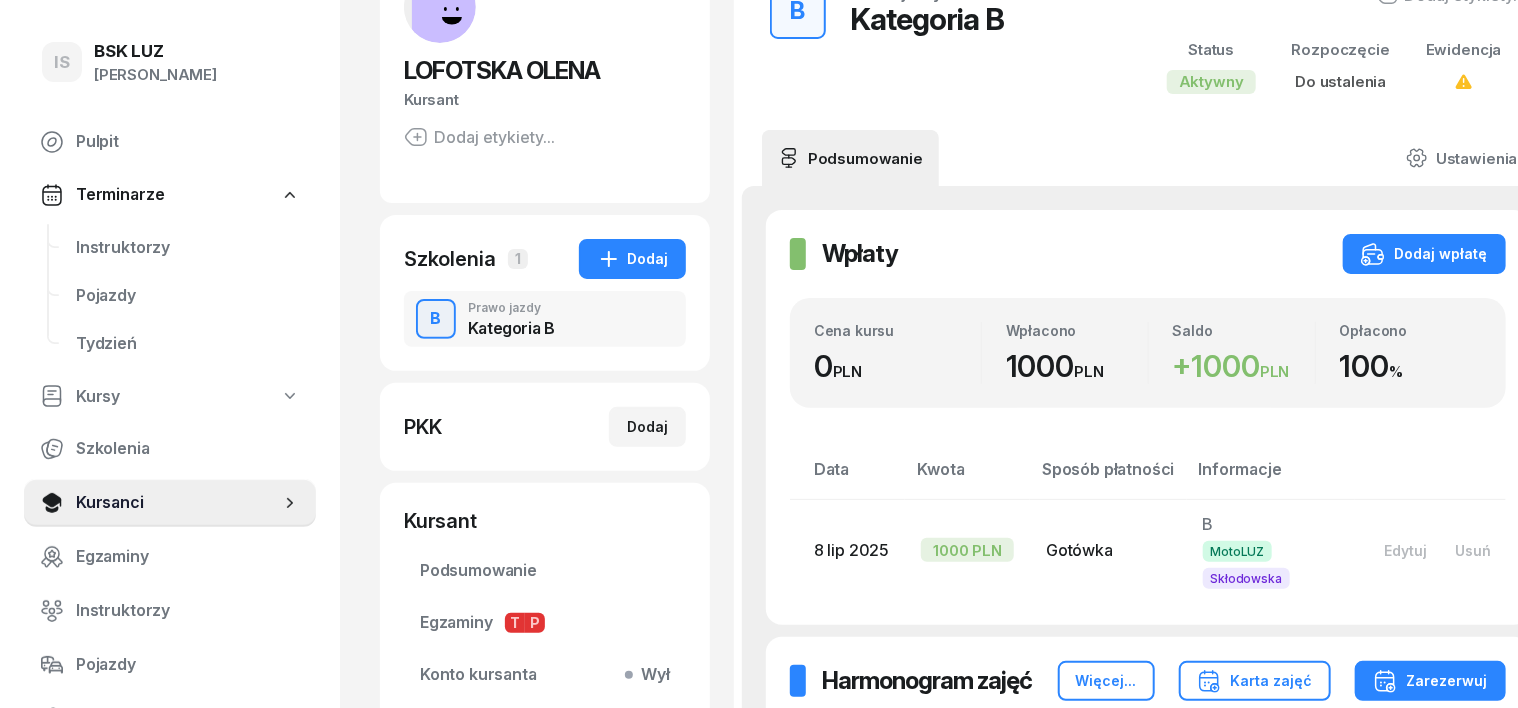 scroll, scrollTop: 0, scrollLeft: 0, axis: both 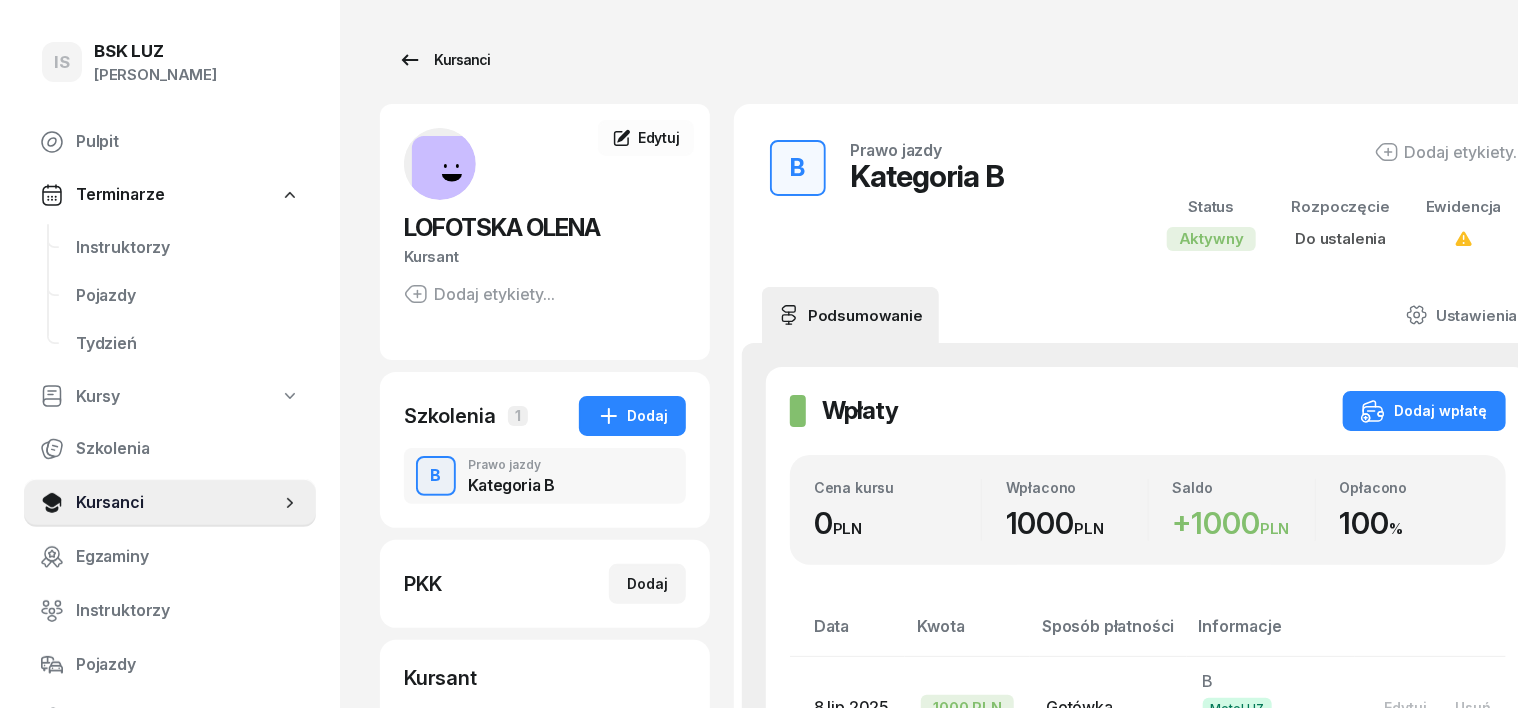 click on "Kursanci" at bounding box center (444, 60) 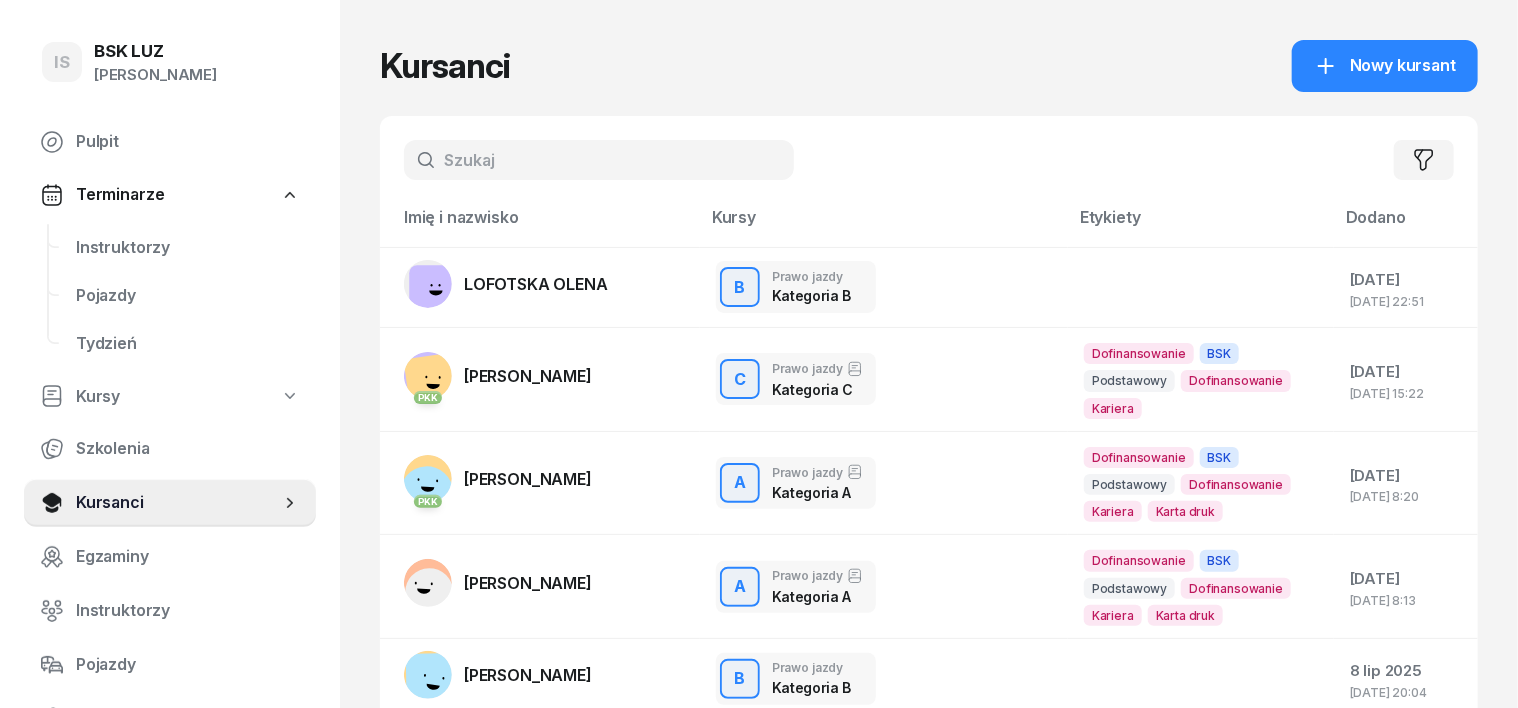 click at bounding box center (599, 160) 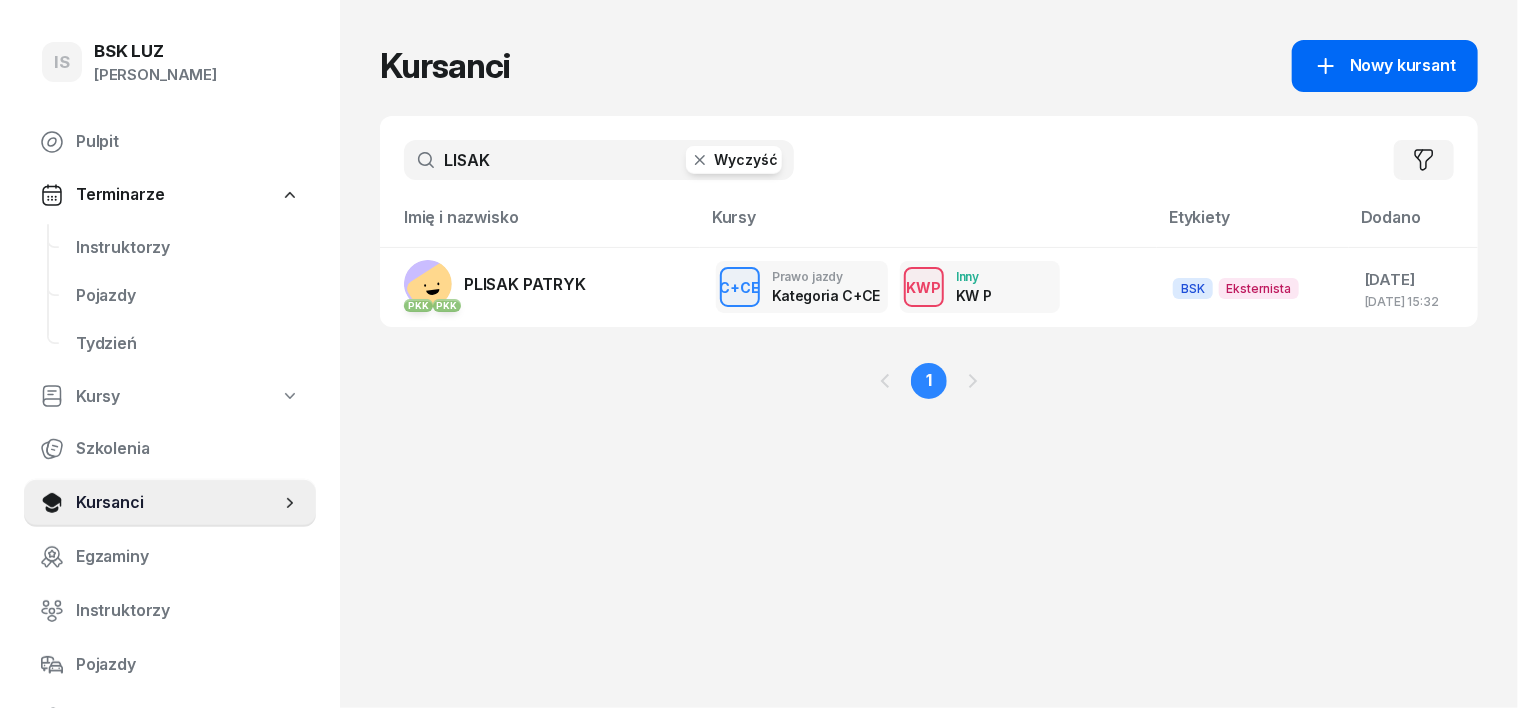 type on "LISAK" 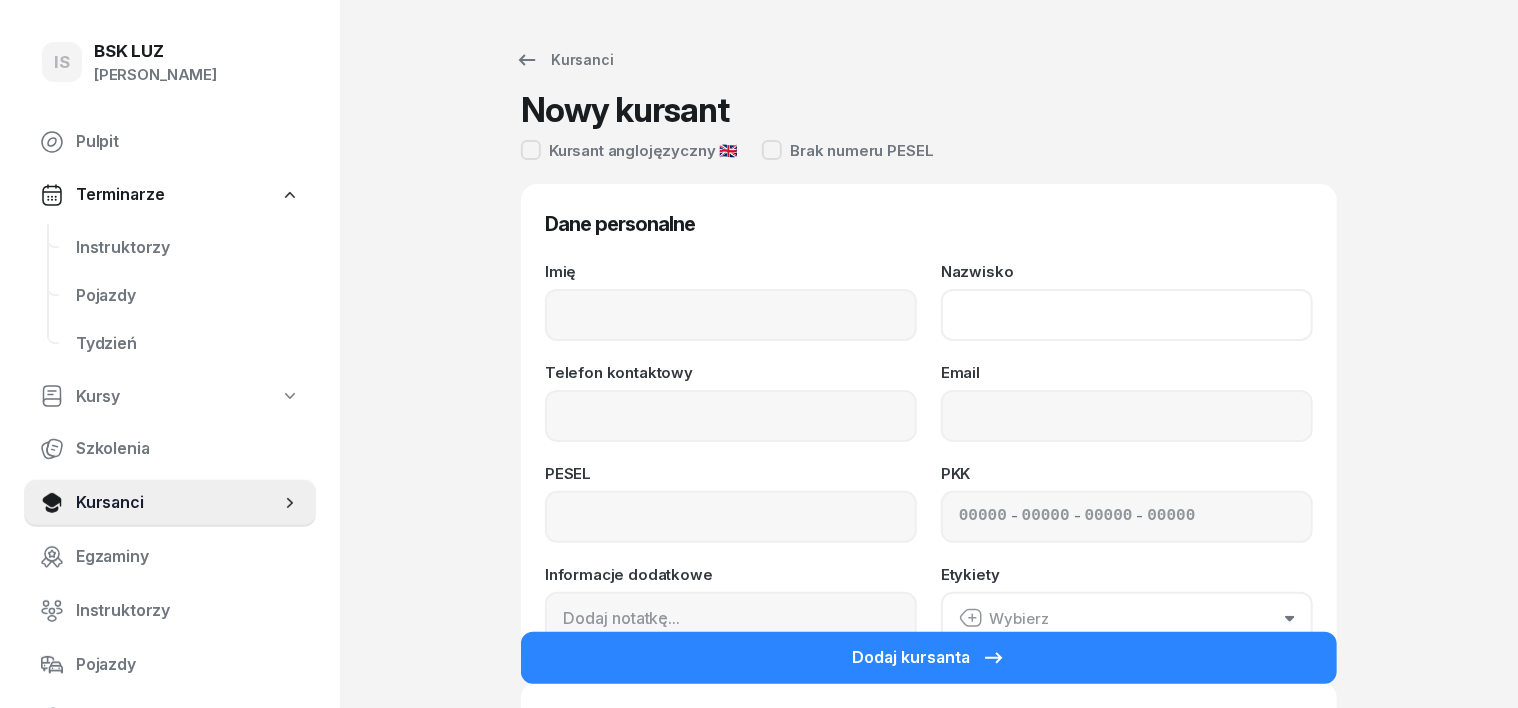 click on "Nazwisko" 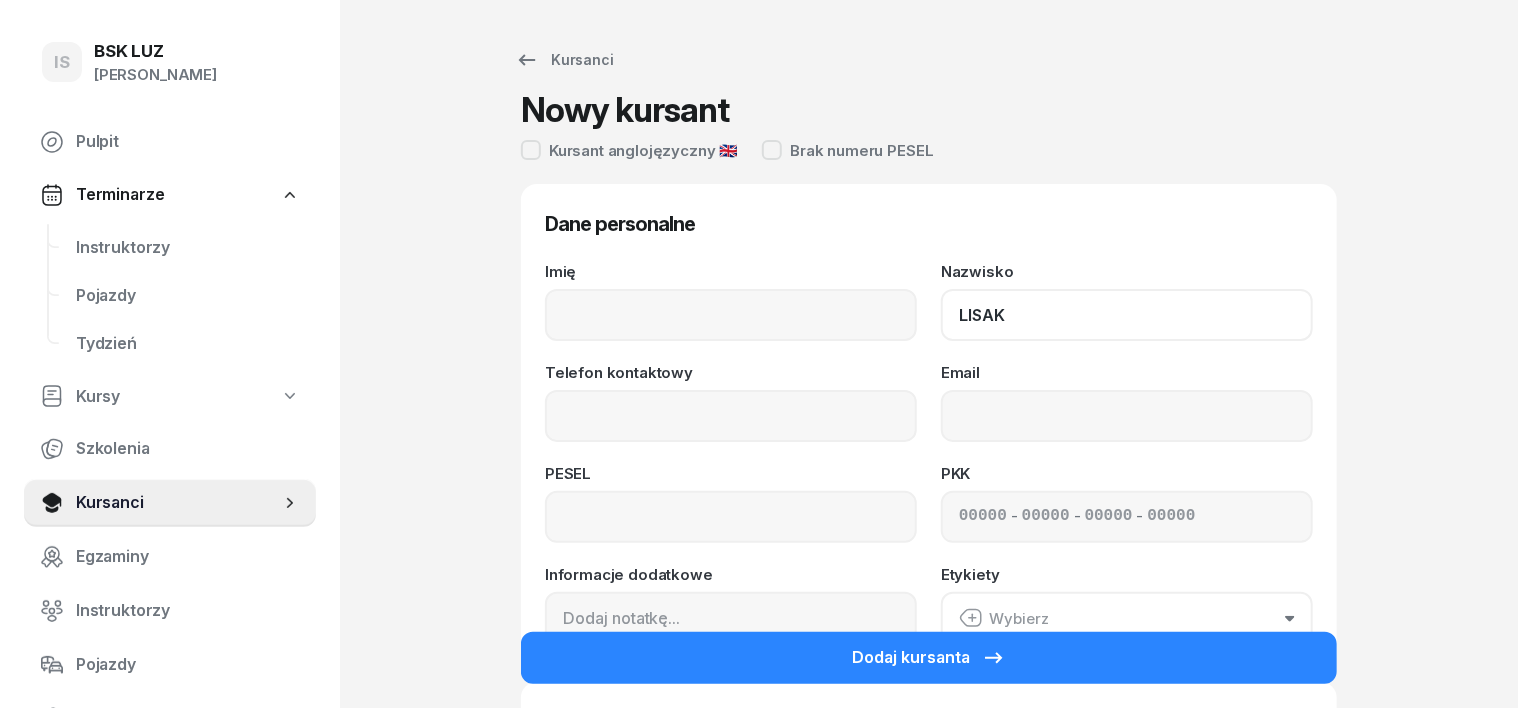 type on "LISAK" 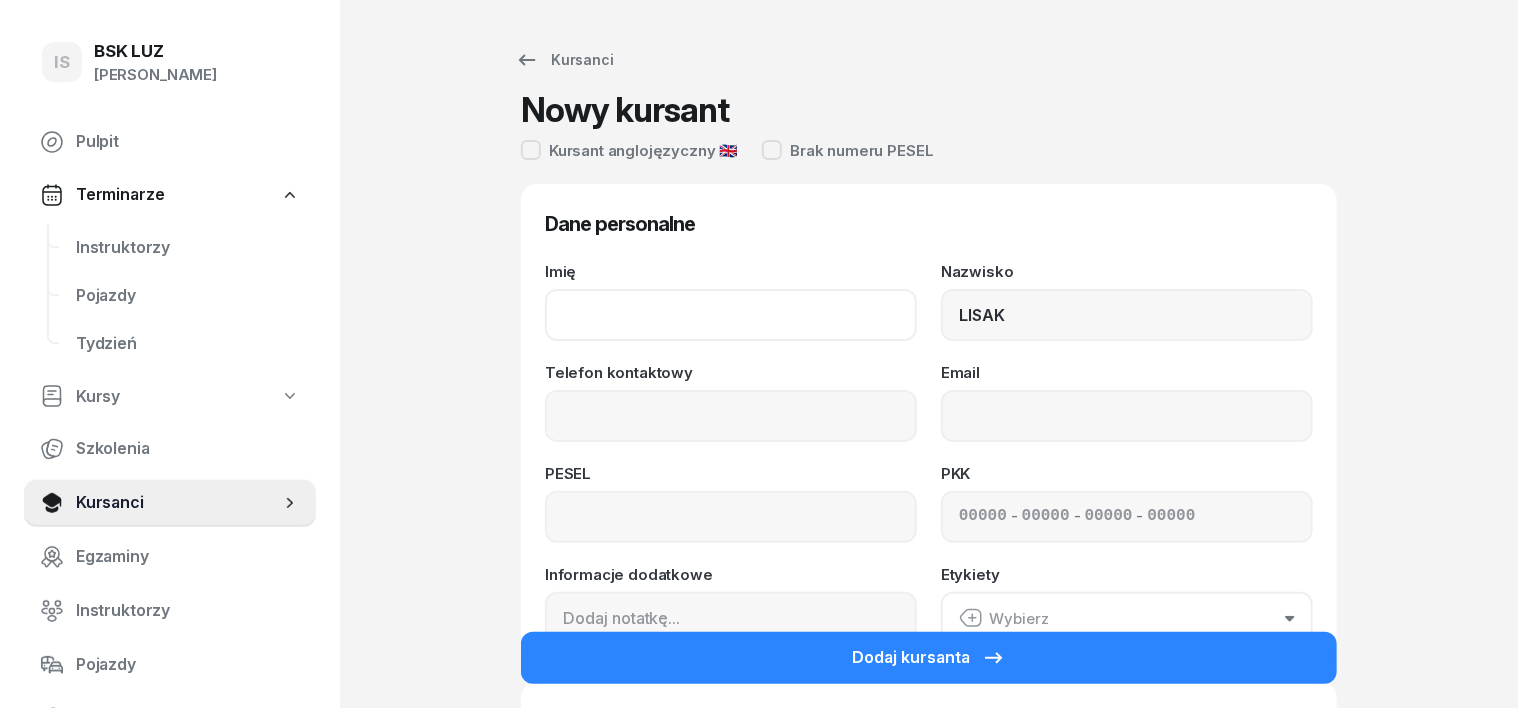 drag, startPoint x: 531, startPoint y: 318, endPoint x: 527, endPoint y: 308, distance: 10.770329 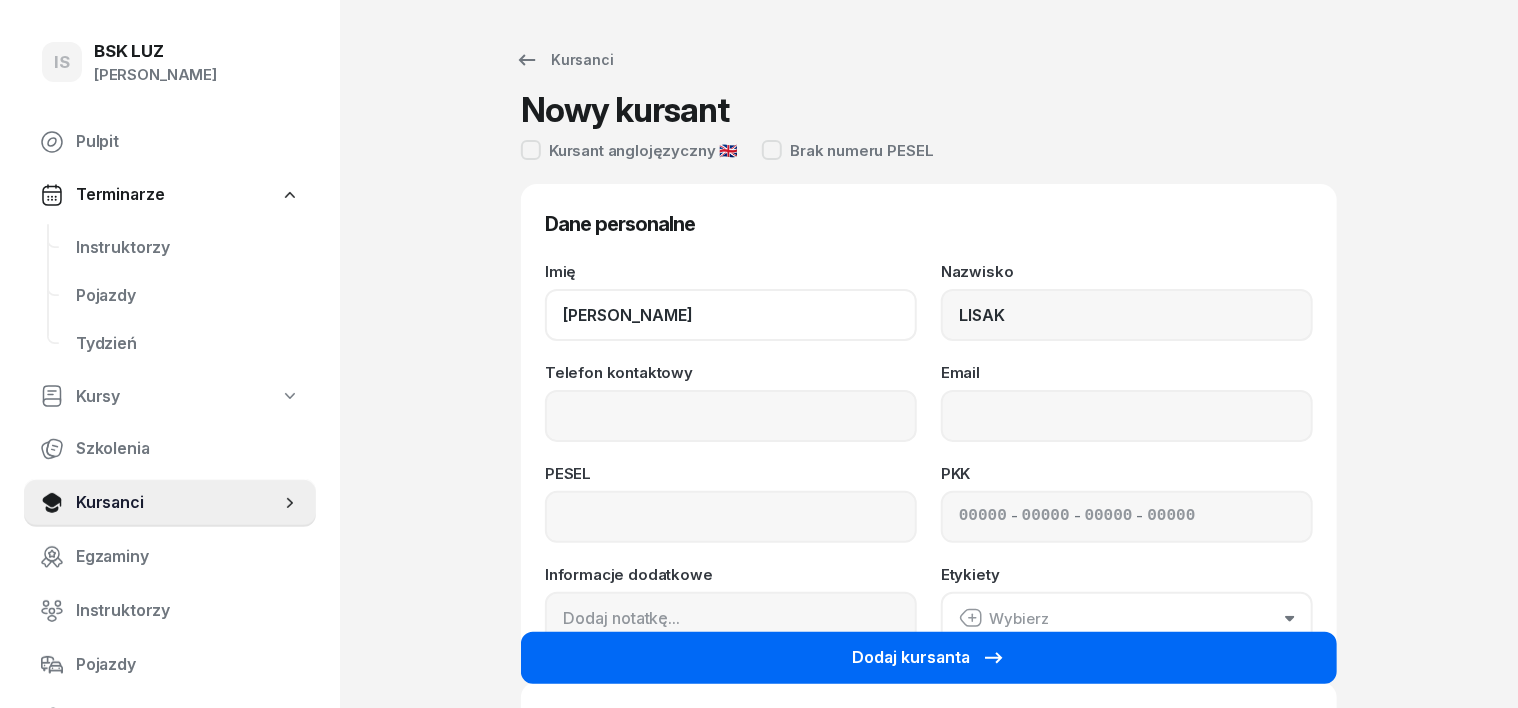 type on "[PERSON_NAME]" 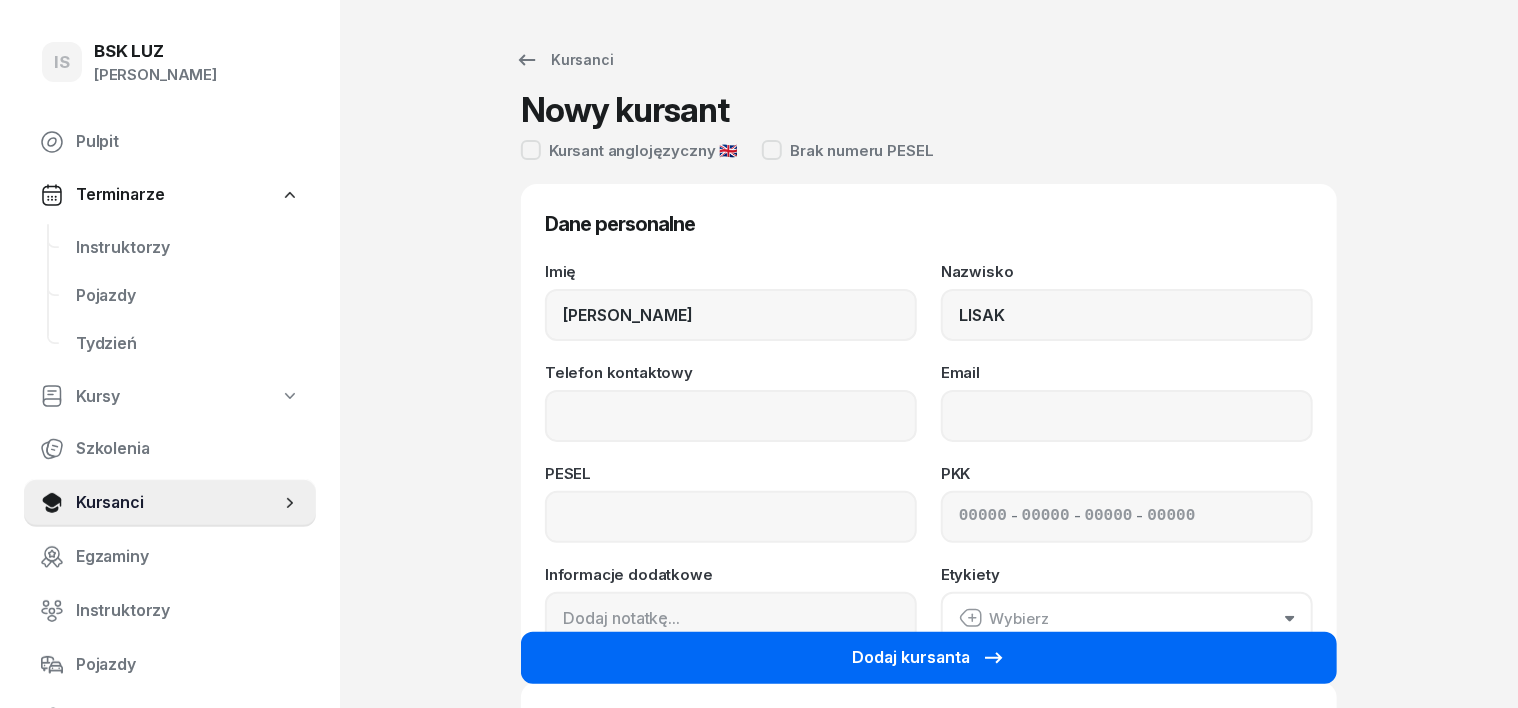 click on "Dodaj kursanta" at bounding box center (929, 658) 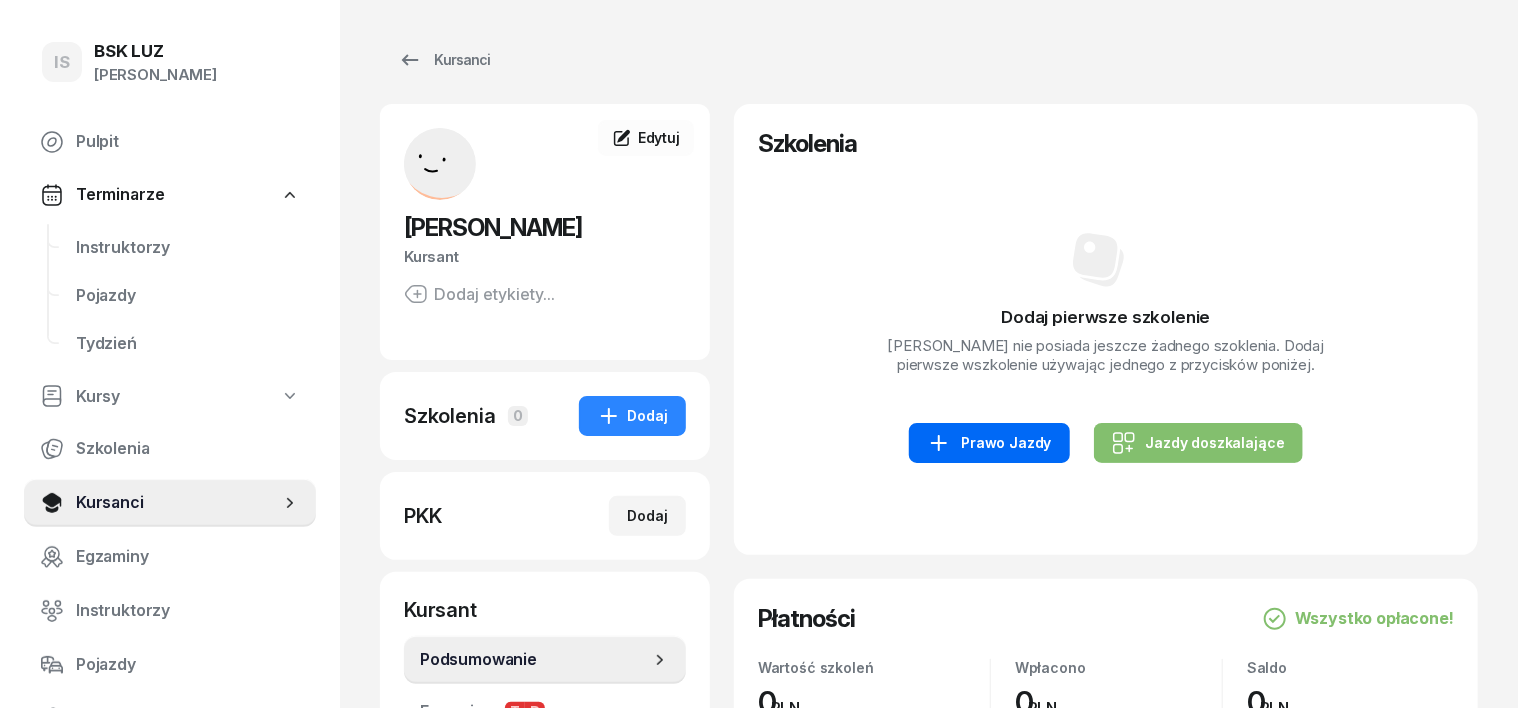 click on "Prawo Jazdy" at bounding box center [989, 443] 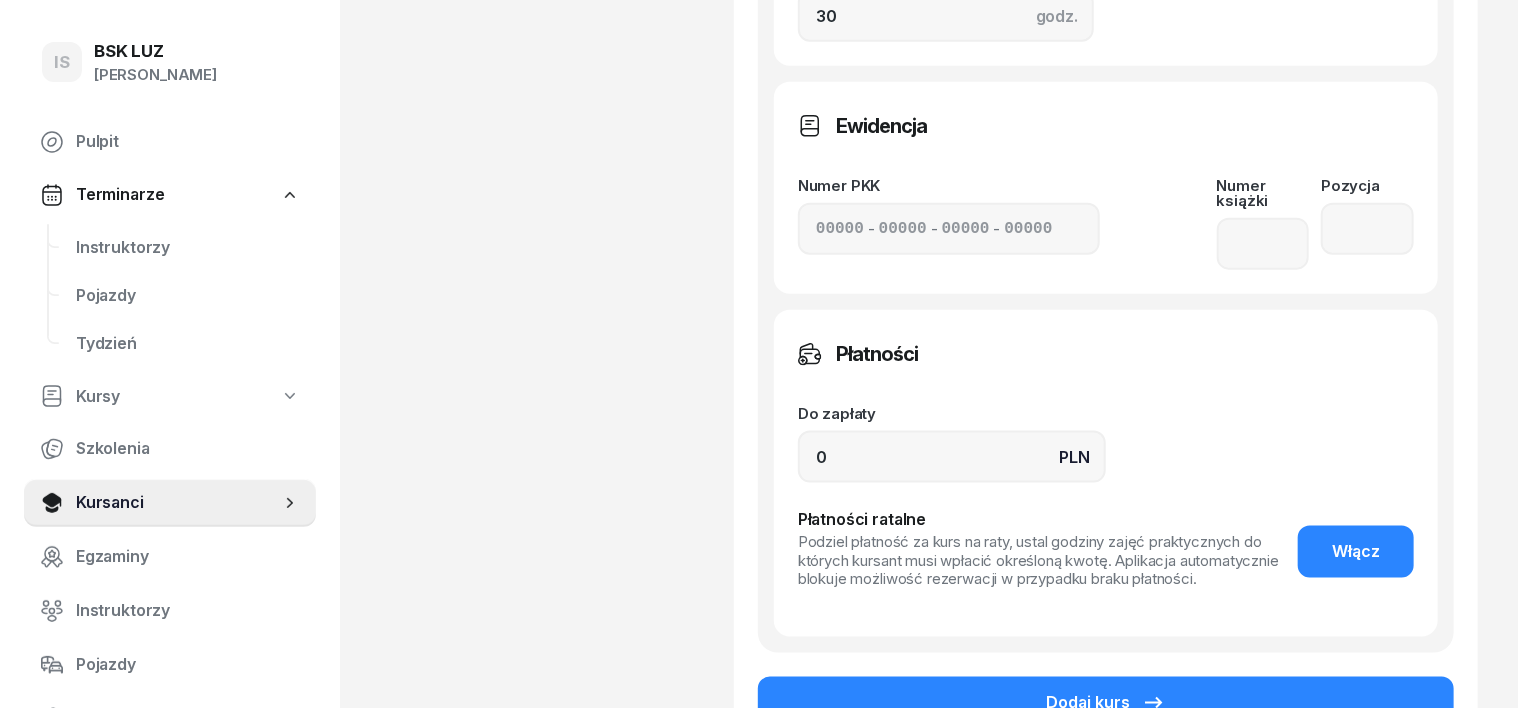 scroll, scrollTop: 1124, scrollLeft: 0, axis: vertical 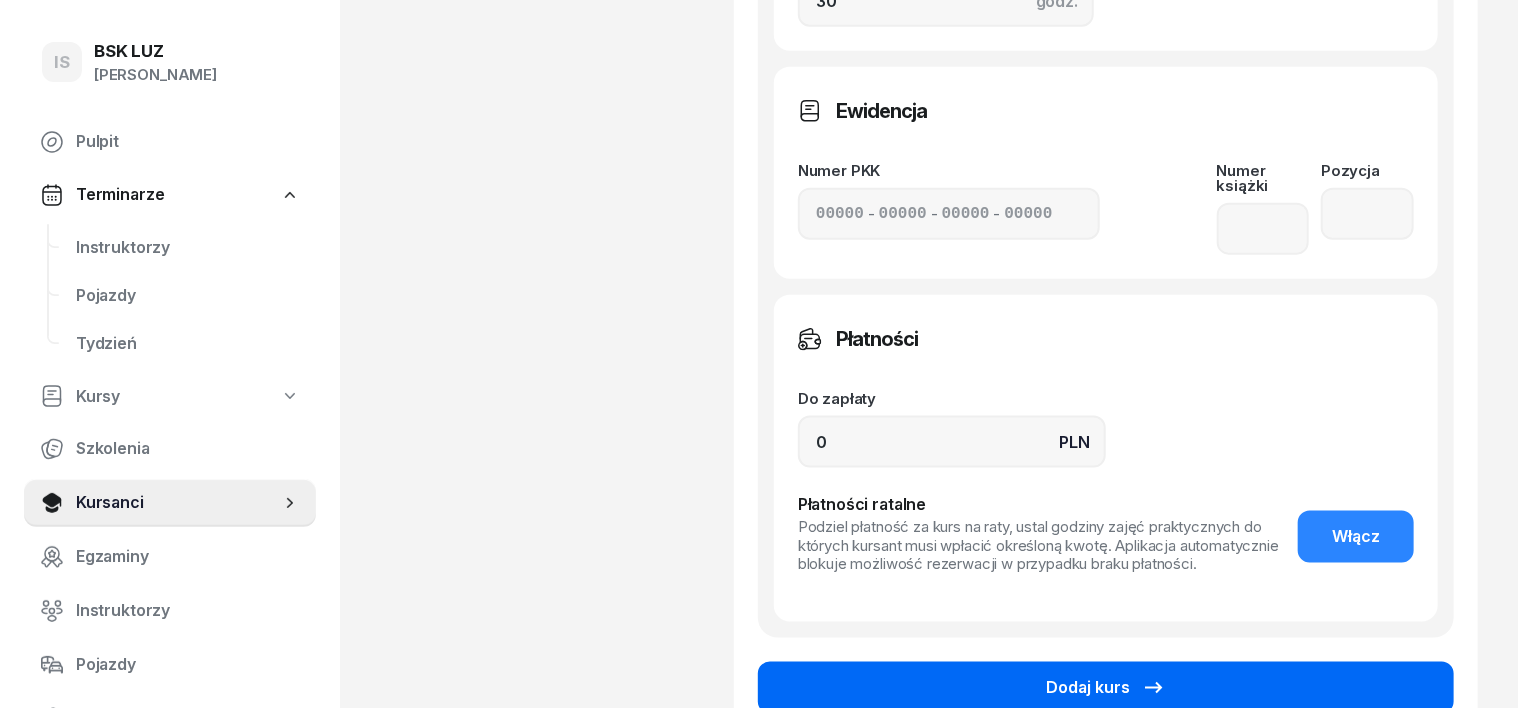 click on "Dodaj kurs" at bounding box center [1106, 688] 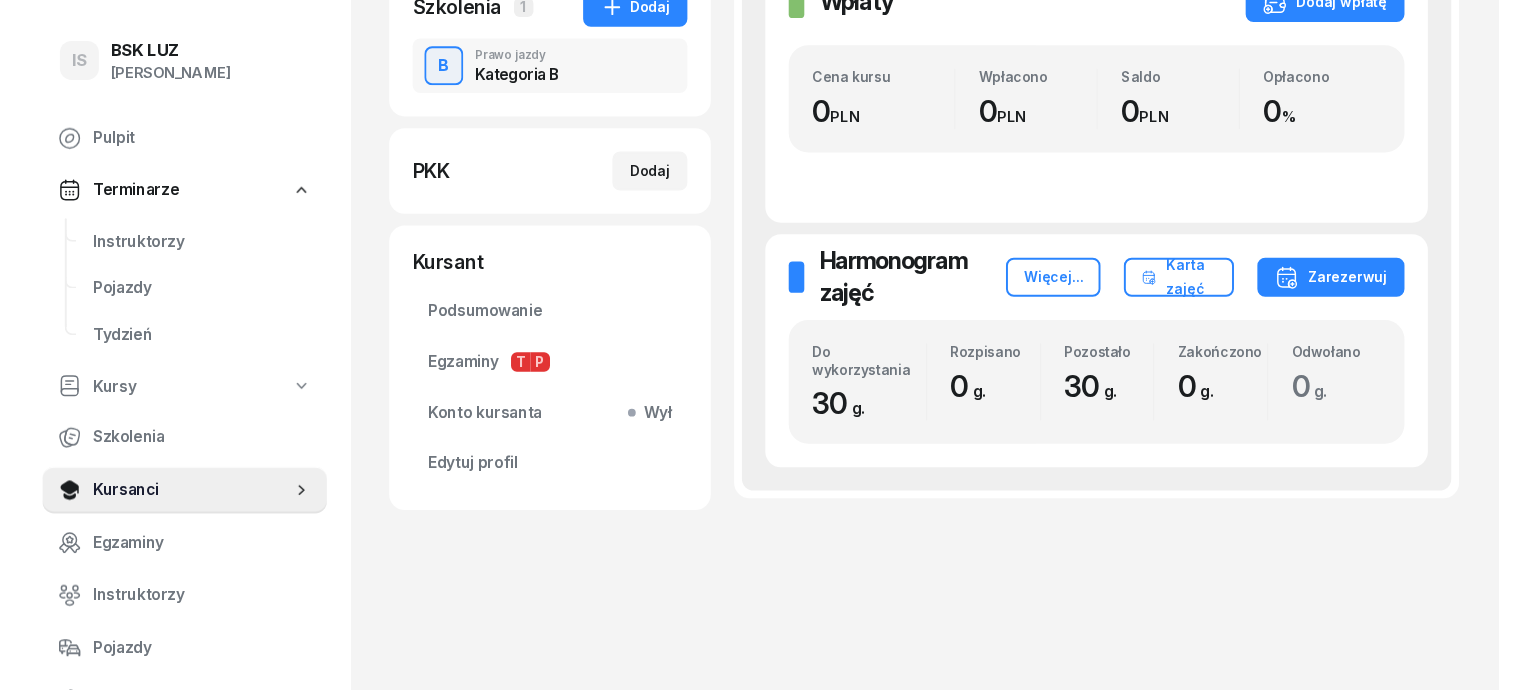 scroll, scrollTop: 0, scrollLeft: 0, axis: both 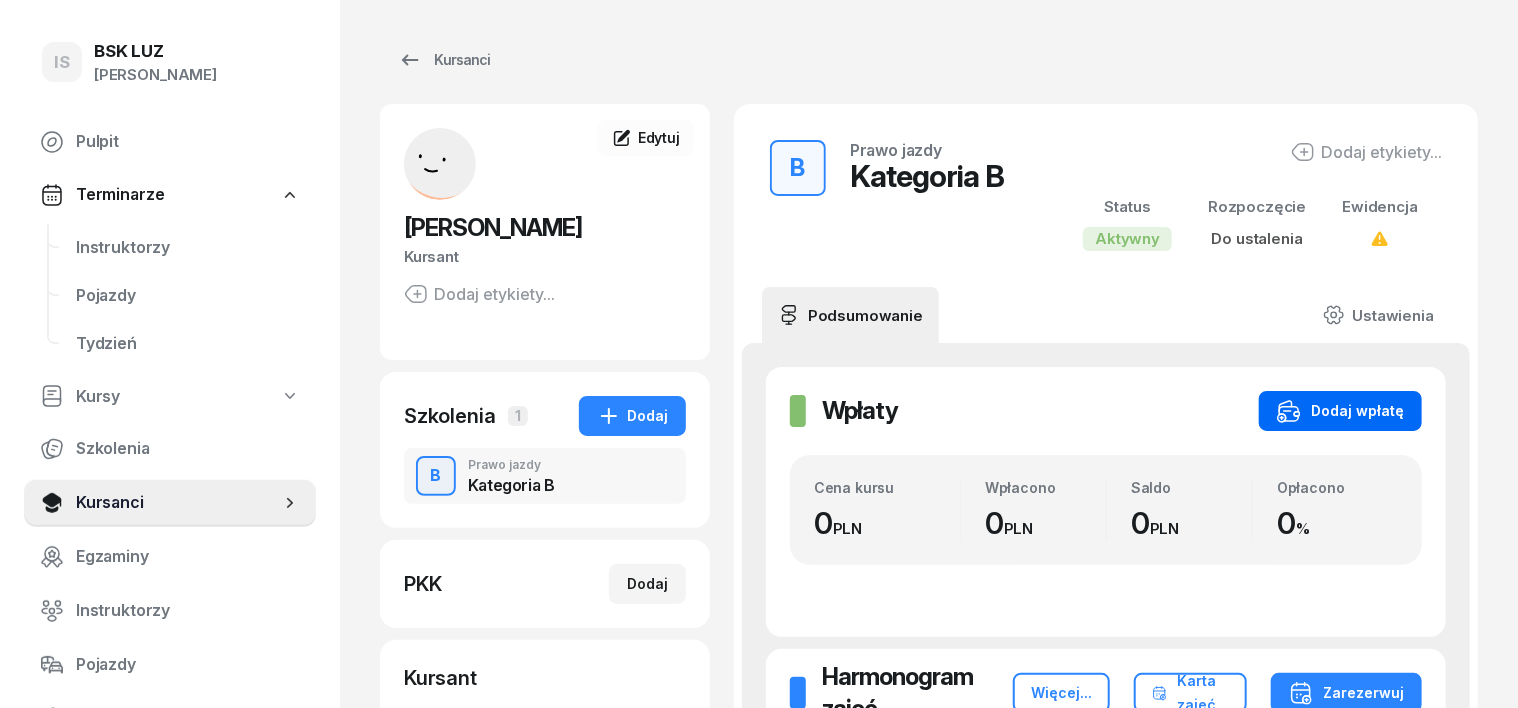 click on "Dodaj wpłatę" at bounding box center [1340, 411] 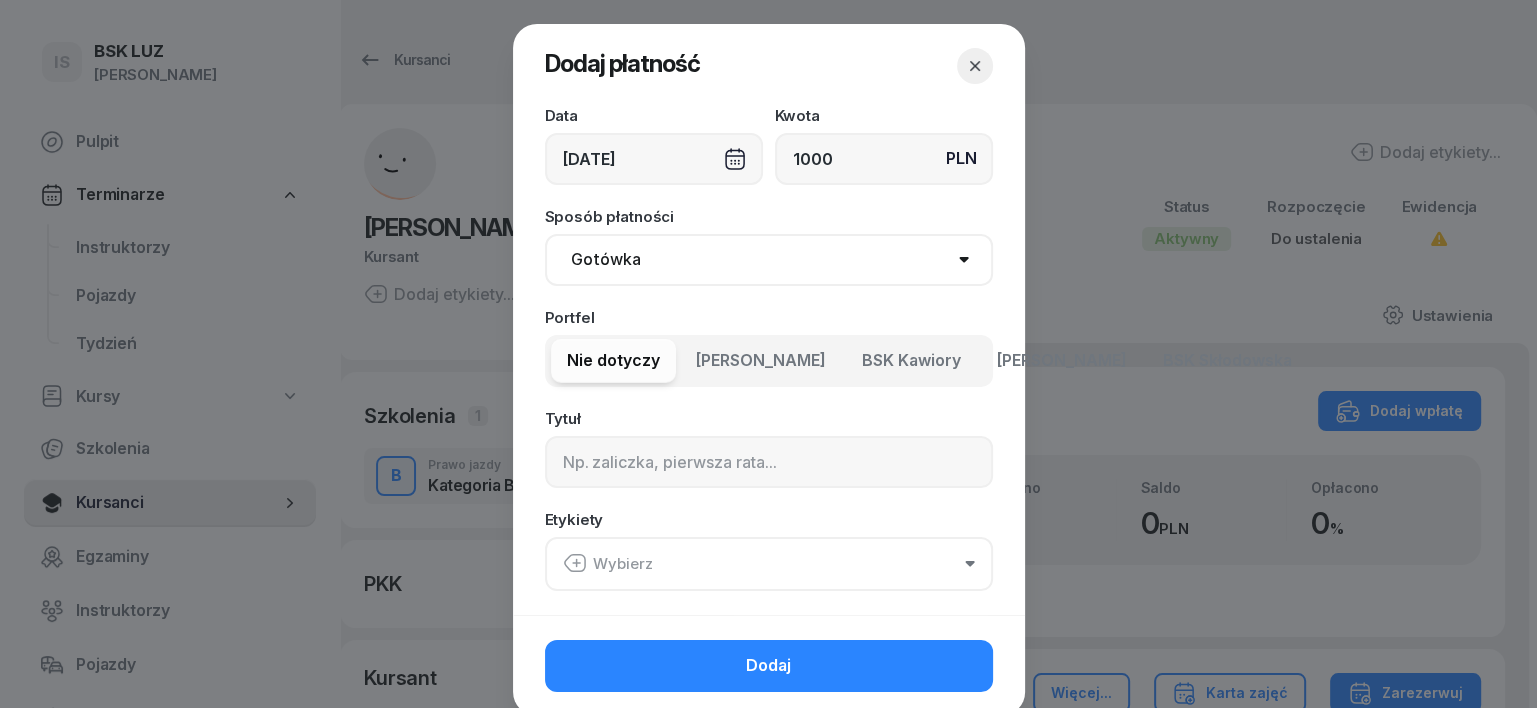 type on "1000" 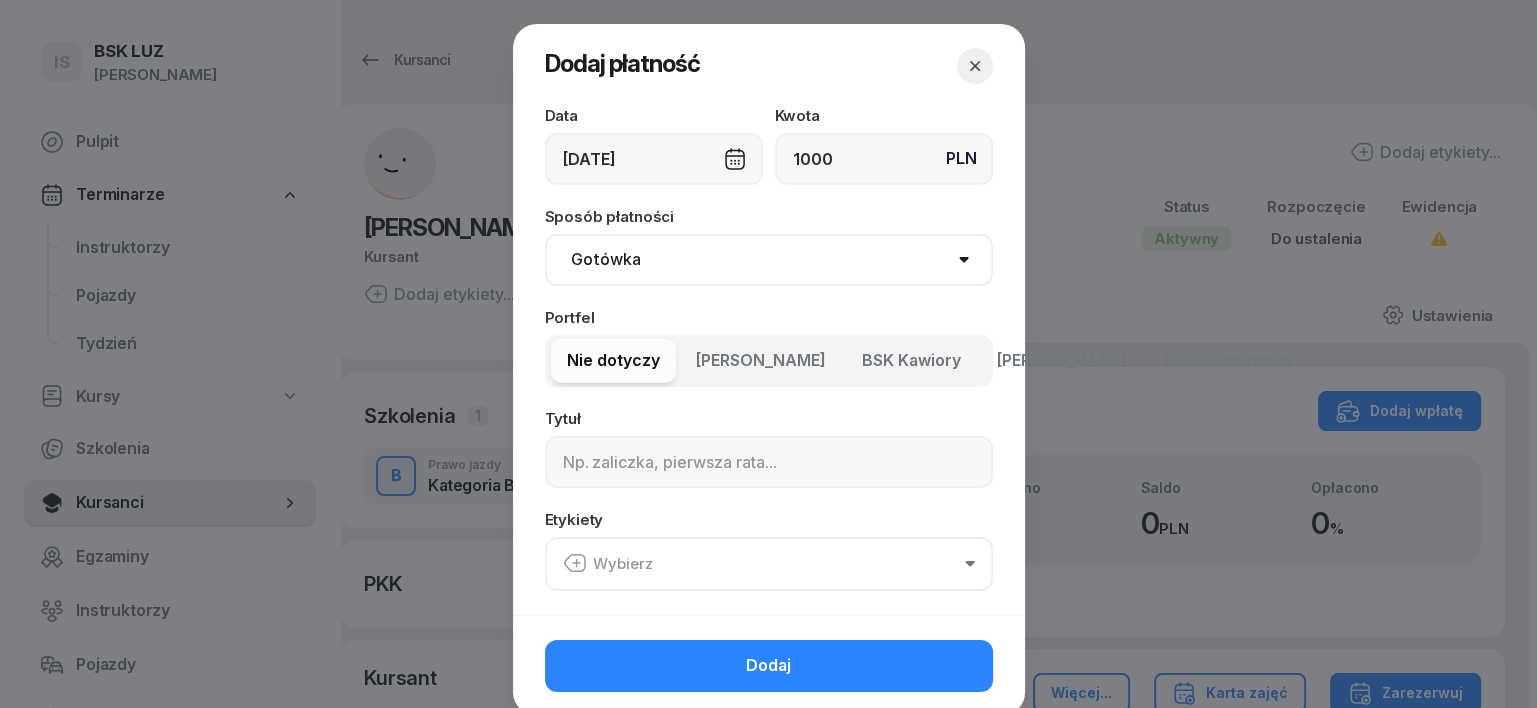 select on "transfer" 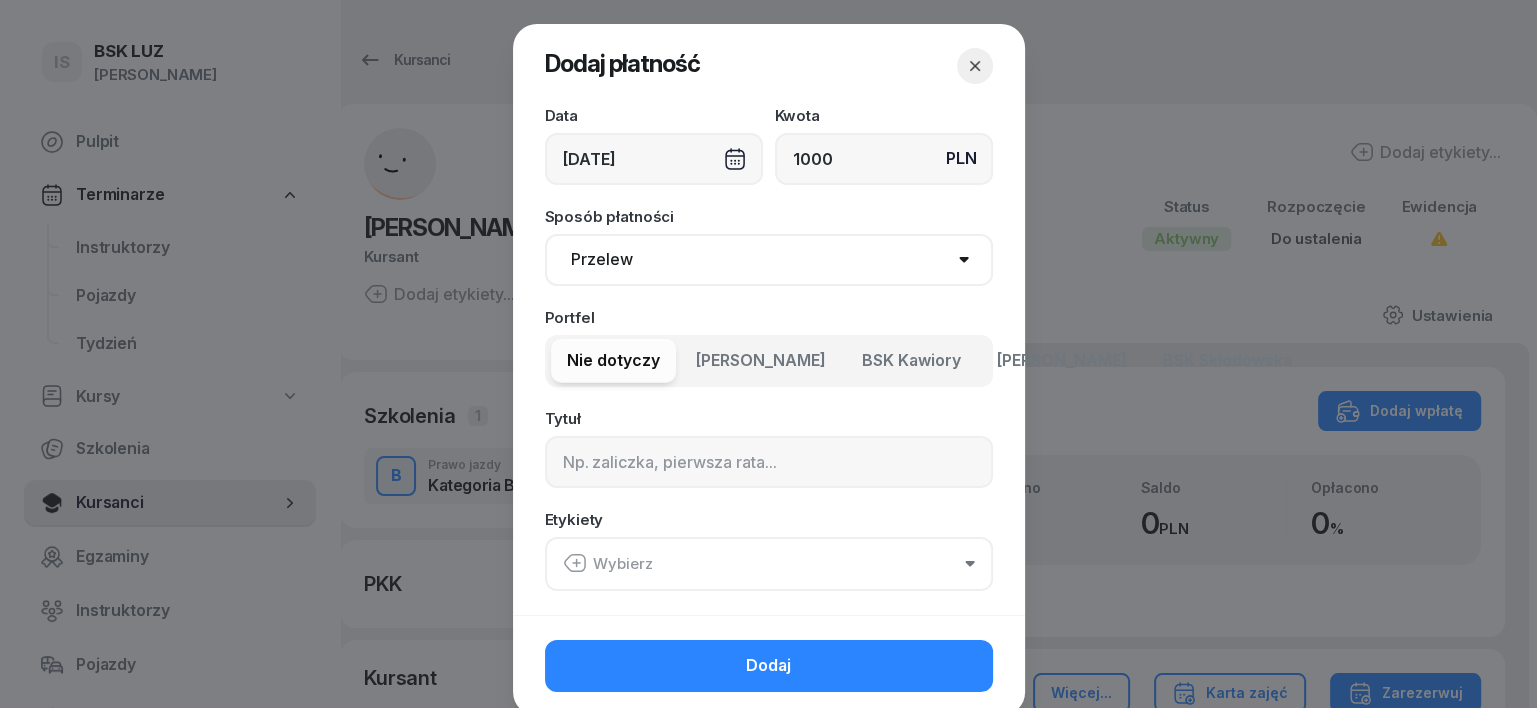 click on "Gotówka Karta Przelew Płatności online BLIK" at bounding box center (769, 260) 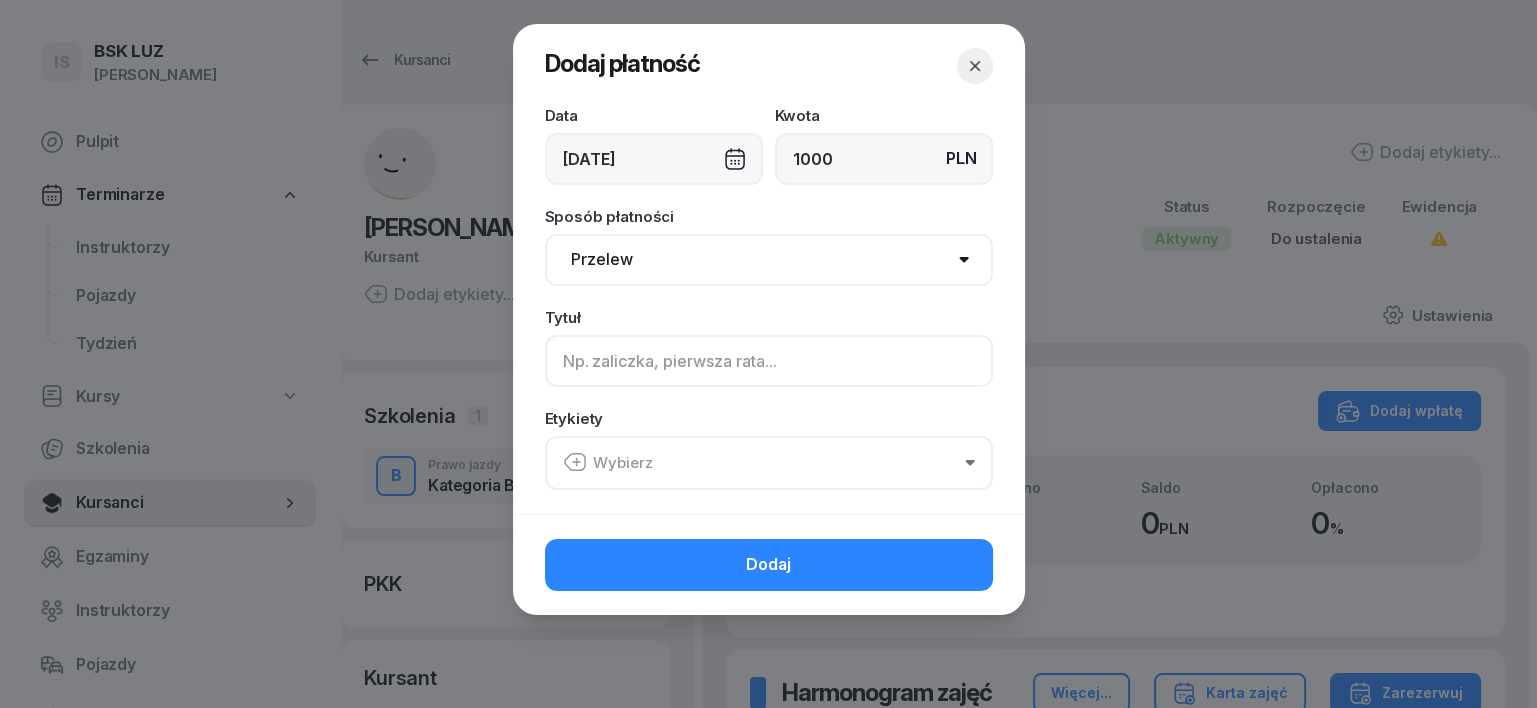 click 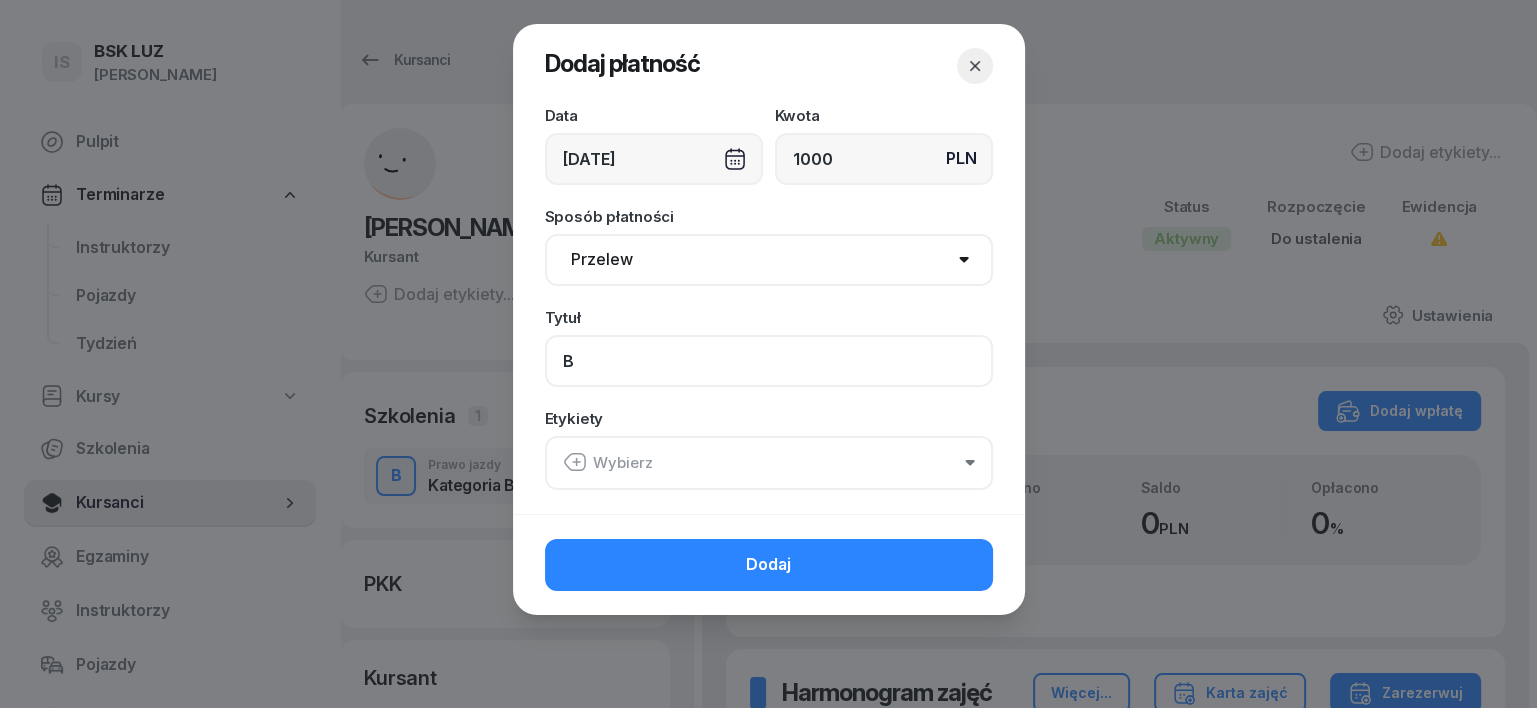 type on "B" 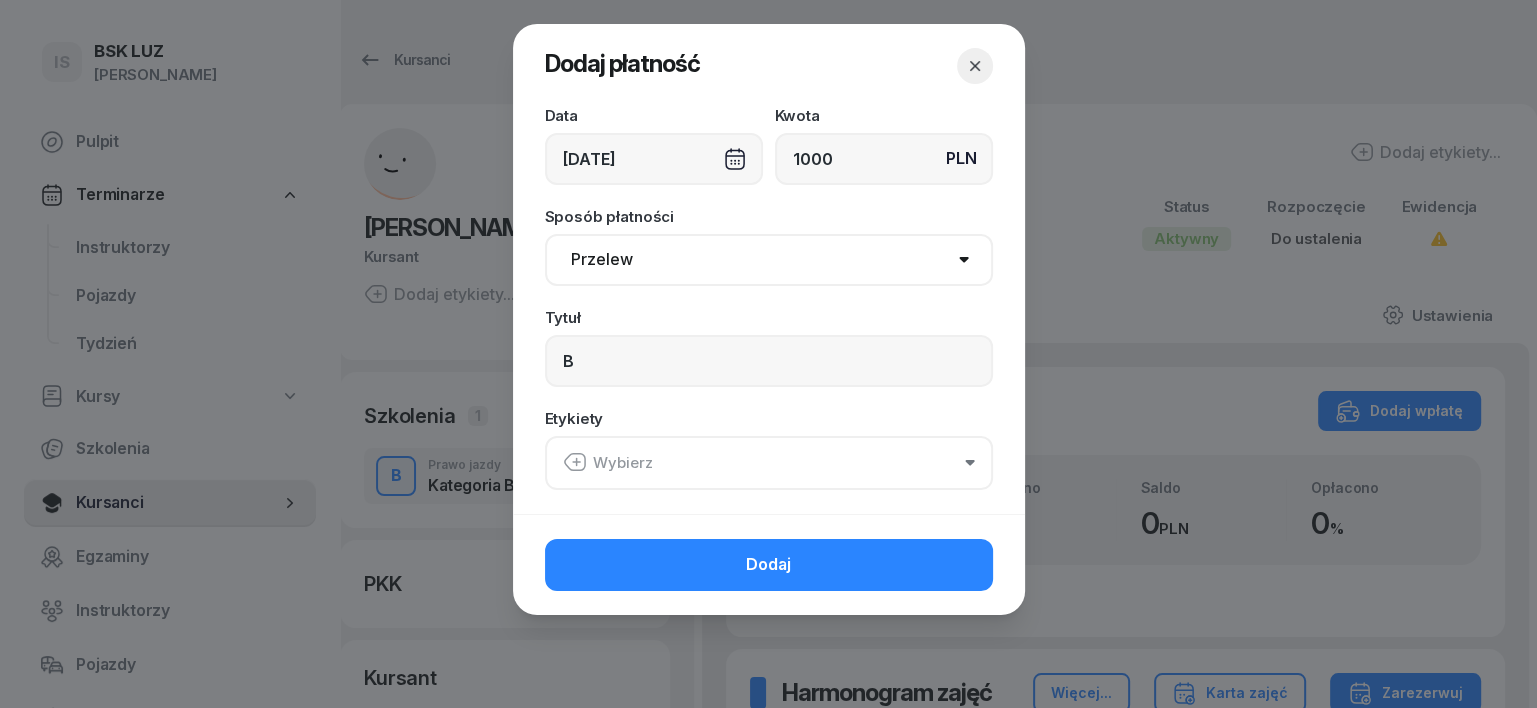 click 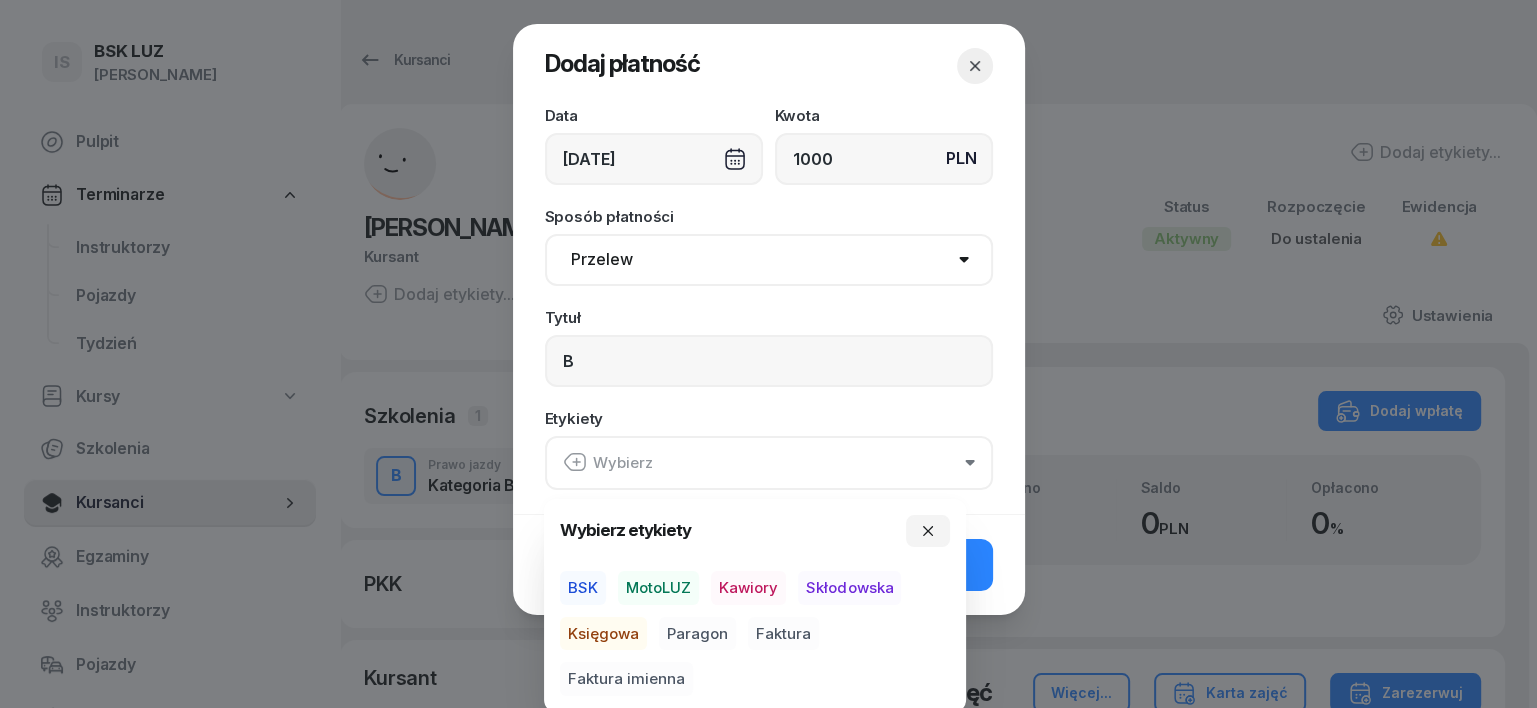drag, startPoint x: 684, startPoint y: 583, endPoint x: 675, endPoint y: 592, distance: 12.727922 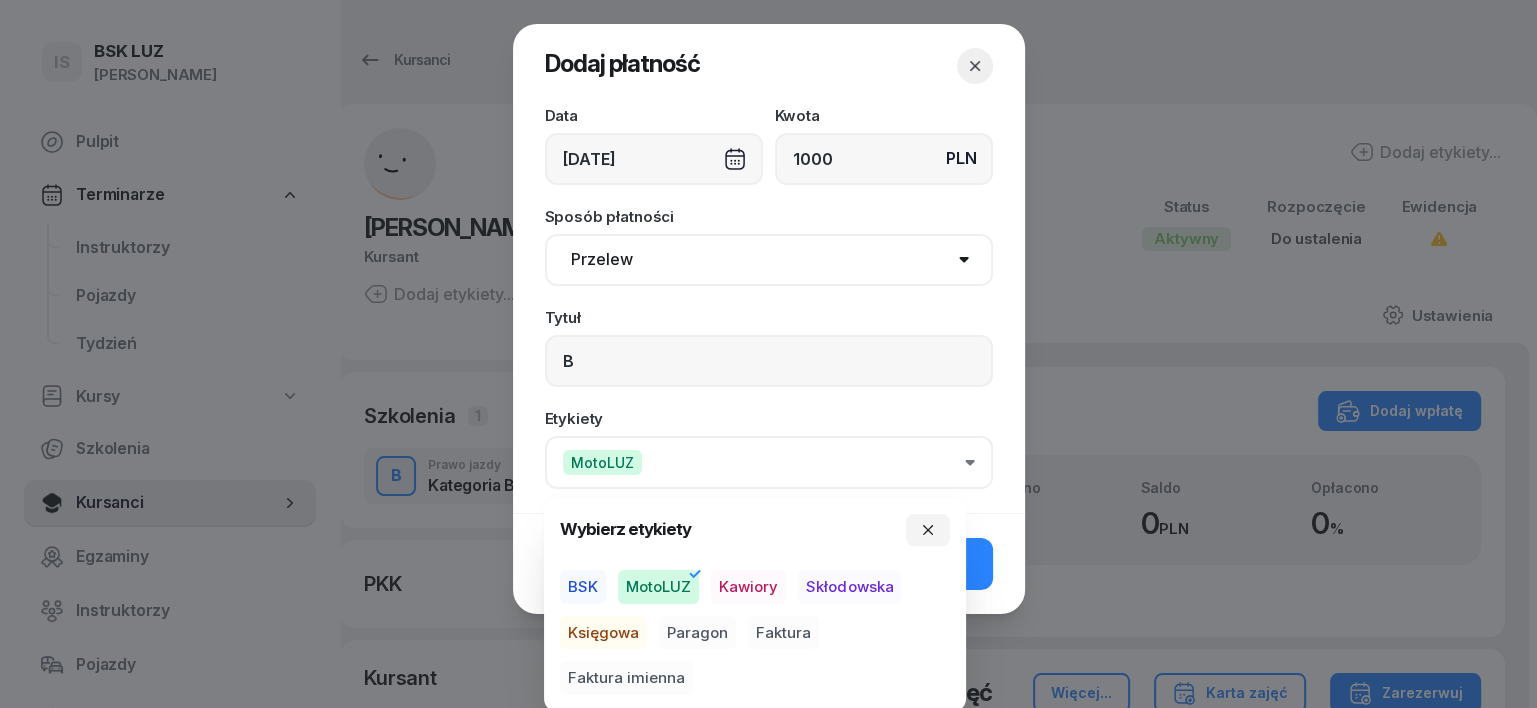 drag, startPoint x: 612, startPoint y: 629, endPoint x: 659, endPoint y: 631, distance: 47.042534 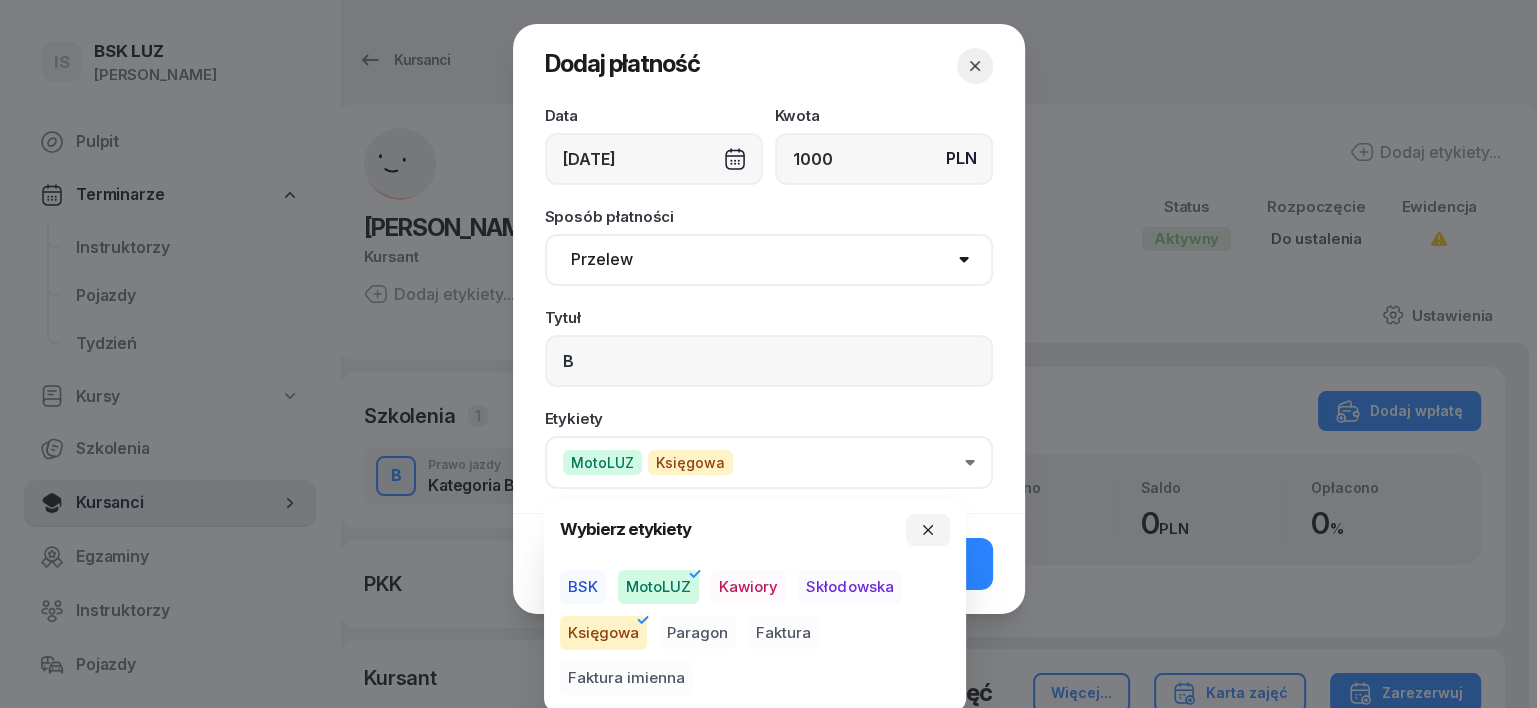 click on "Paragon" at bounding box center (697, 633) 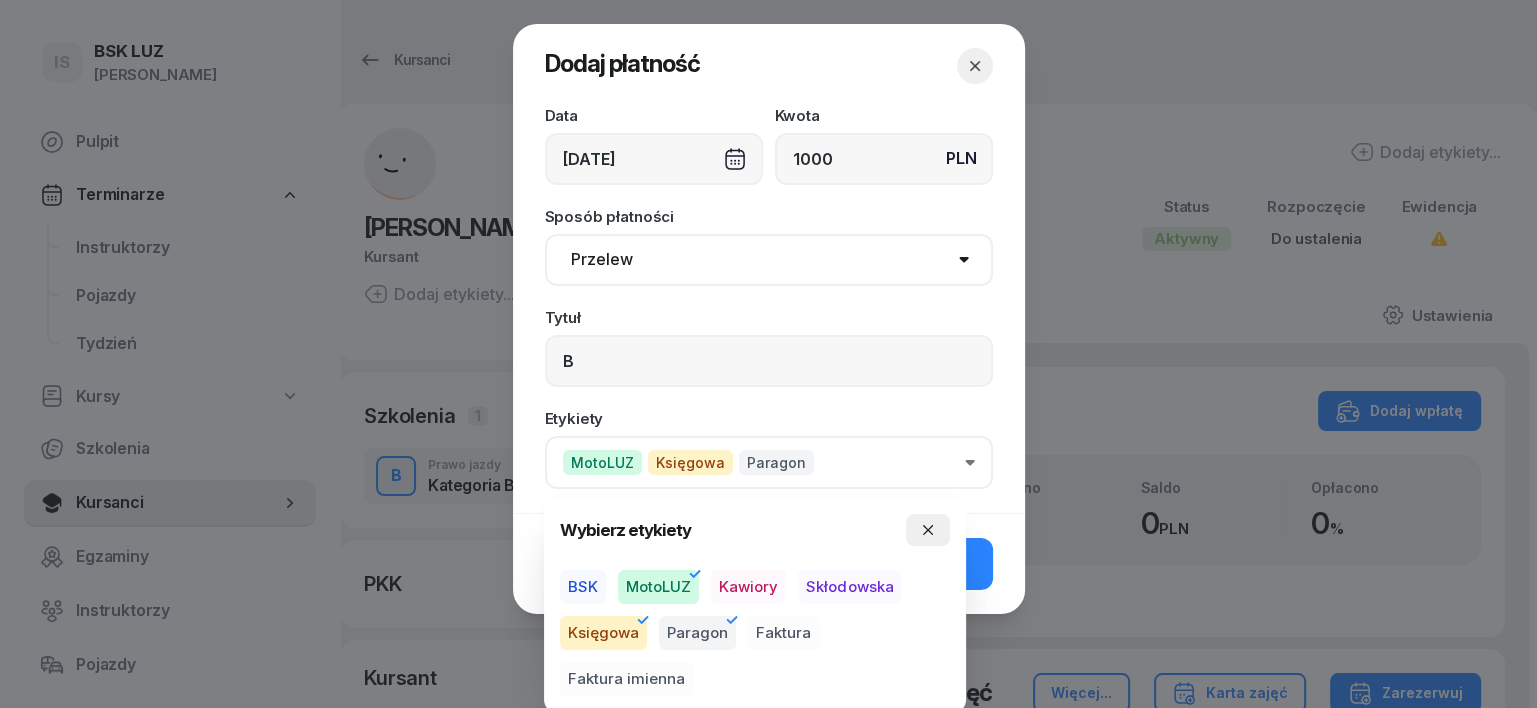 click 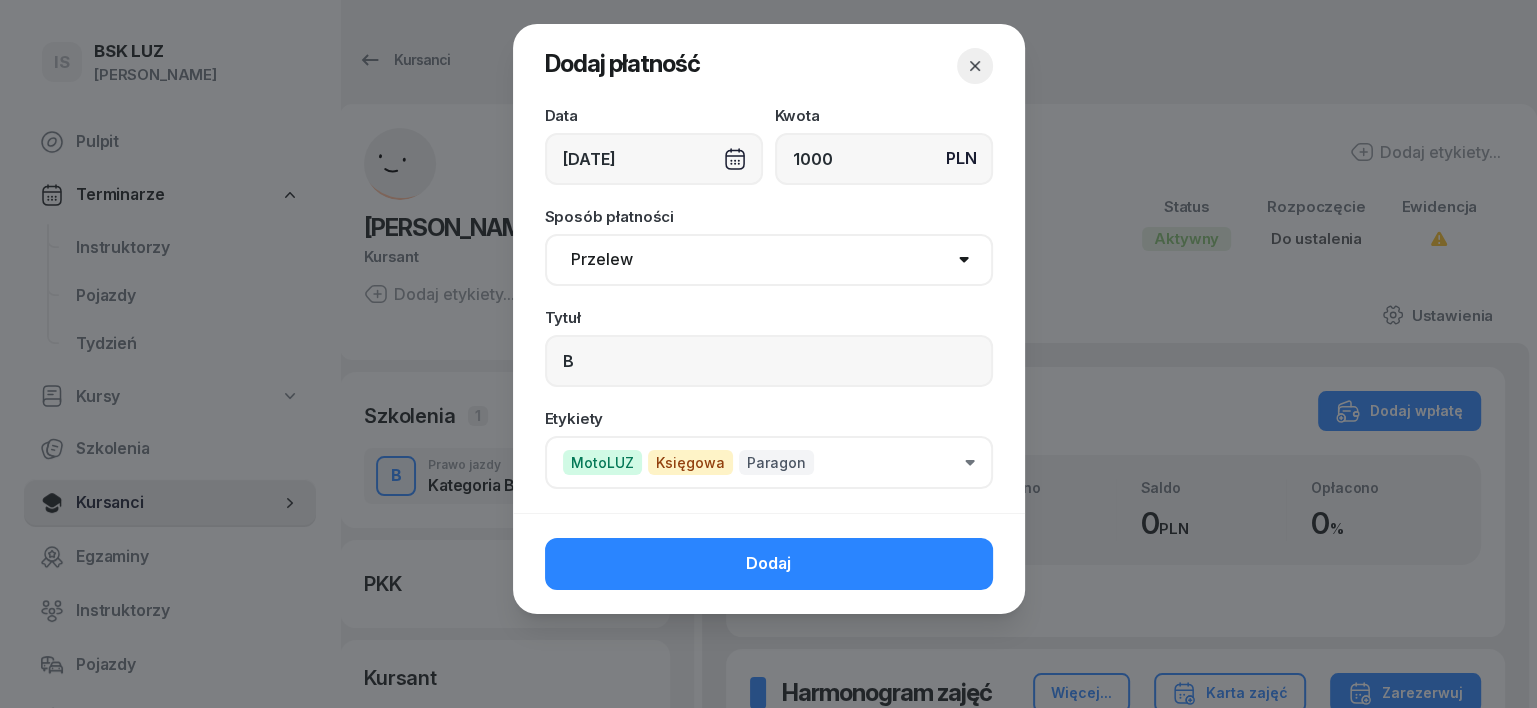 click on "Dodaj" 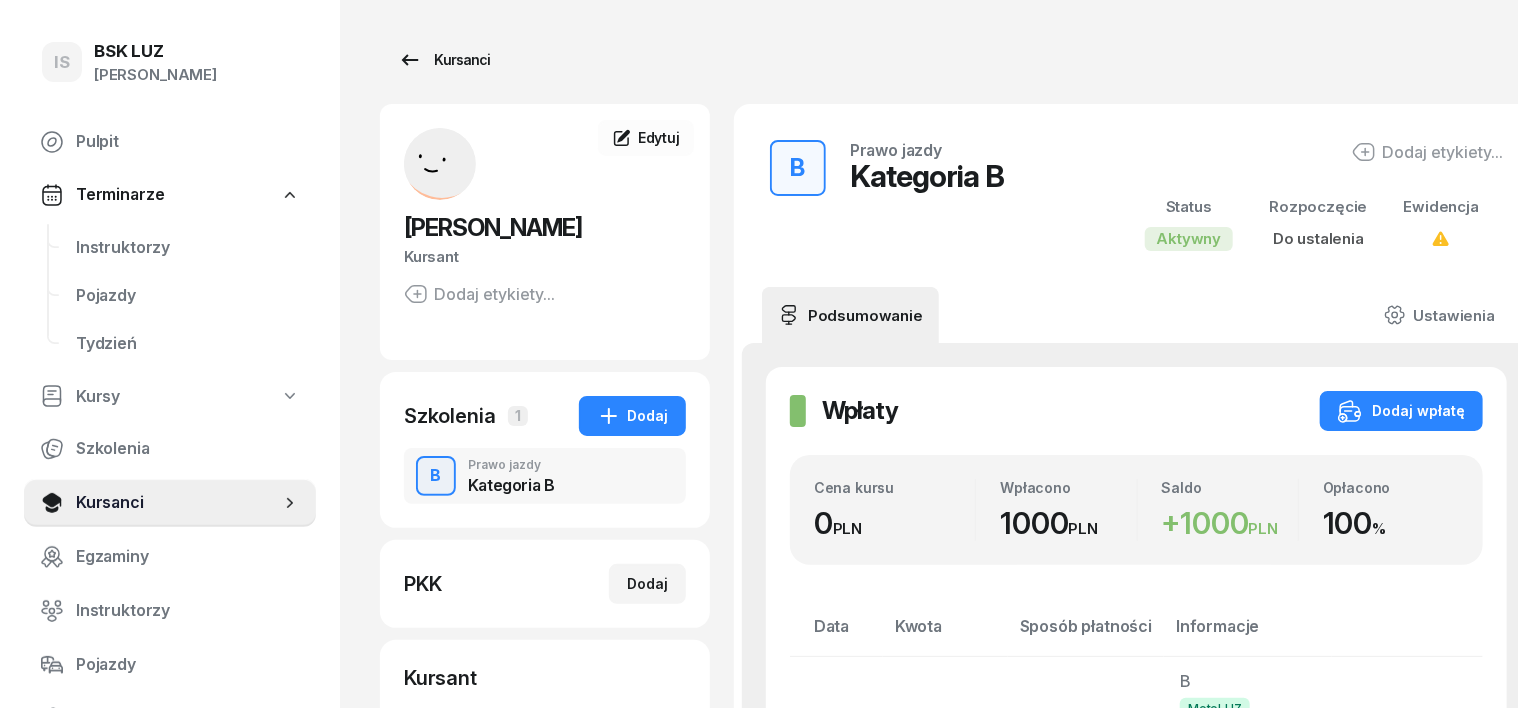click on "Kursanci" at bounding box center (444, 60) 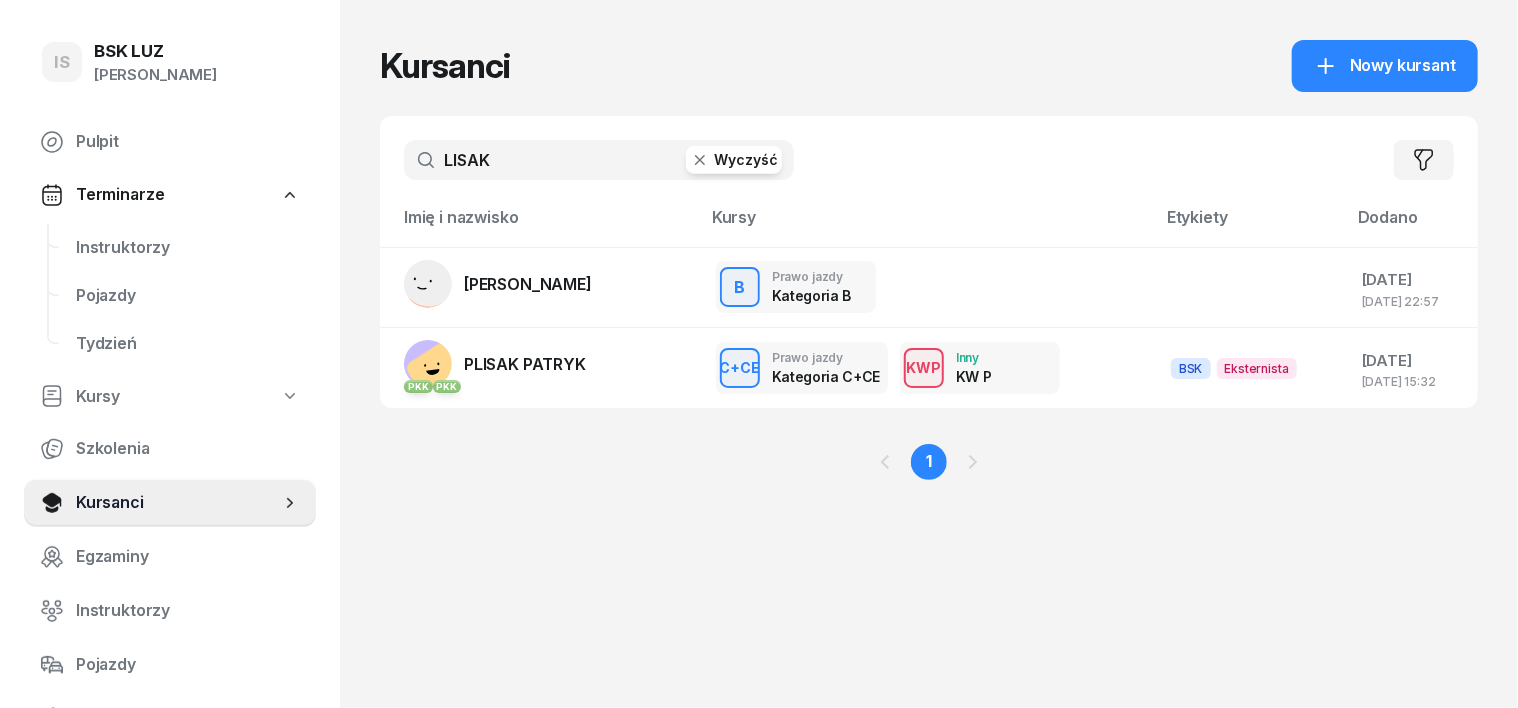 click 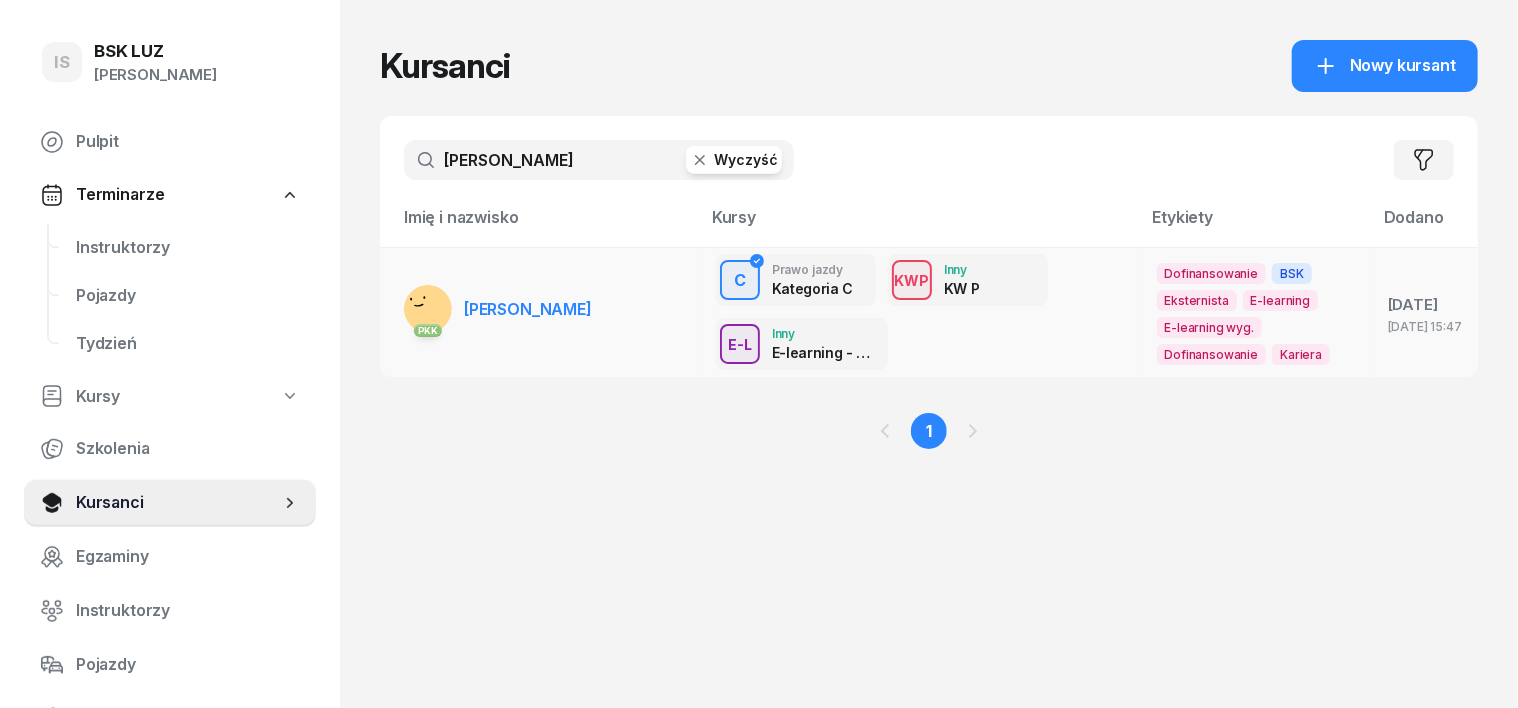 type on "[PERSON_NAME]" 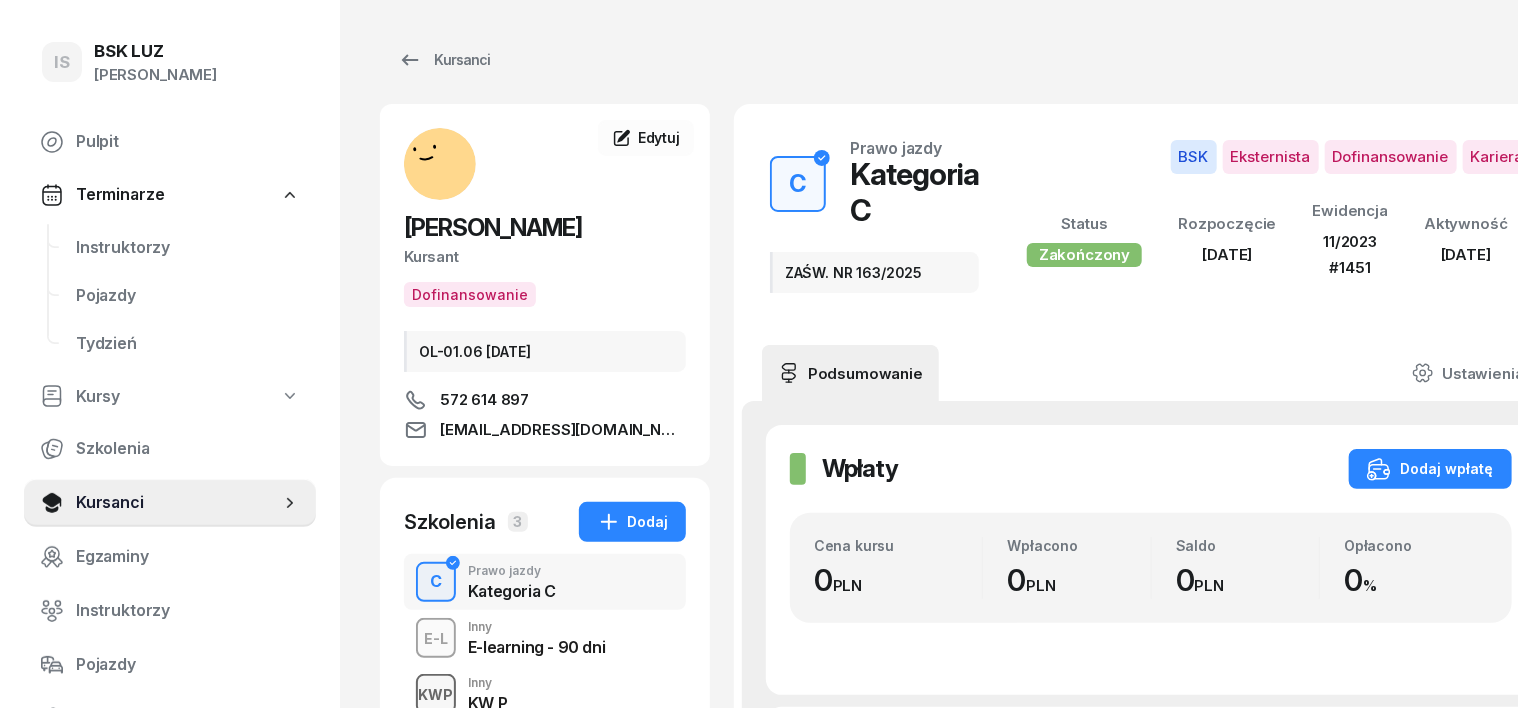 click on "KWP" at bounding box center (436, 694) 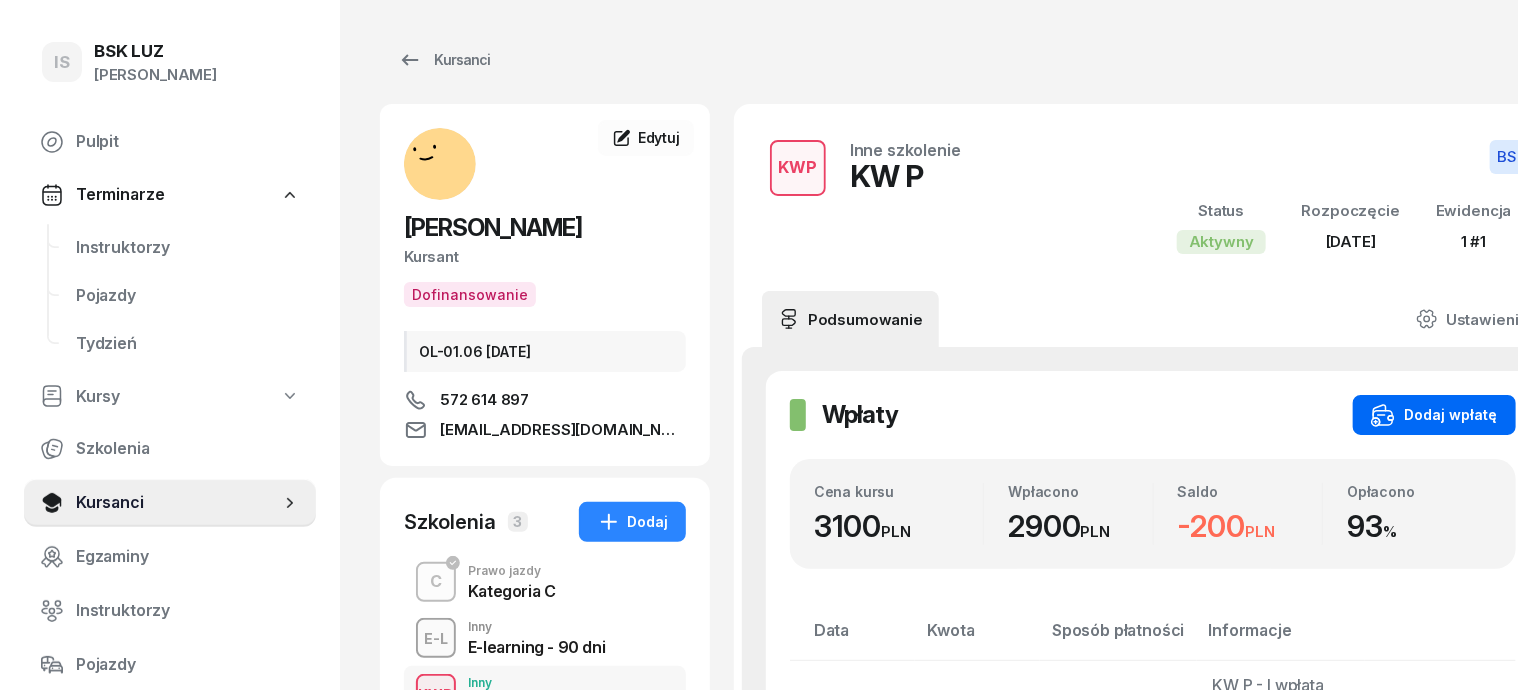 click on "Dodaj wpłatę" at bounding box center [1434, 415] 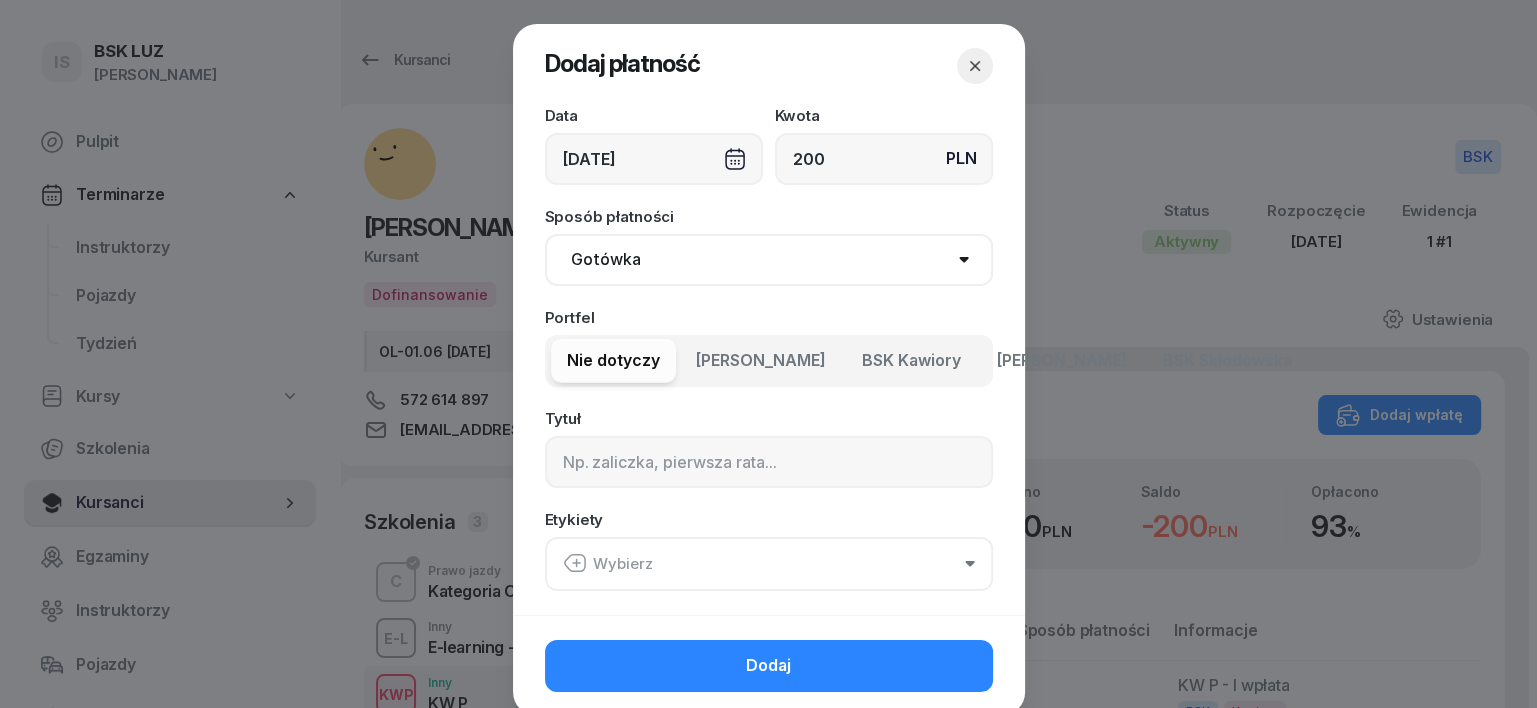 type on "200" 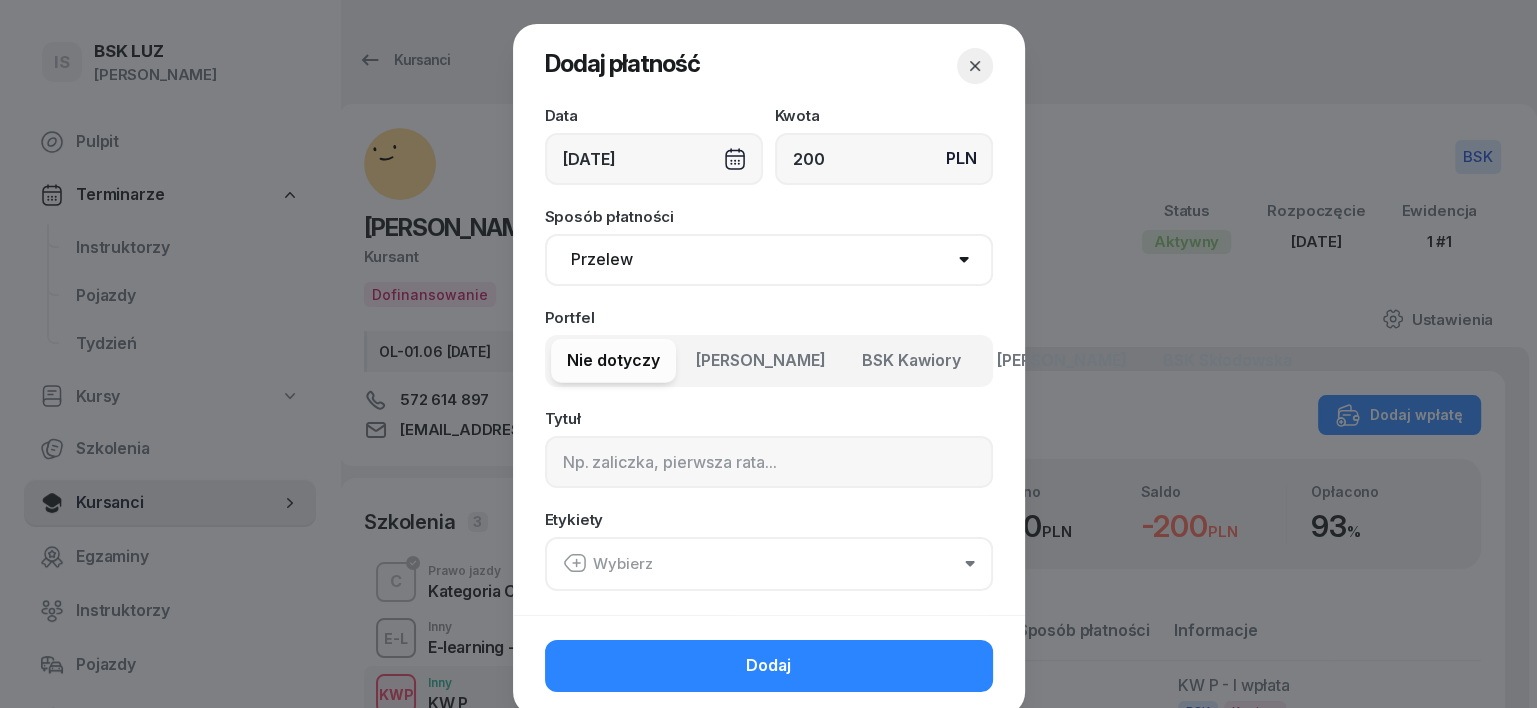 click on "Gotówka Karta Przelew Płatności online BLIK" at bounding box center (769, 260) 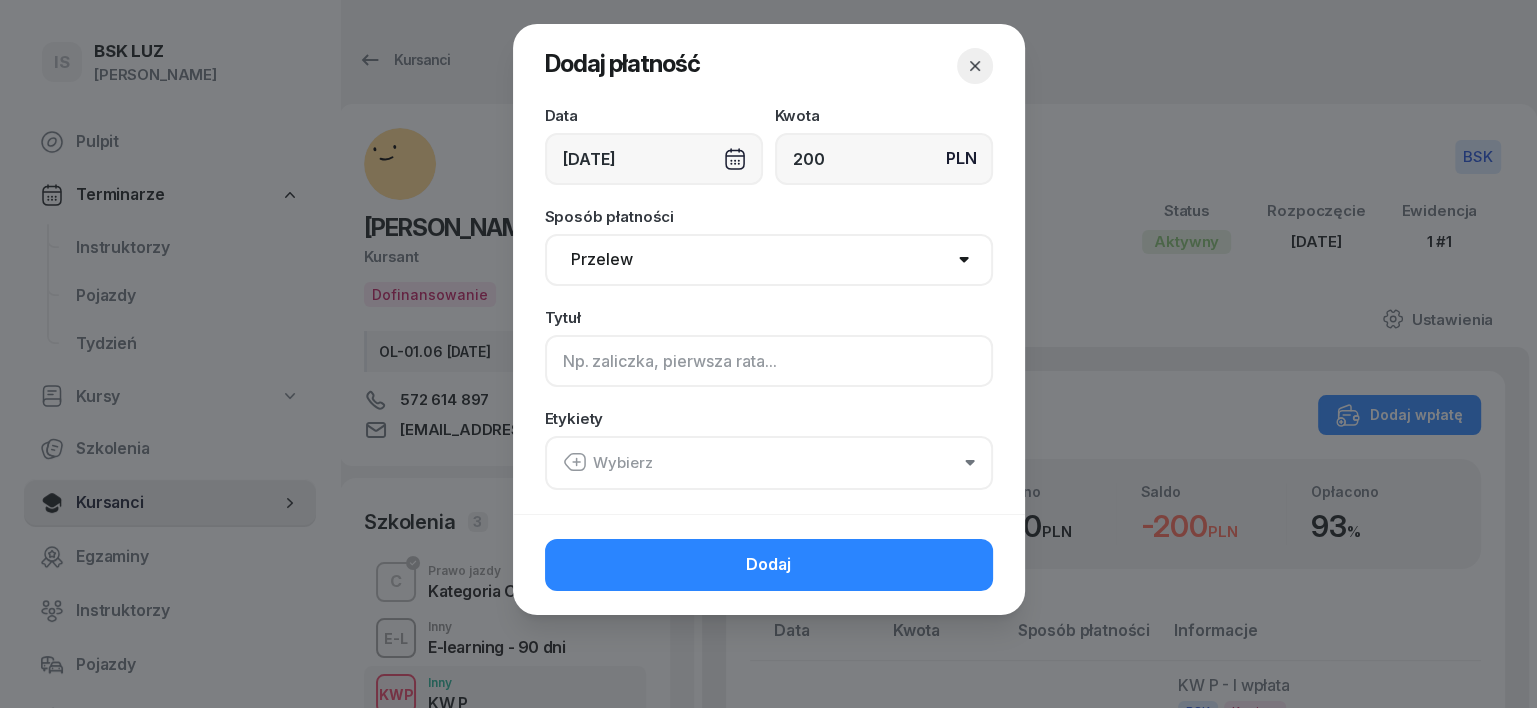 click 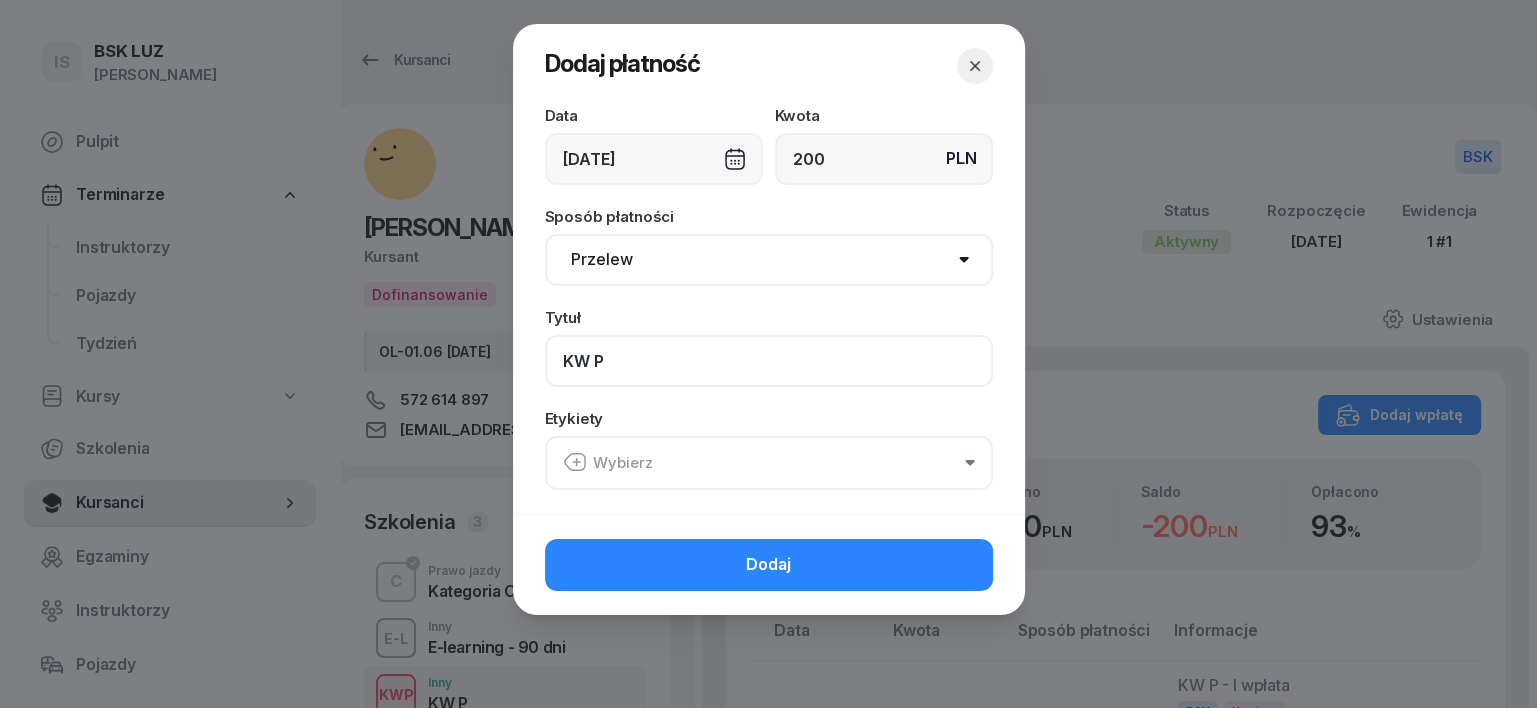 type on "KW P" 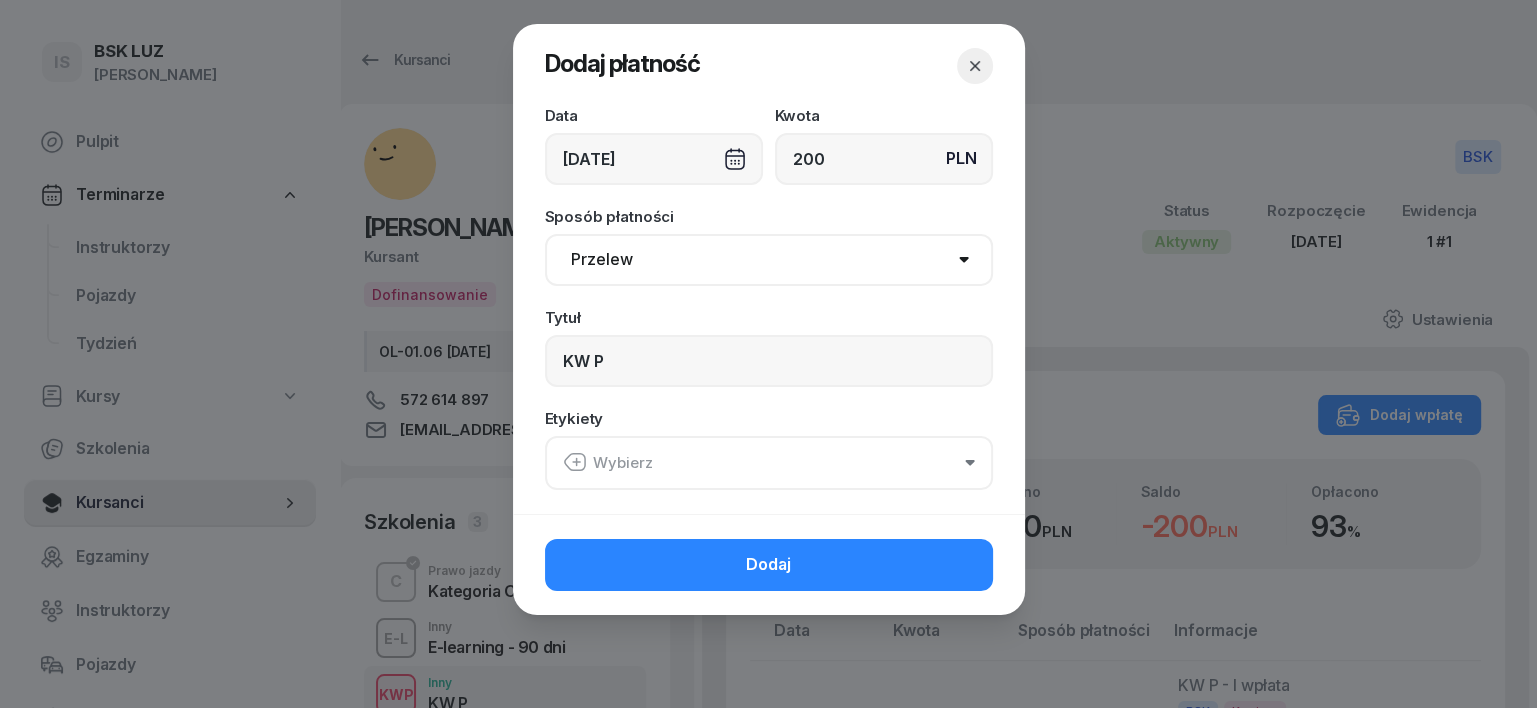click 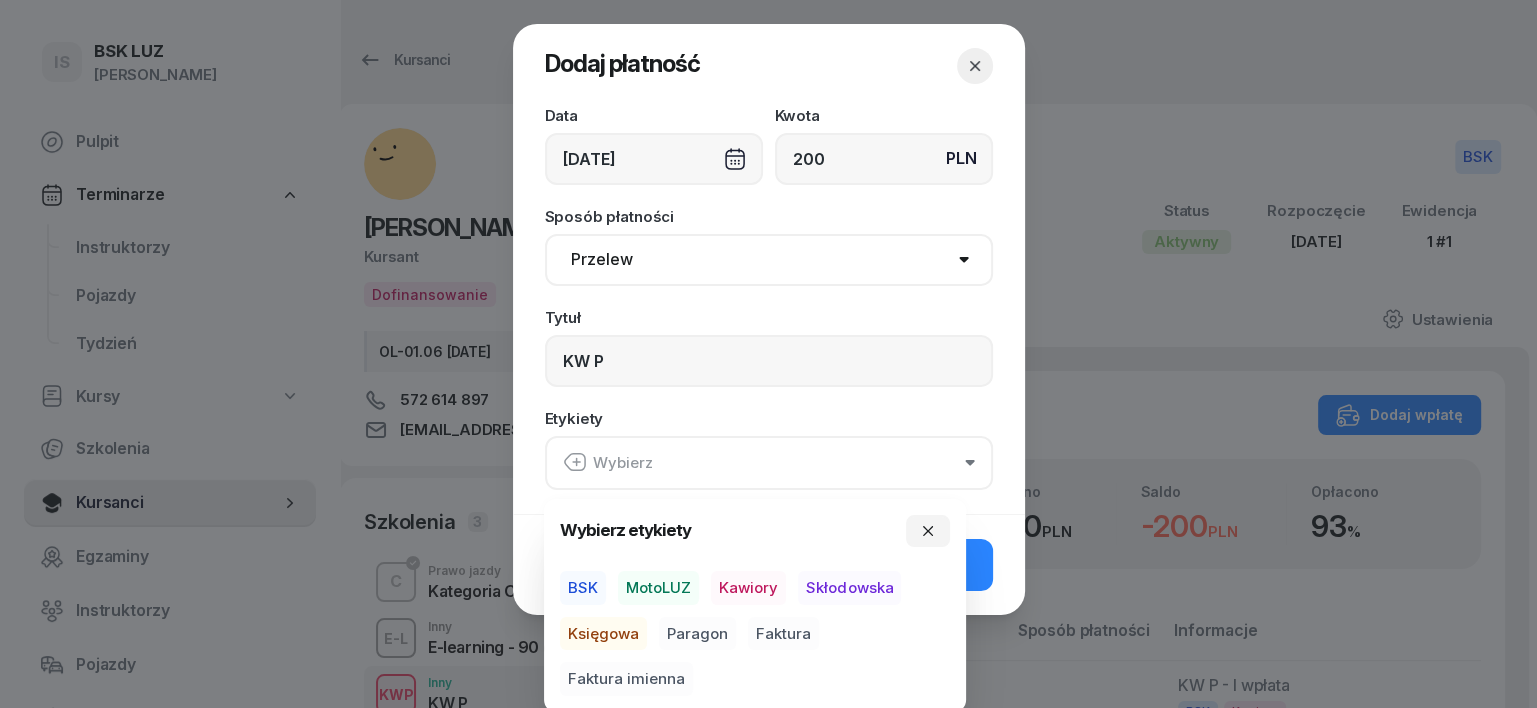 drag, startPoint x: 586, startPoint y: 584, endPoint x: 609, endPoint y: 617, distance: 40.22437 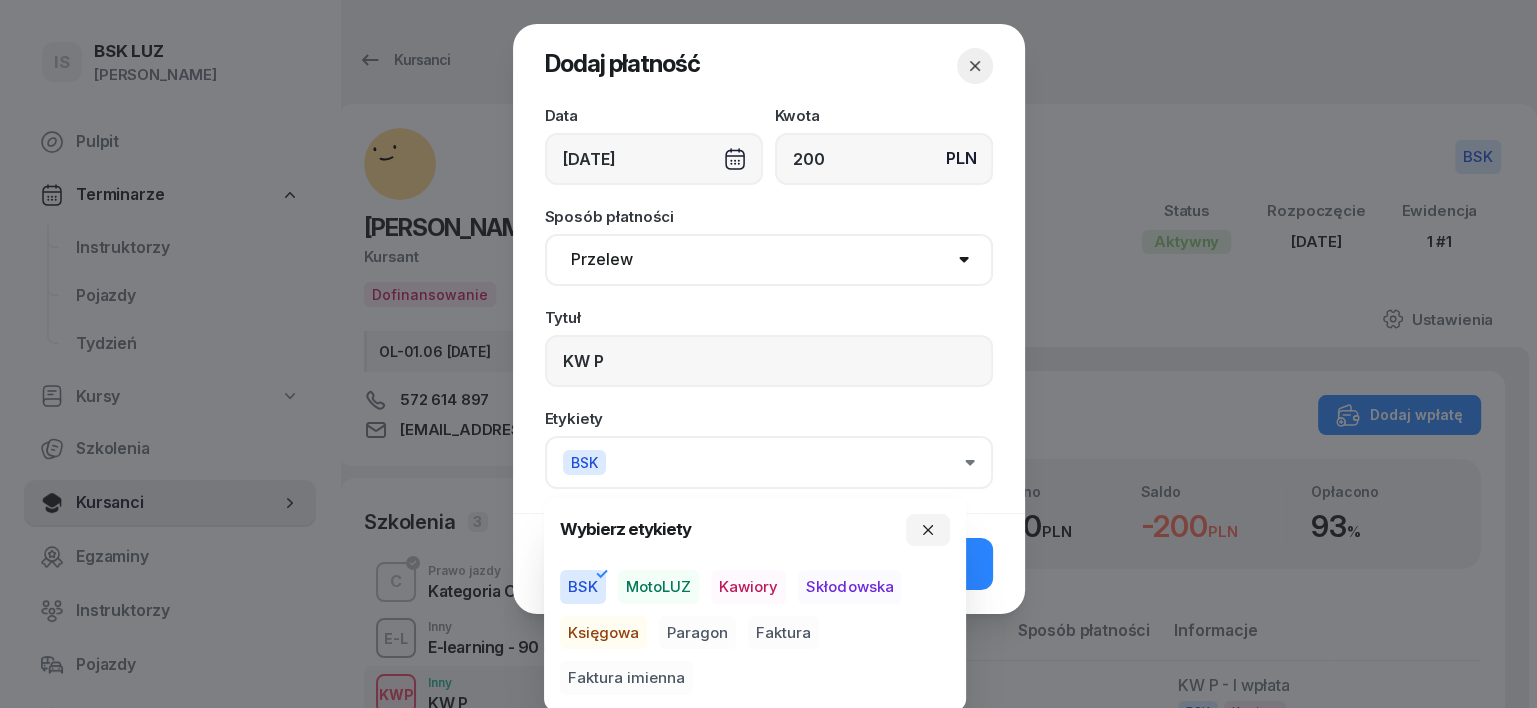 drag, startPoint x: 611, startPoint y: 633, endPoint x: 675, endPoint y: 646, distance: 65.30697 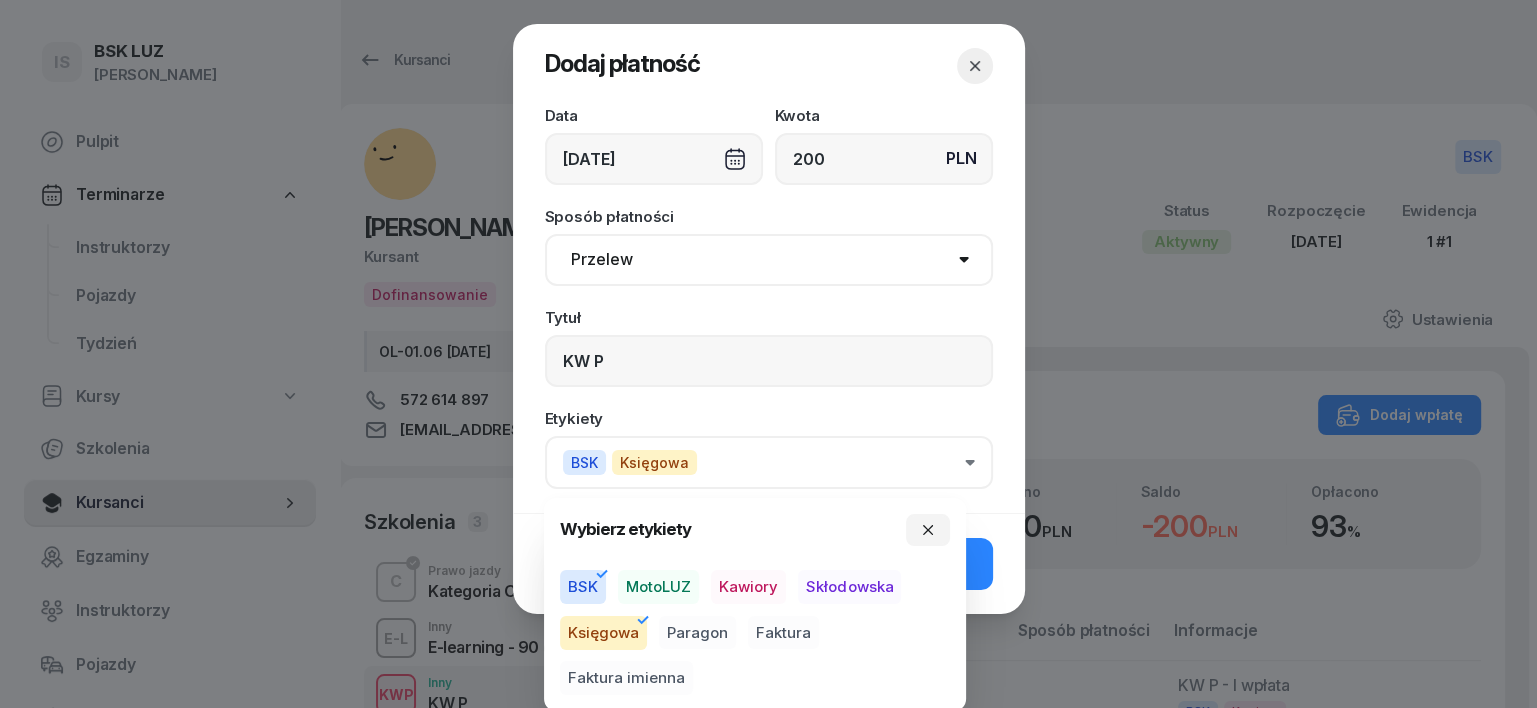 drag, startPoint x: 691, startPoint y: 633, endPoint x: 813, endPoint y: 629, distance: 122.06556 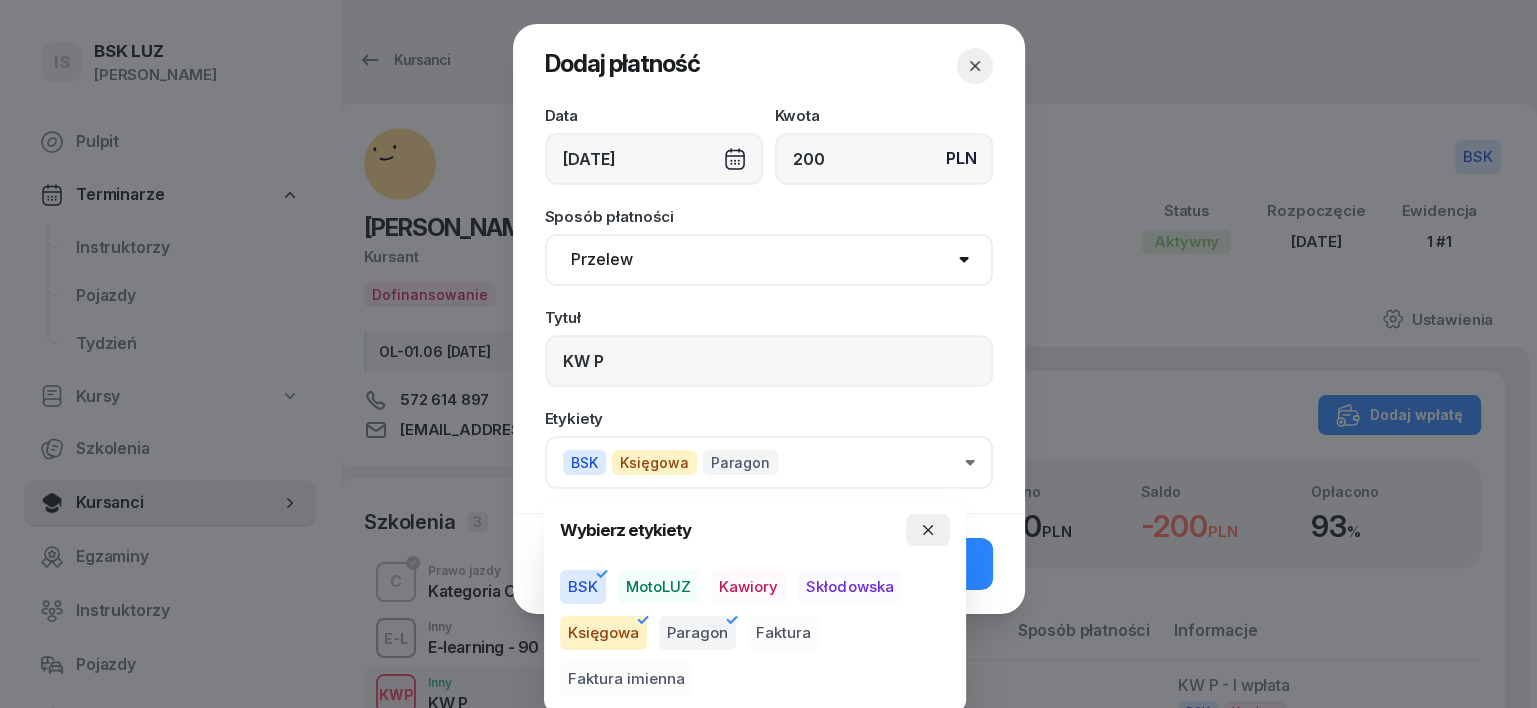 click 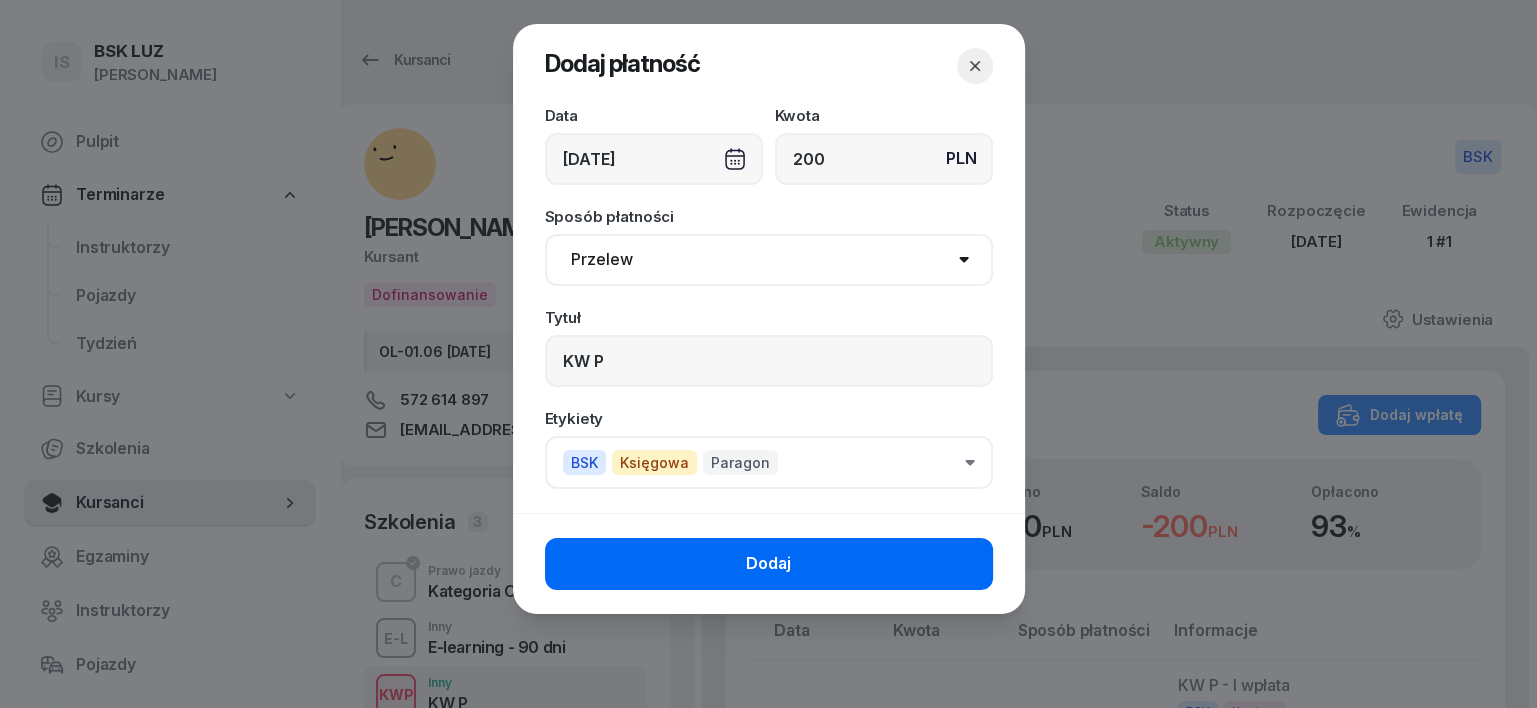 click on "Dodaj" 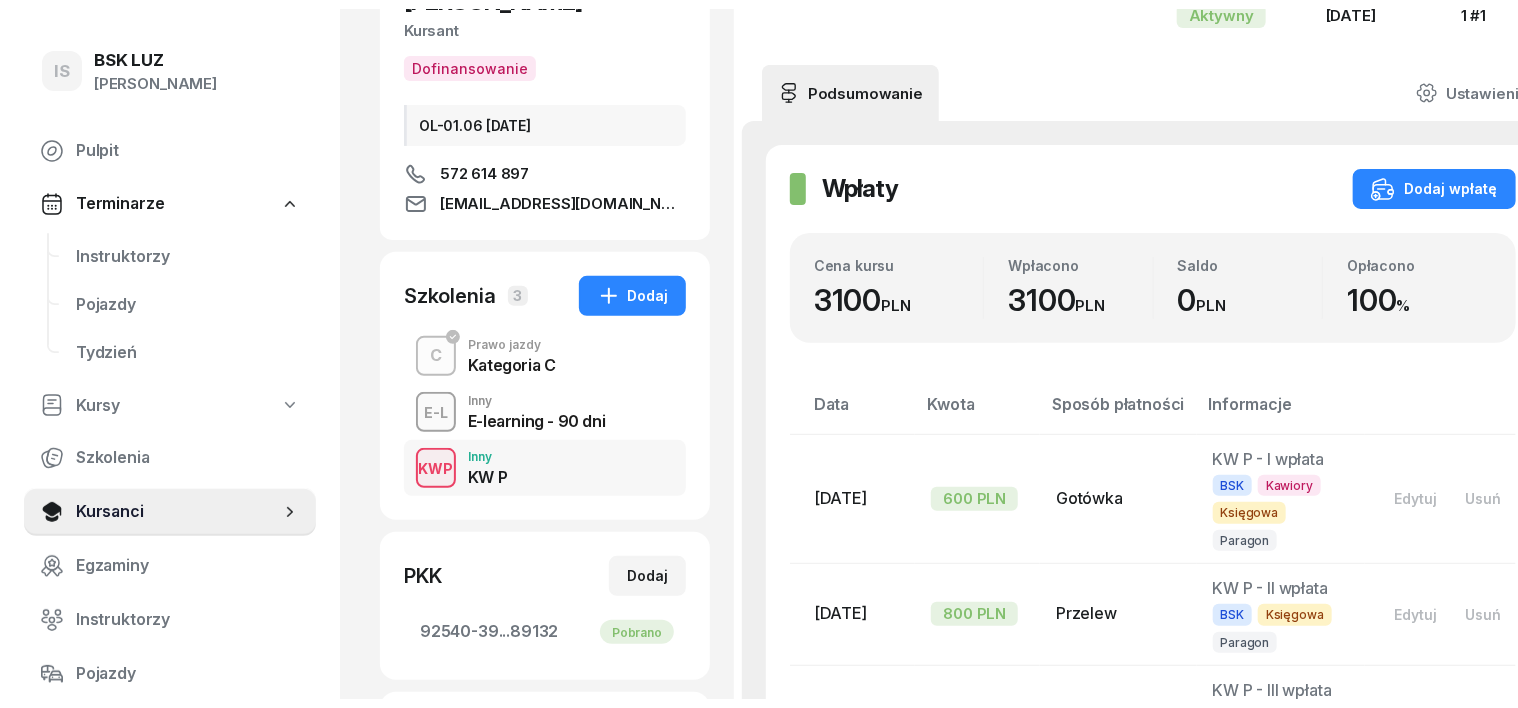 scroll, scrollTop: 0, scrollLeft: 0, axis: both 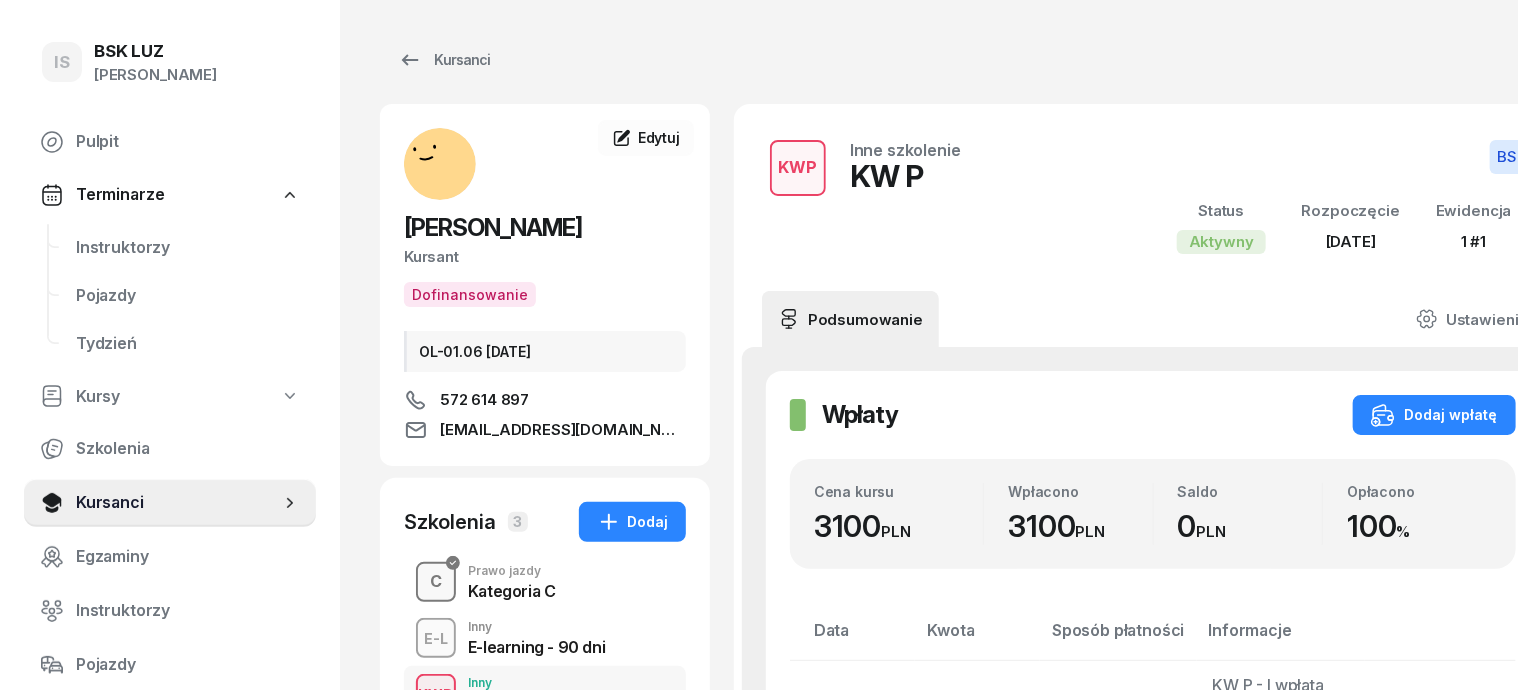 click on "C" at bounding box center (436, 582) 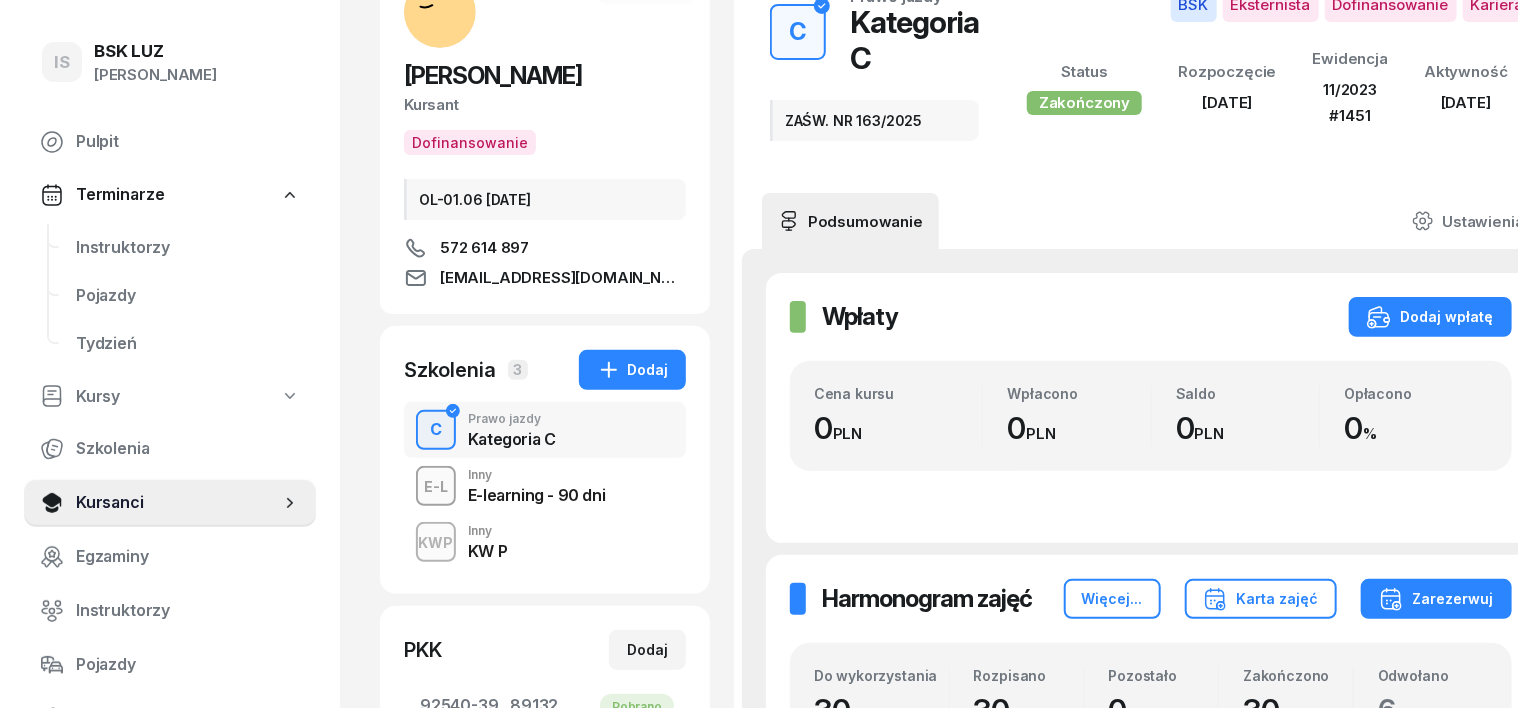 scroll, scrollTop: 0, scrollLeft: 0, axis: both 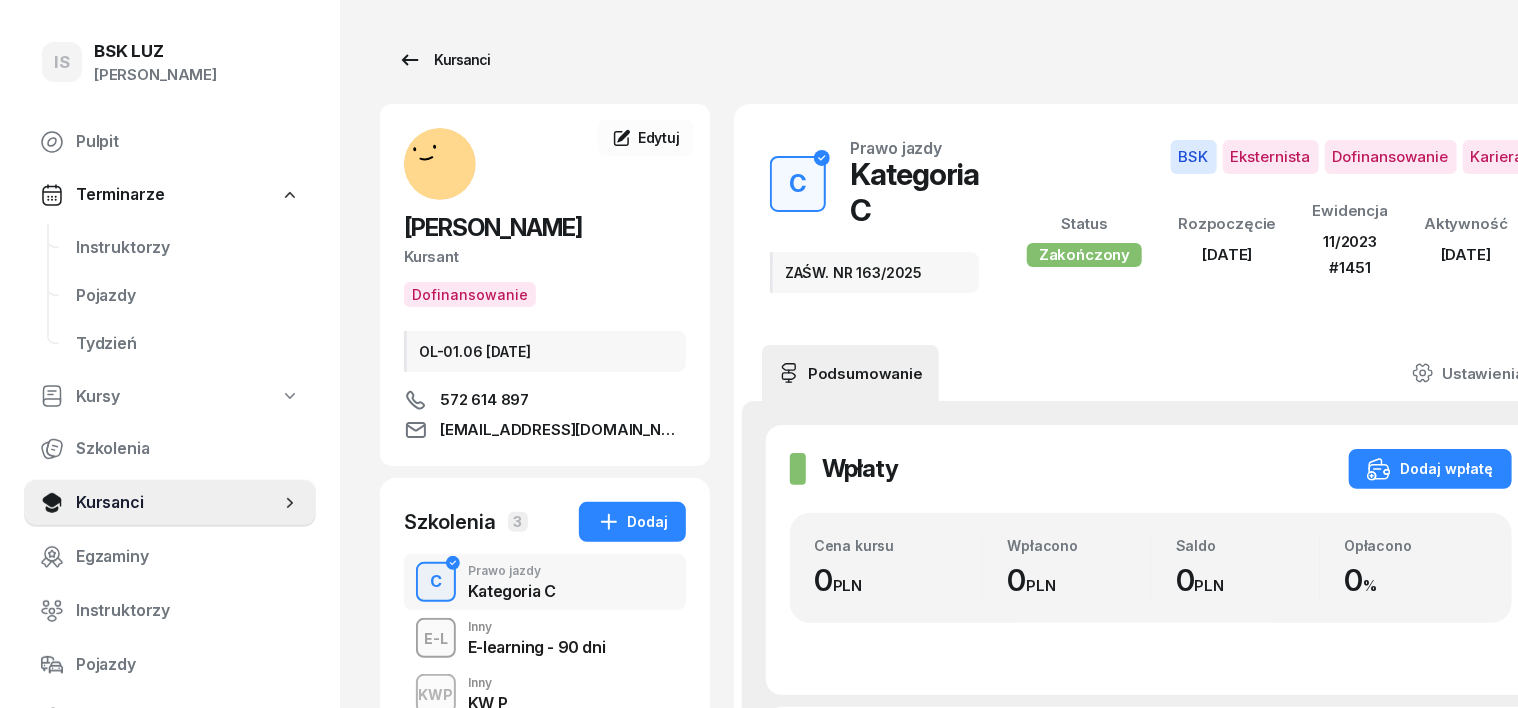 click on "Kursanci" at bounding box center [444, 60] 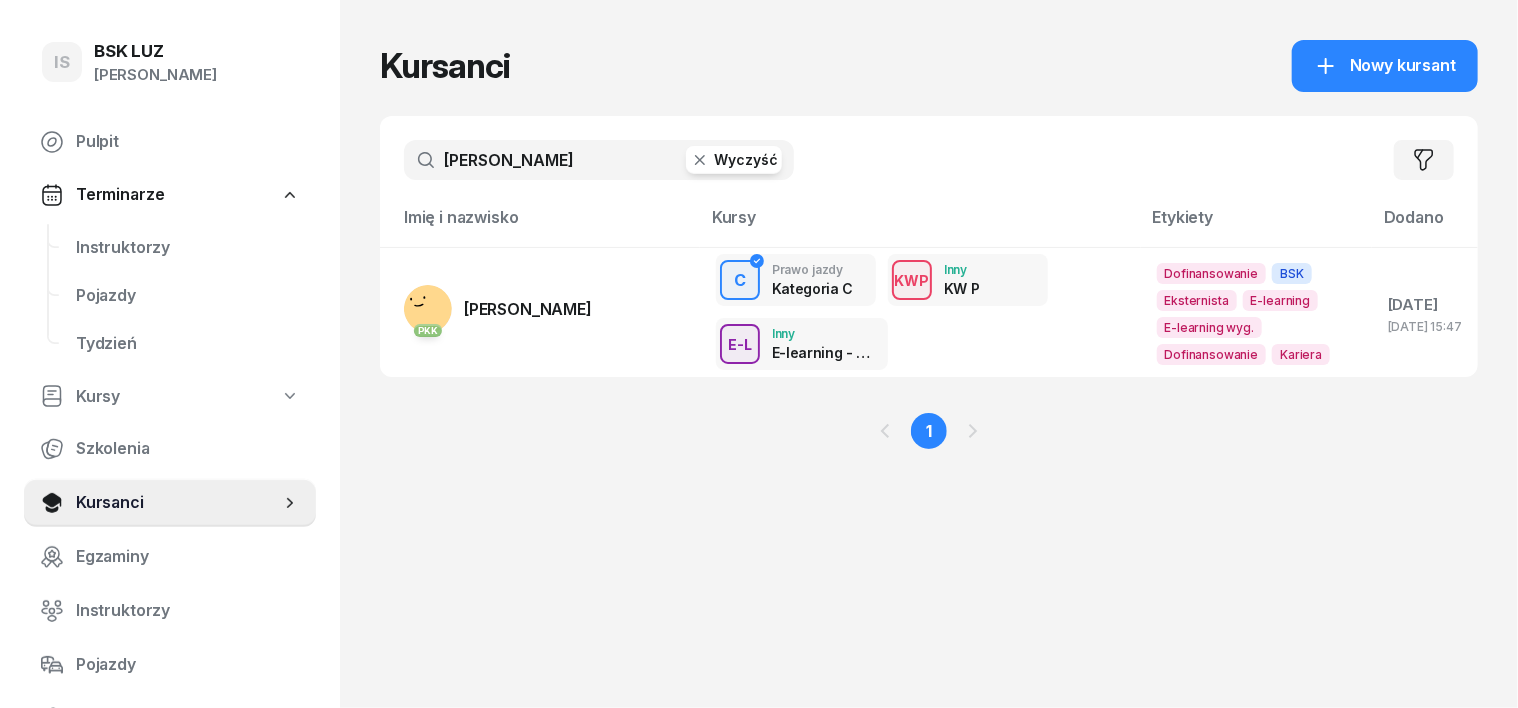 click 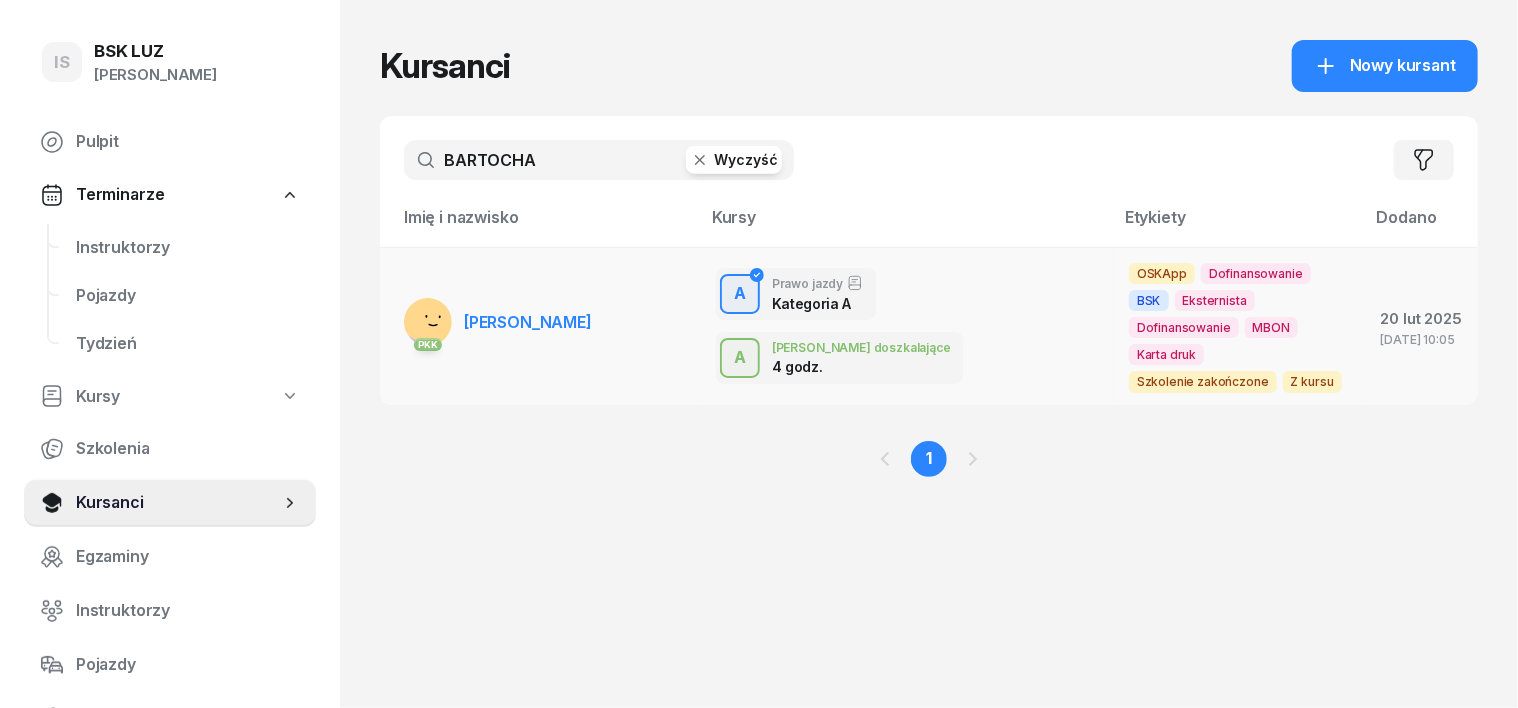 type on "BARTOCHA" 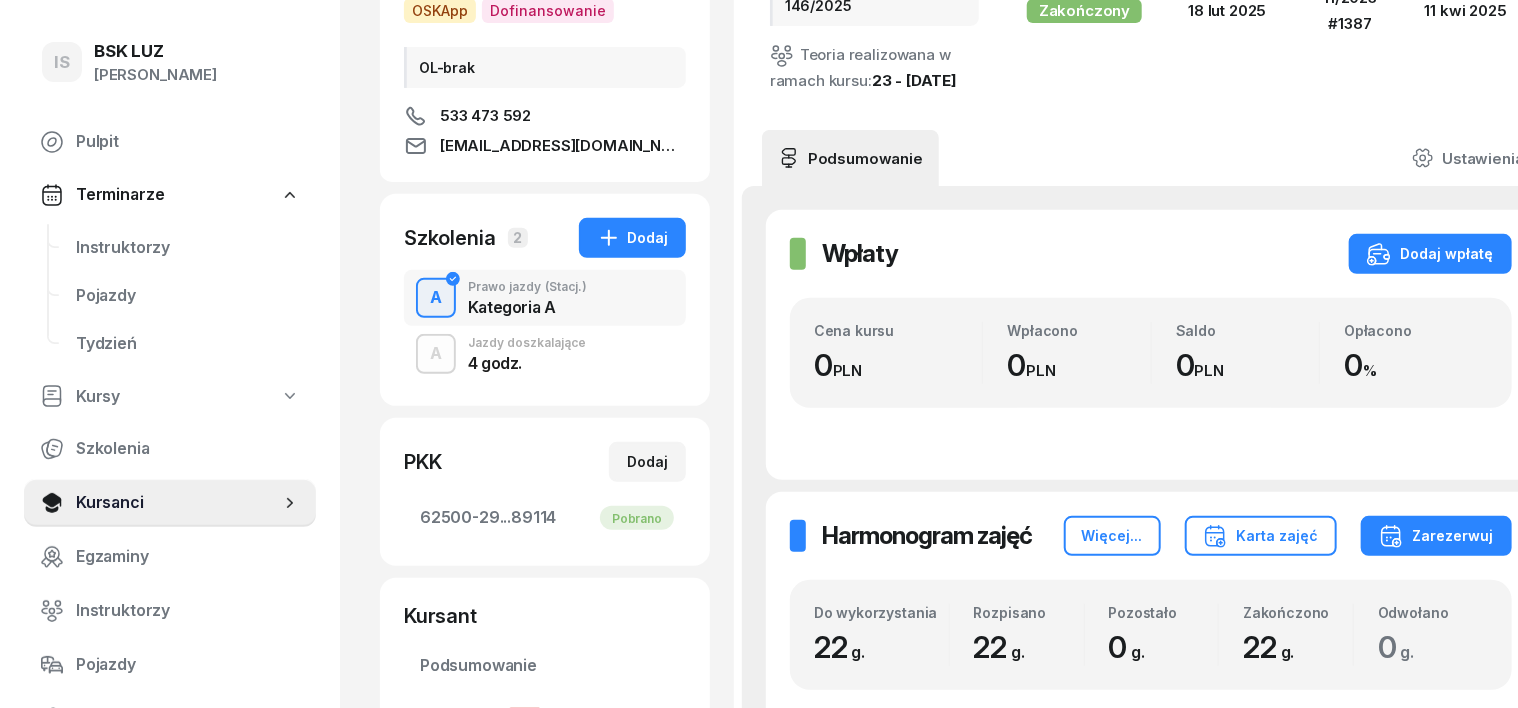 scroll, scrollTop: 250, scrollLeft: 0, axis: vertical 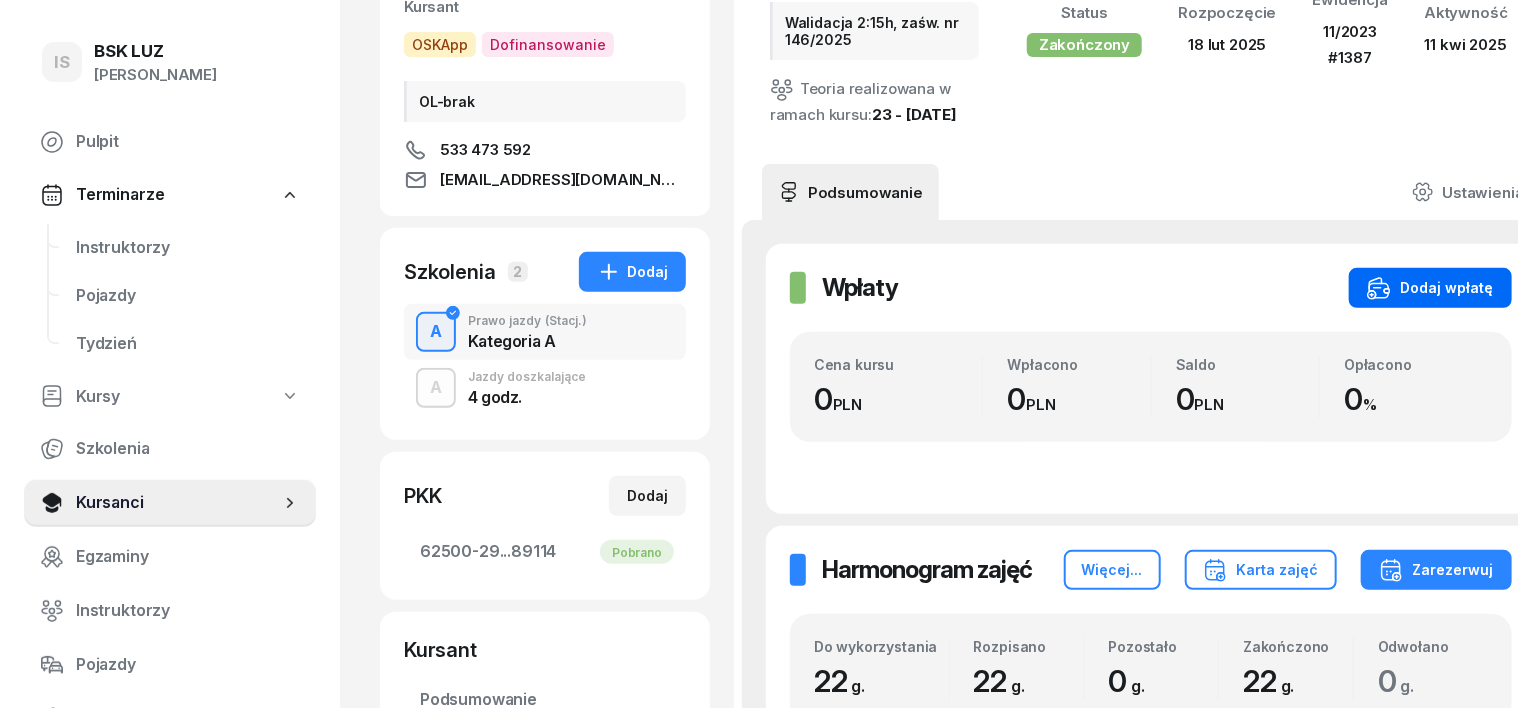 click on "Dodaj wpłatę" at bounding box center [1430, 288] 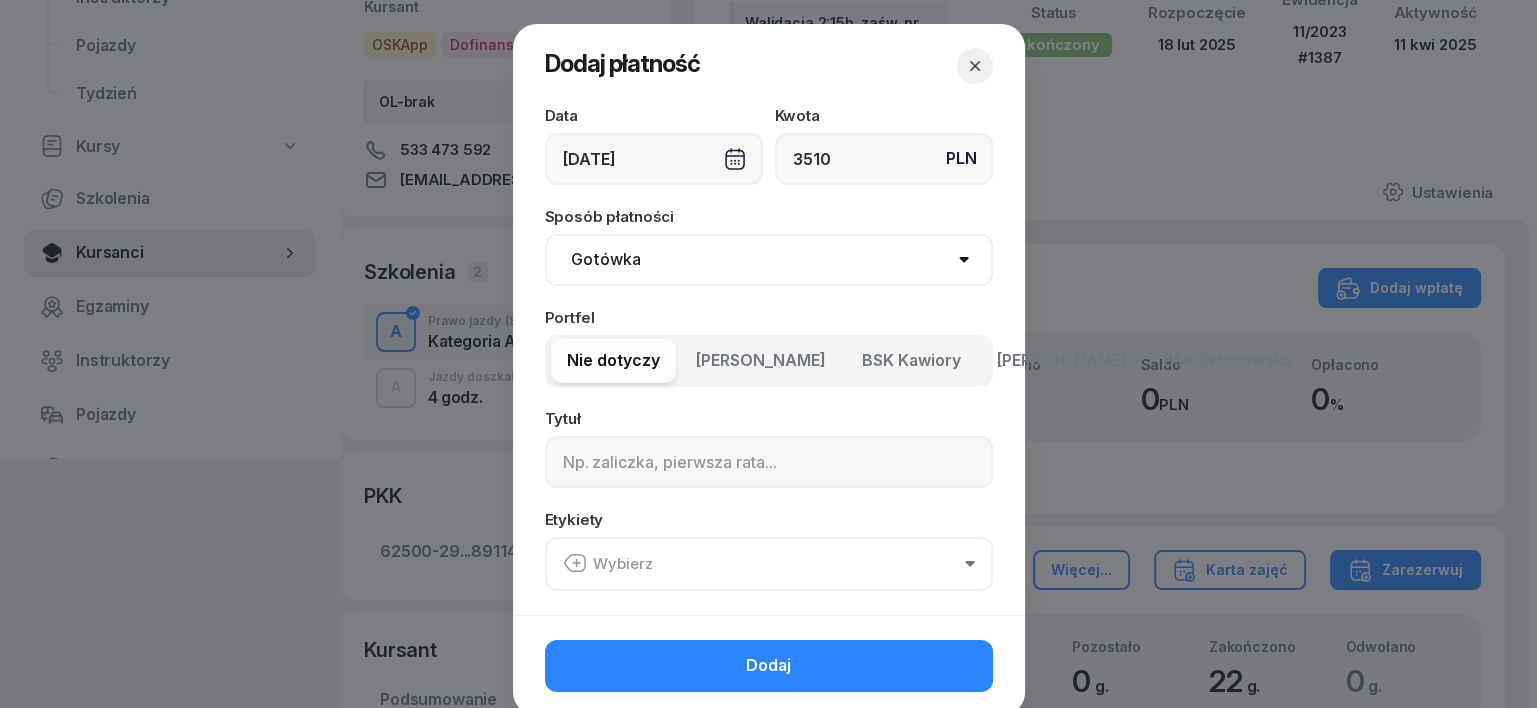 type on "3510" 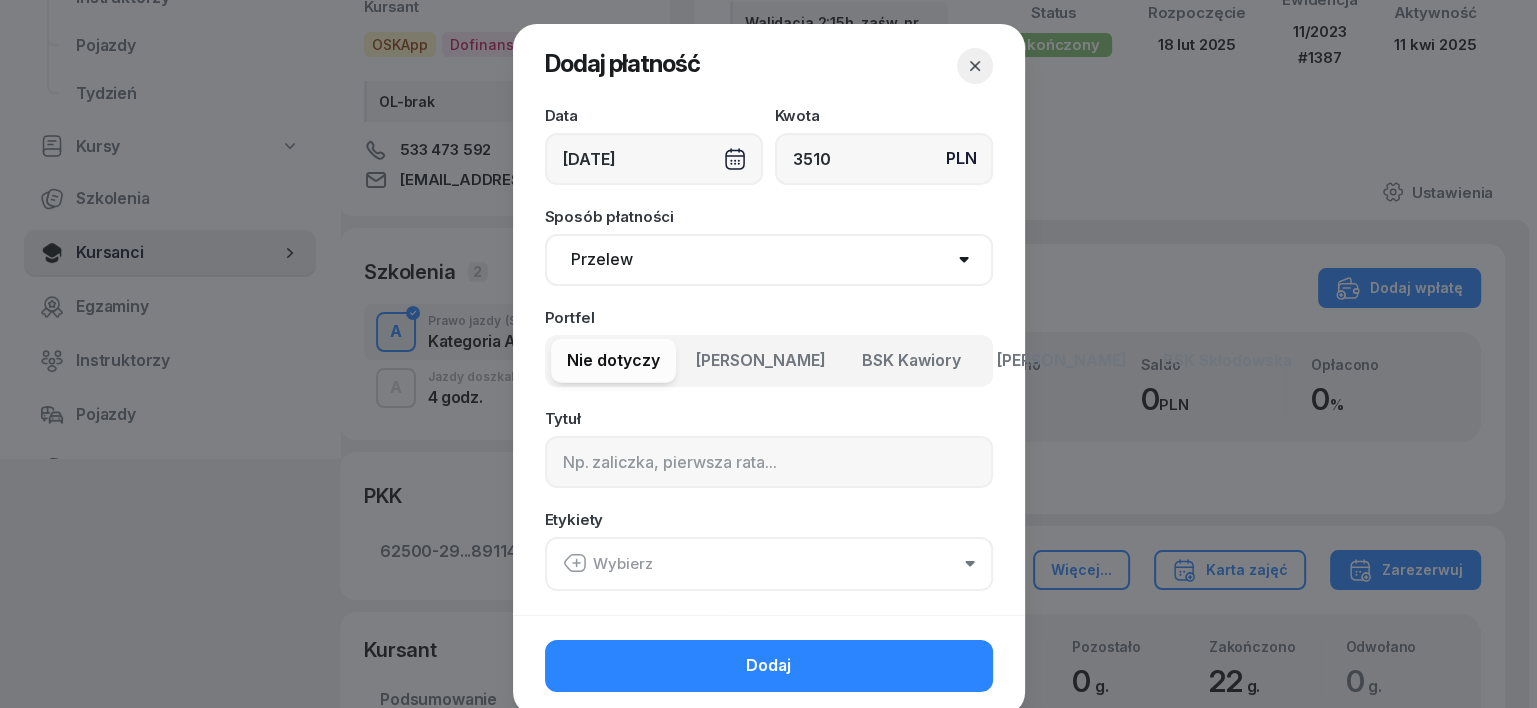 click on "Gotówka Karta Przelew Płatności online BLIK" at bounding box center [769, 260] 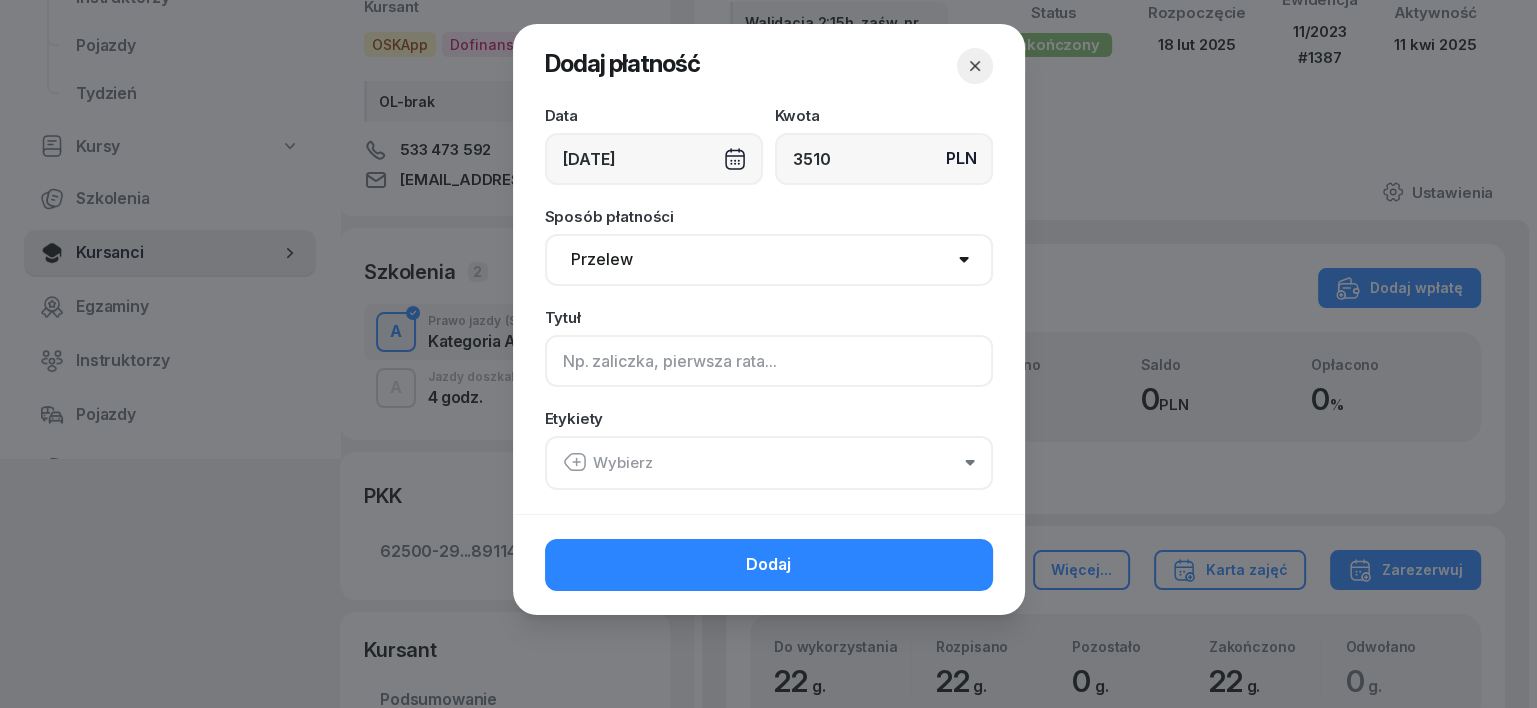 click 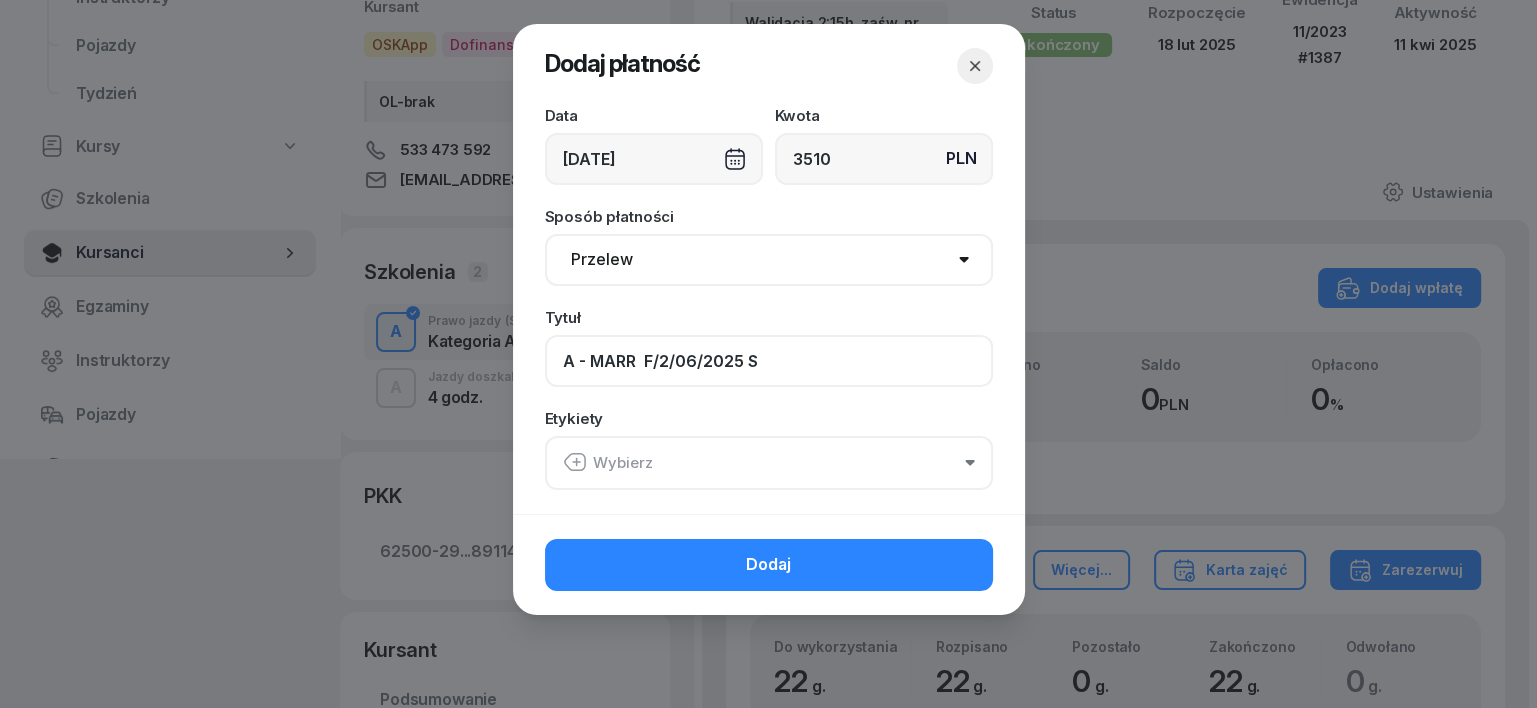 type on "A - MARR  F/2/06/2025 S" 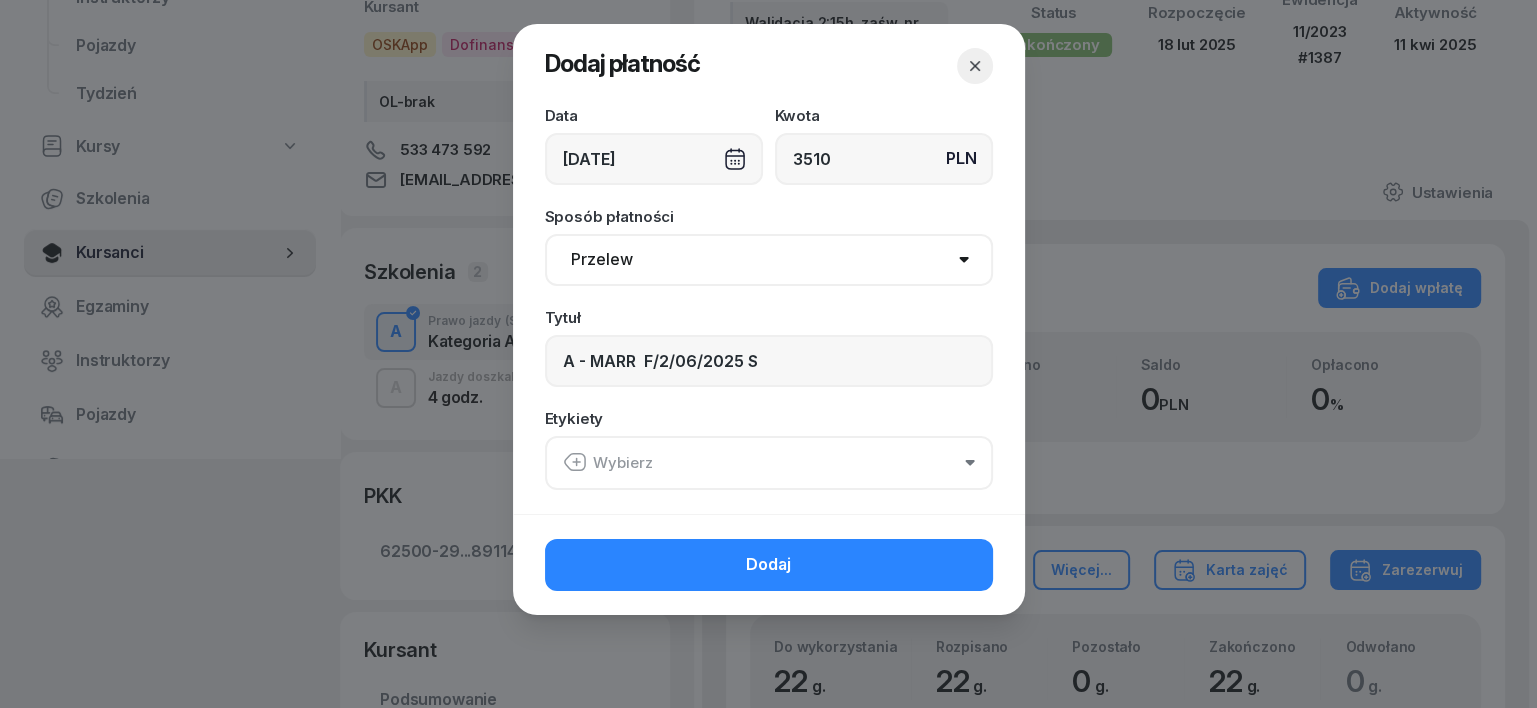 click 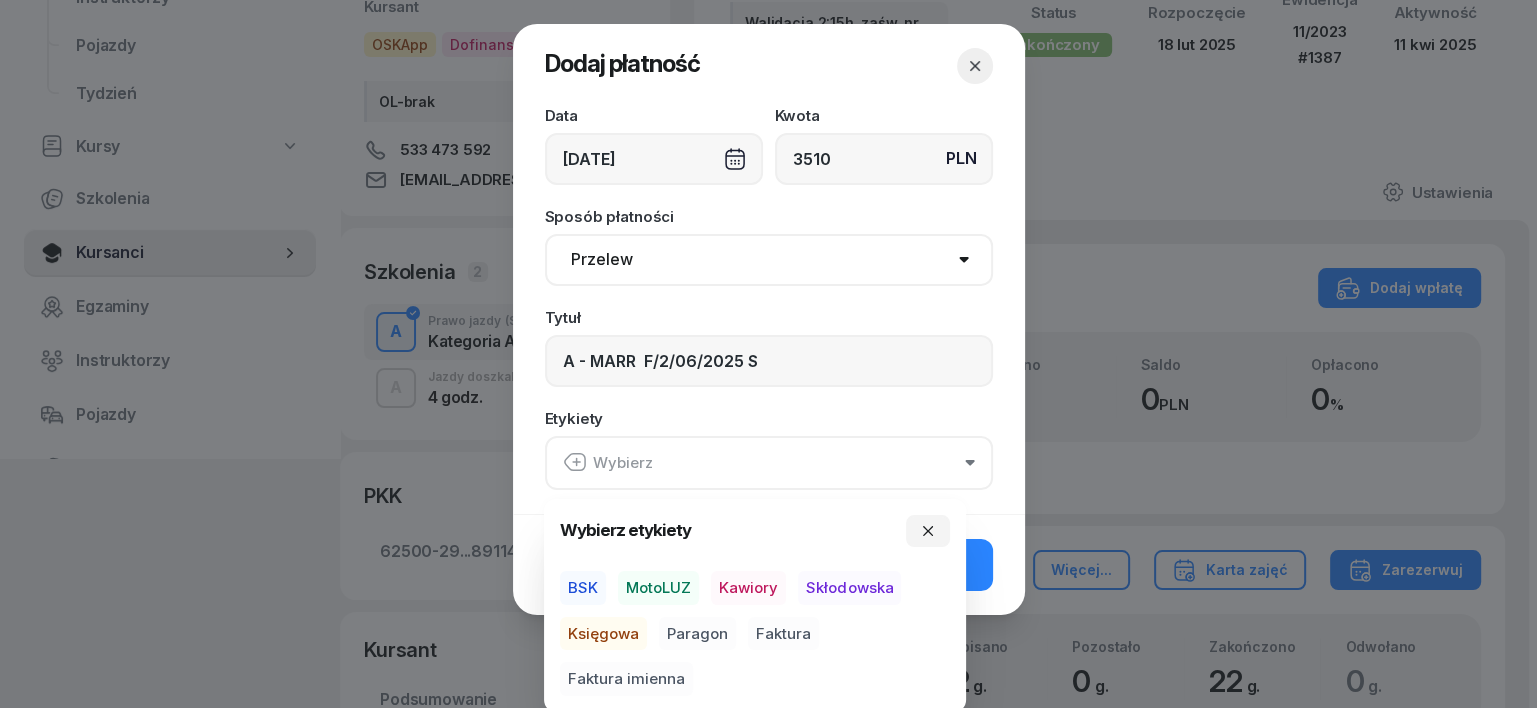 click on "BSK" at bounding box center (583, 588) 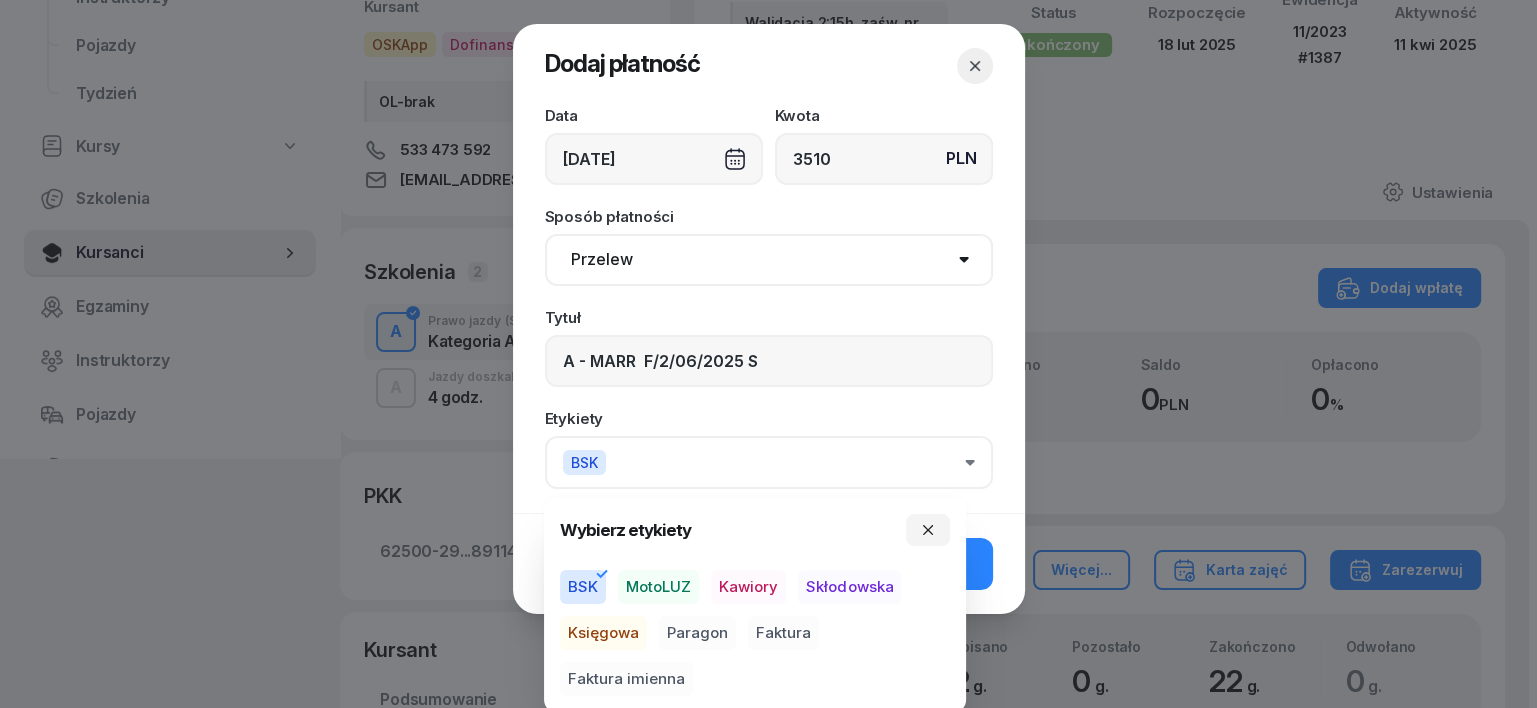 click on "Księgowa" at bounding box center [603, 633] 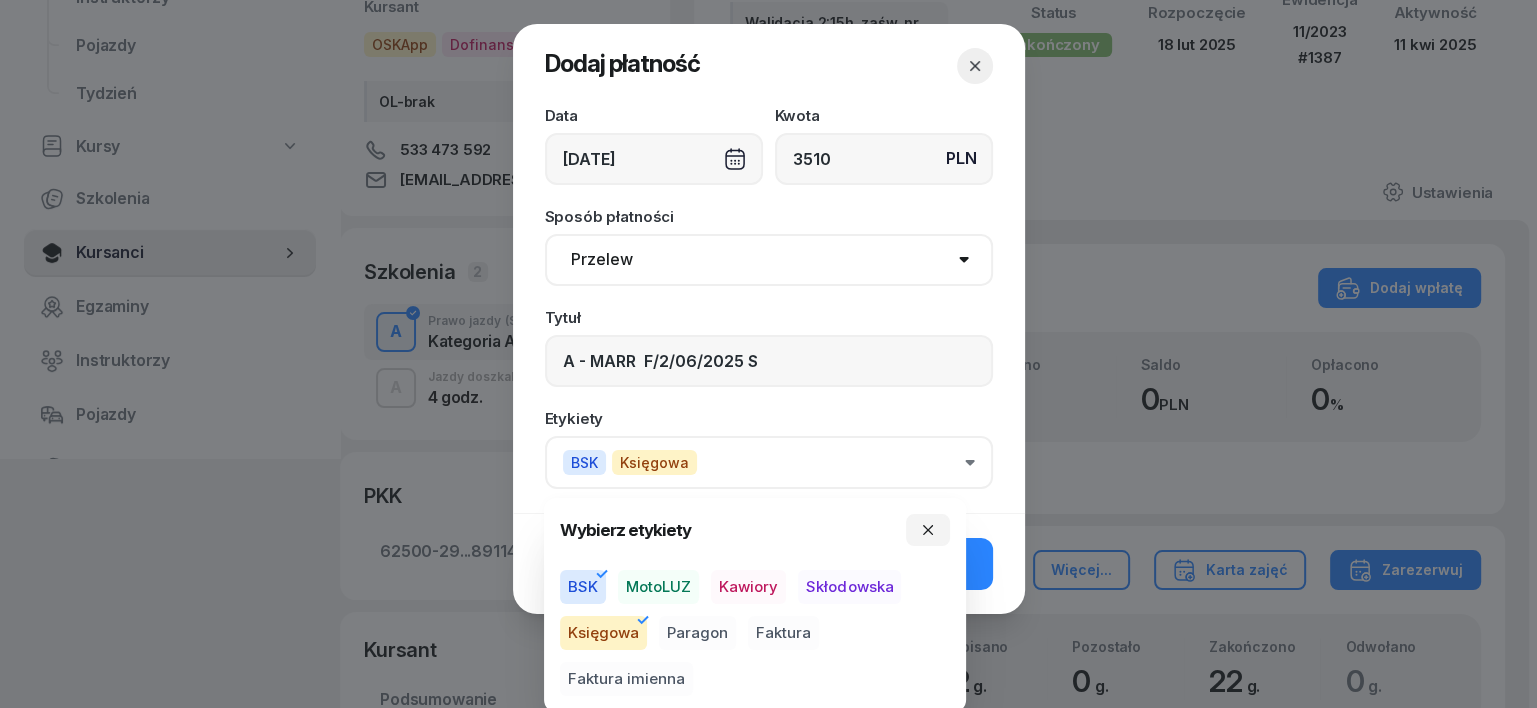 drag, startPoint x: 764, startPoint y: 636, endPoint x: 793, endPoint y: 638, distance: 29.068884 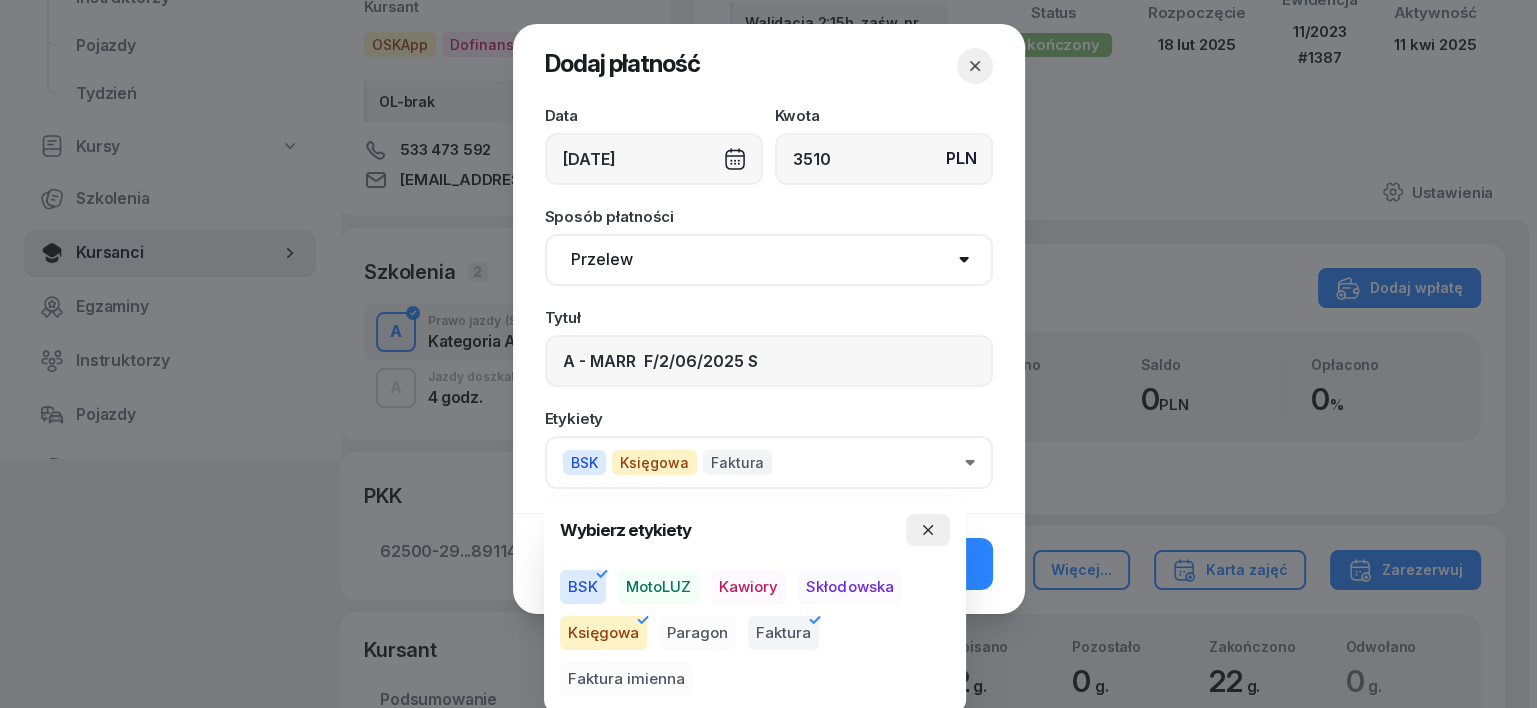 click 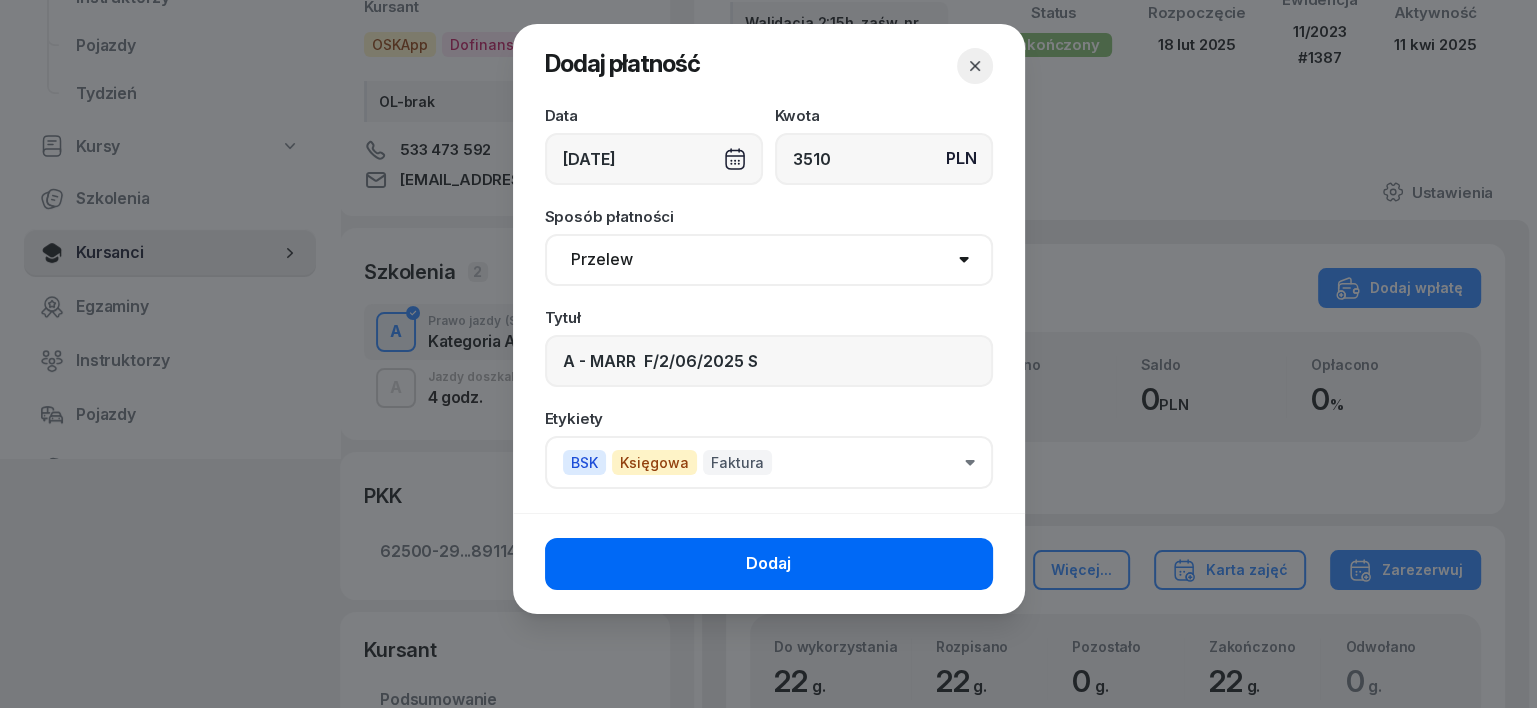click on "Dodaj" 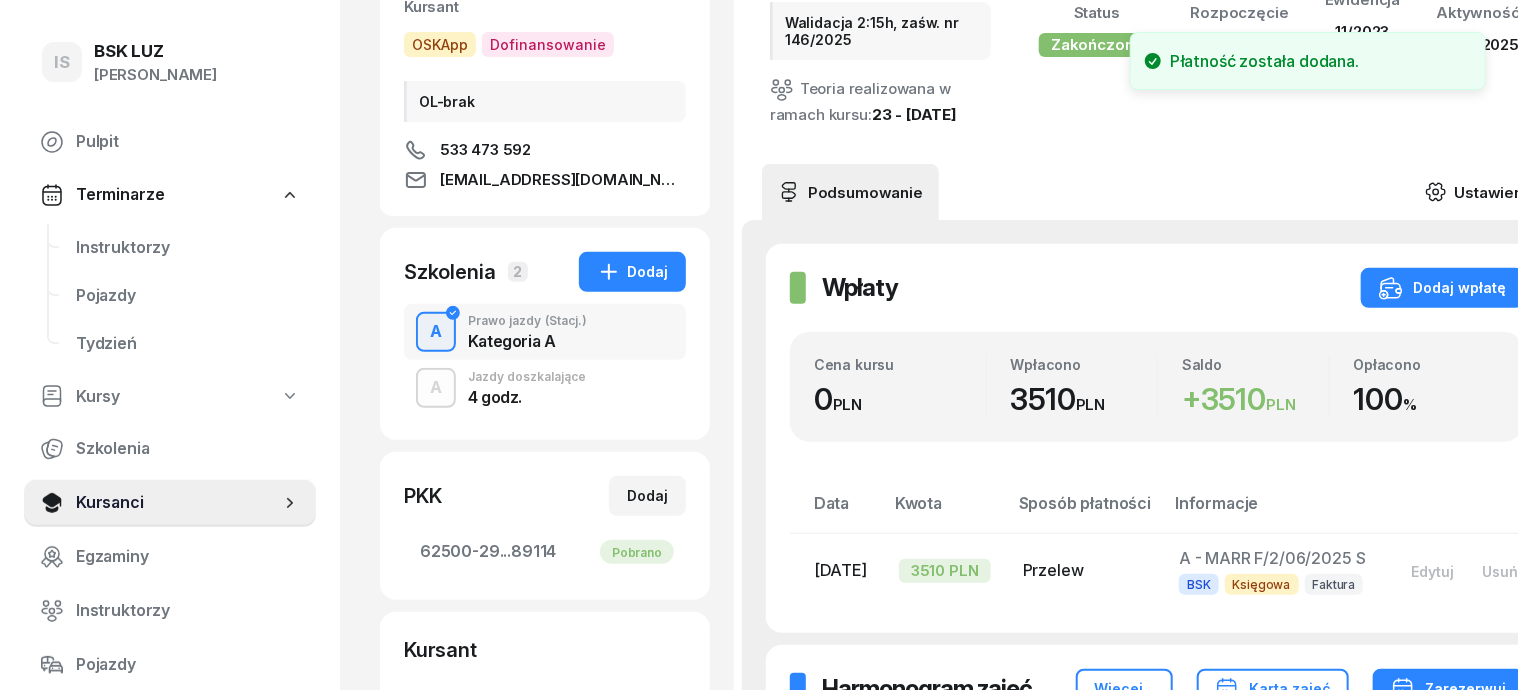 click 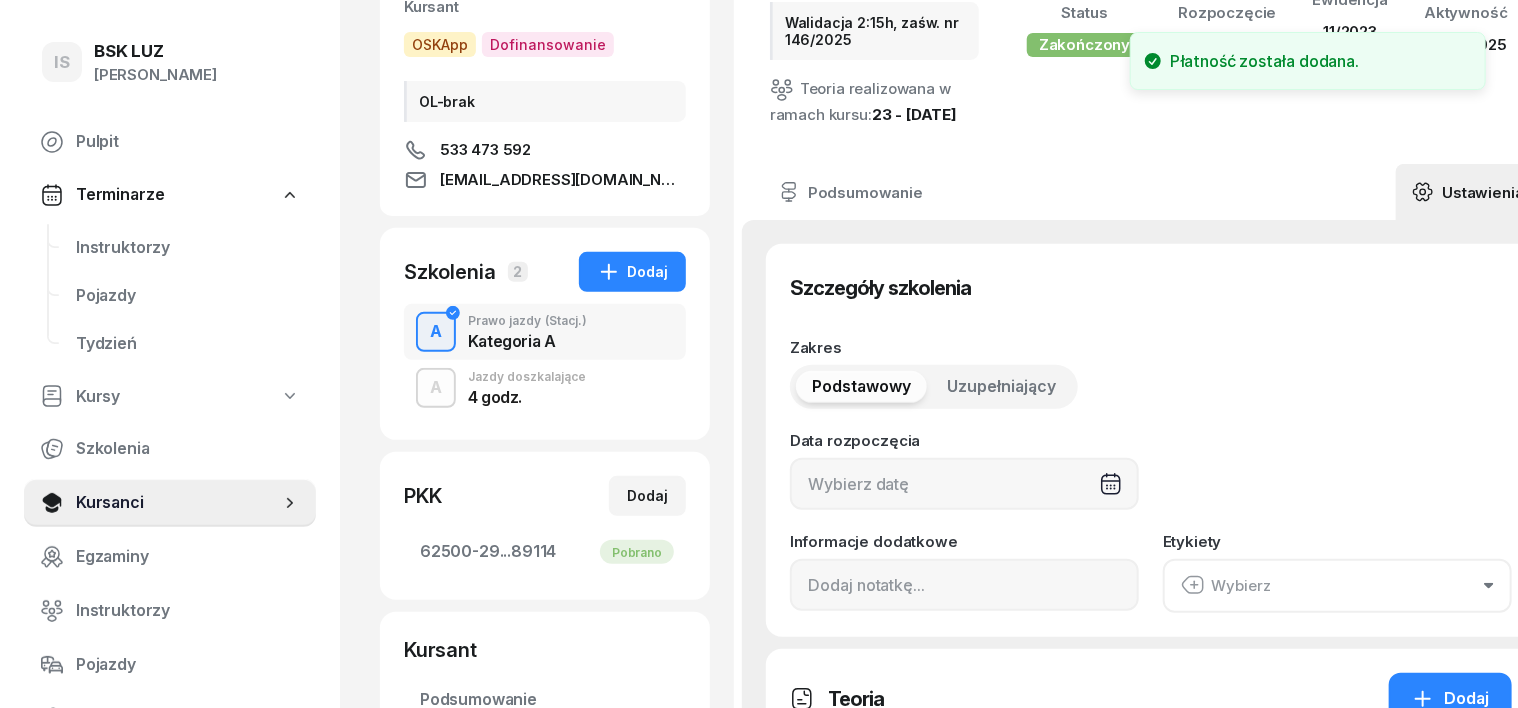 type on "[DATE]" 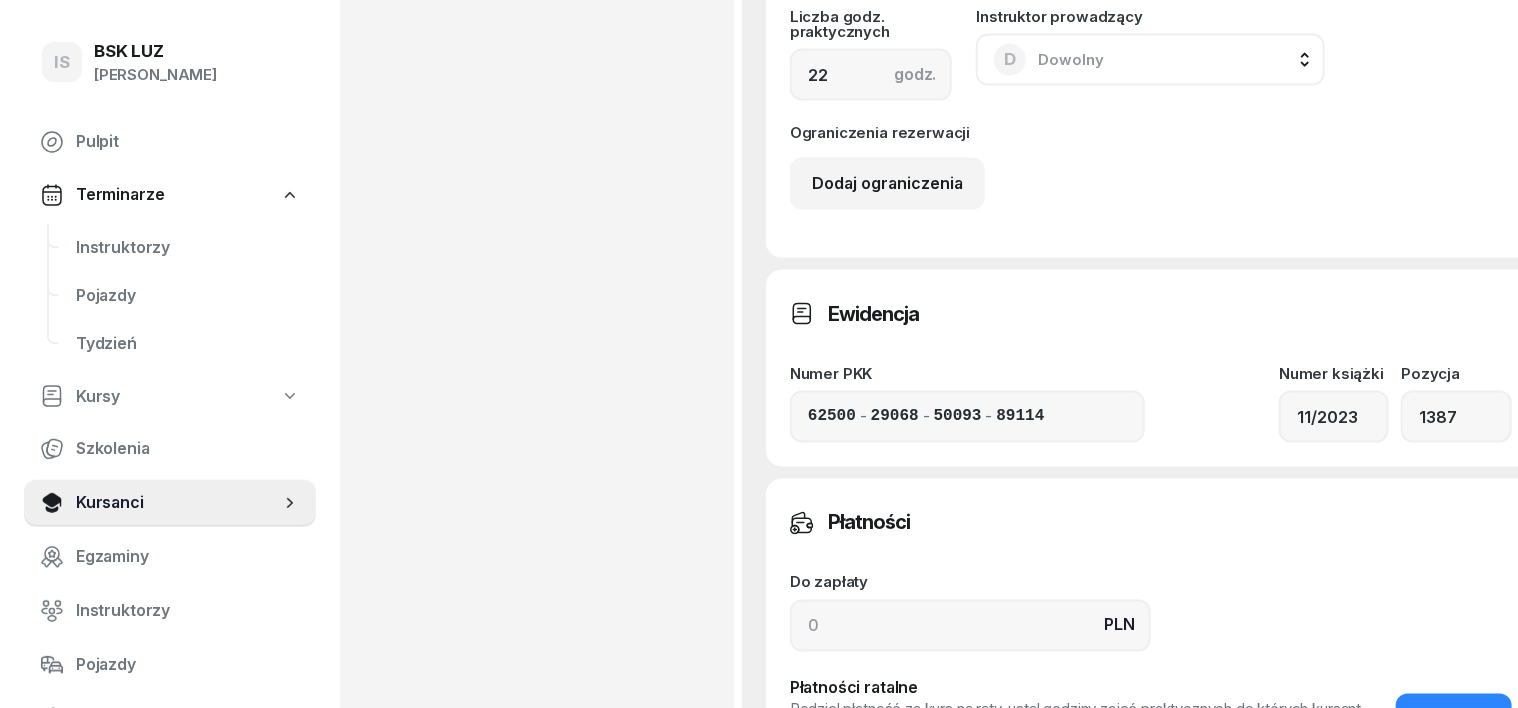 scroll, scrollTop: 1500, scrollLeft: 0, axis: vertical 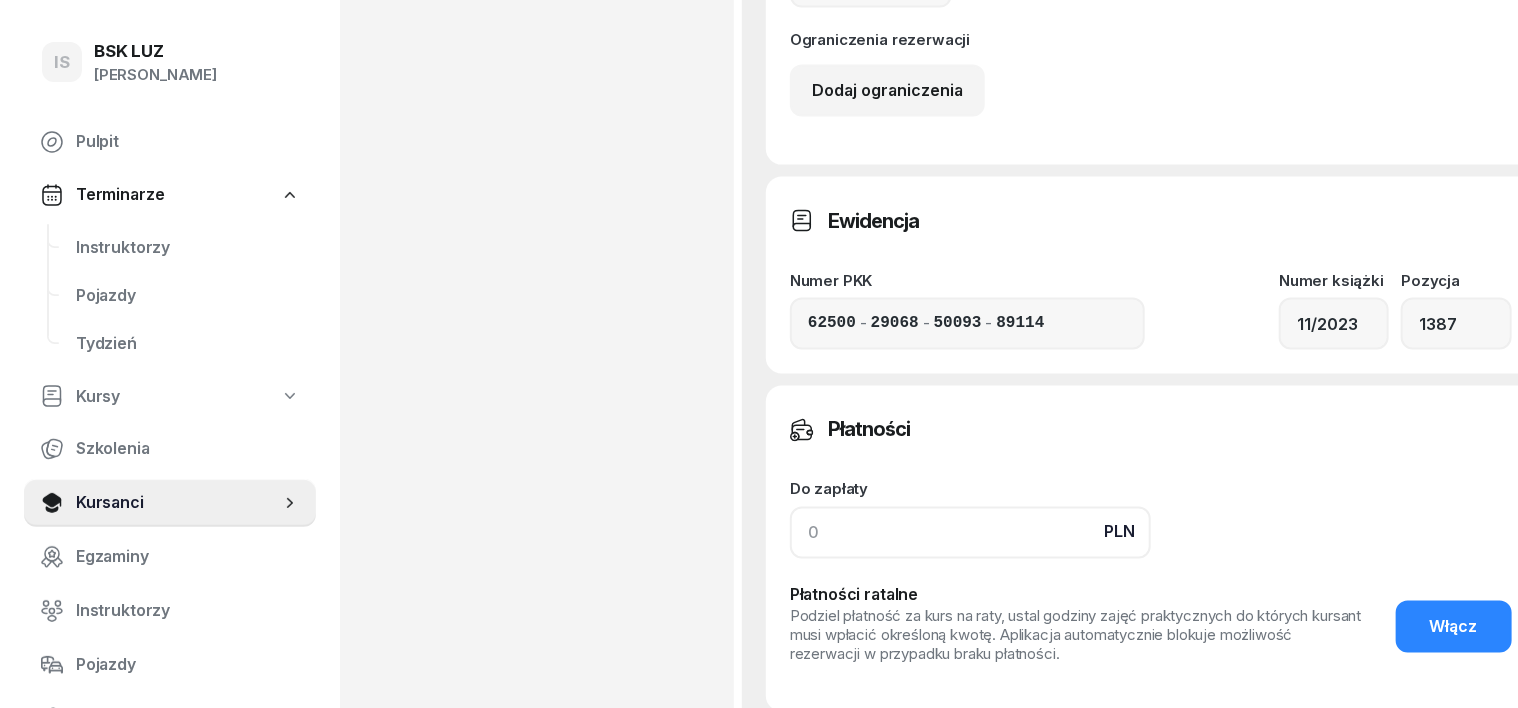 drag, startPoint x: 777, startPoint y: 557, endPoint x: 776, endPoint y: 533, distance: 24.020824 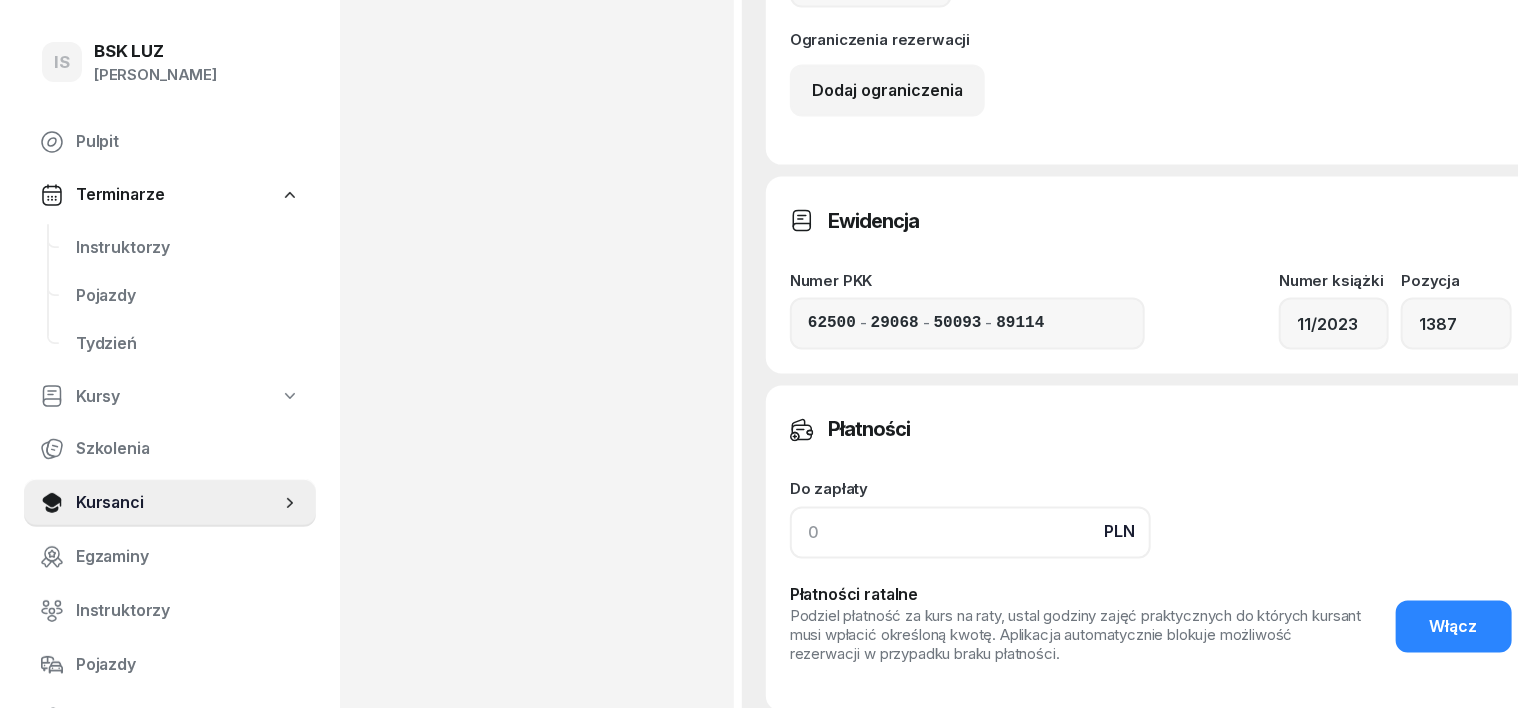 click 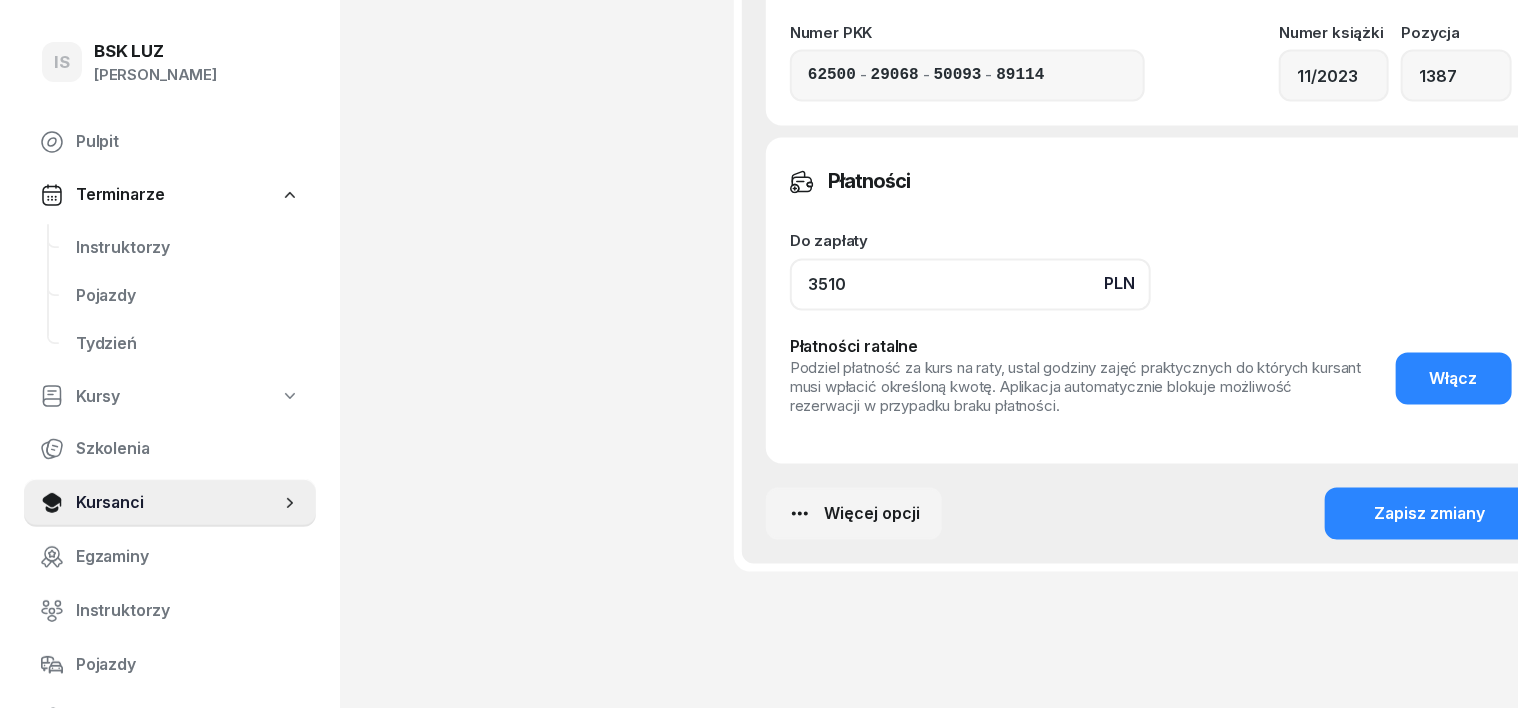 scroll, scrollTop: 1750, scrollLeft: 0, axis: vertical 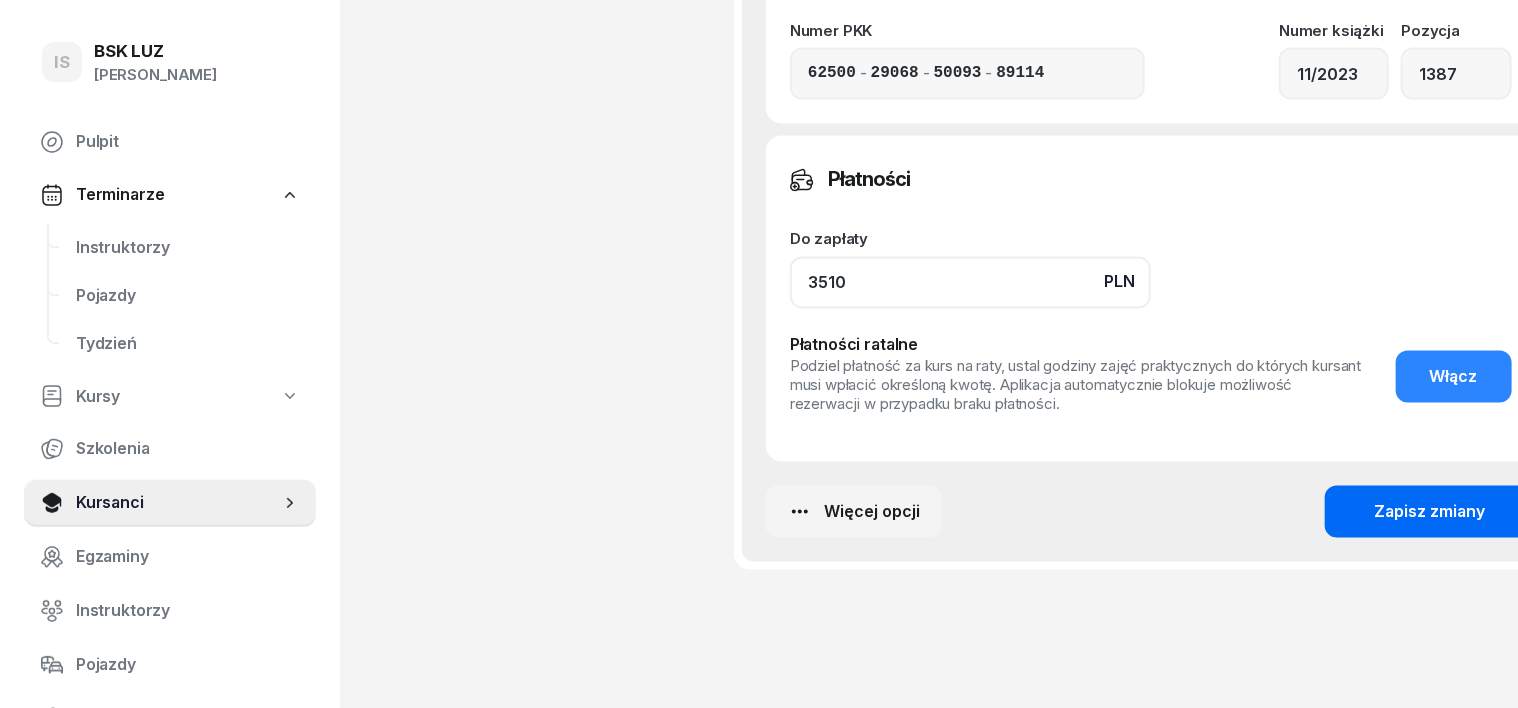 type on "3510" 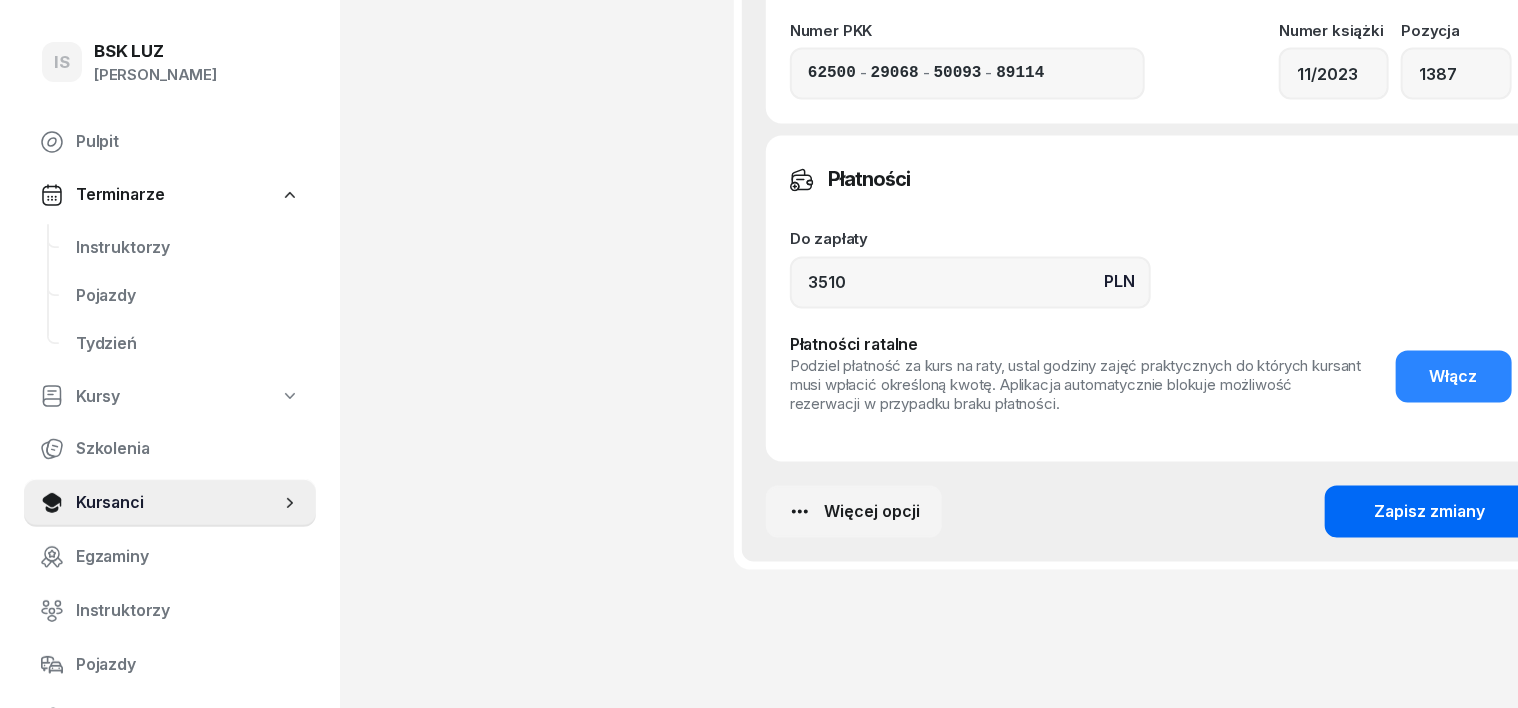 click on "Zapisz zmiany" at bounding box center (1430, 513) 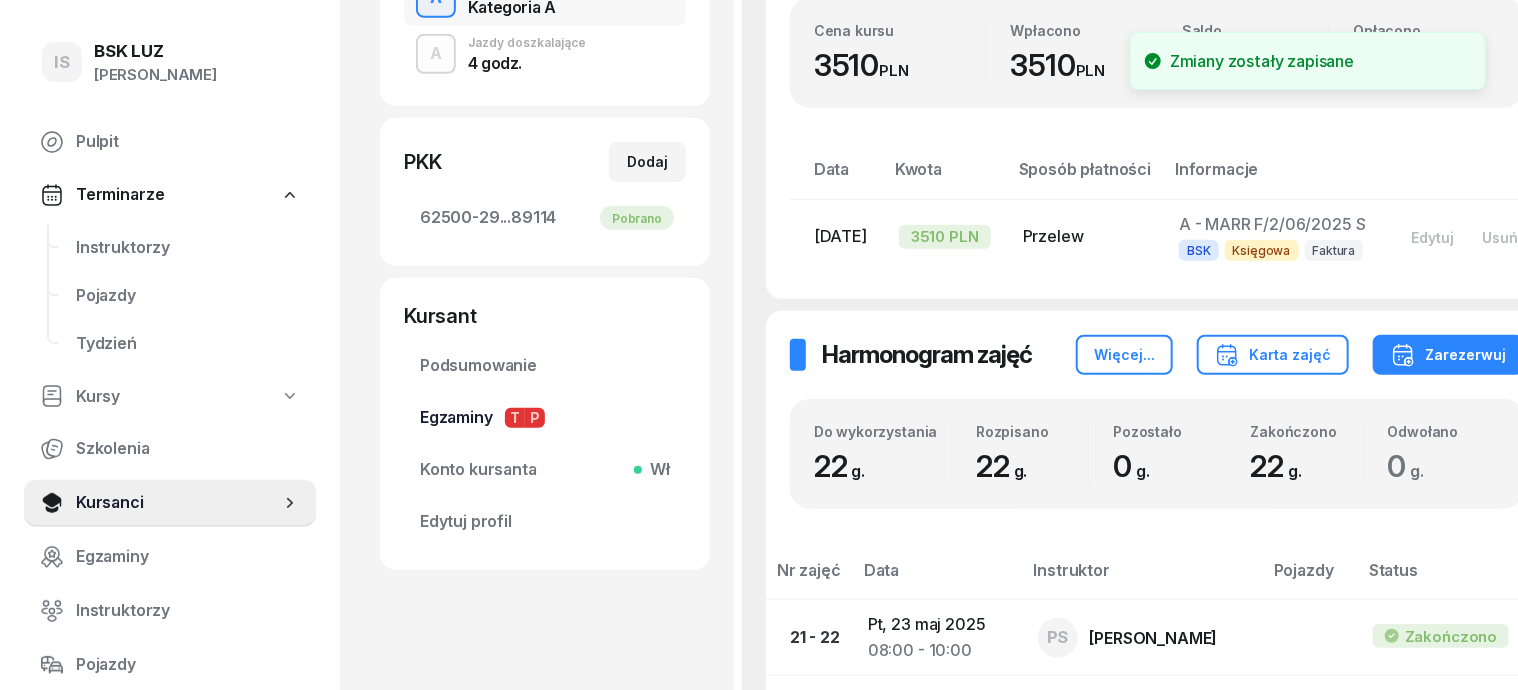 scroll, scrollTop: 532, scrollLeft: 0, axis: vertical 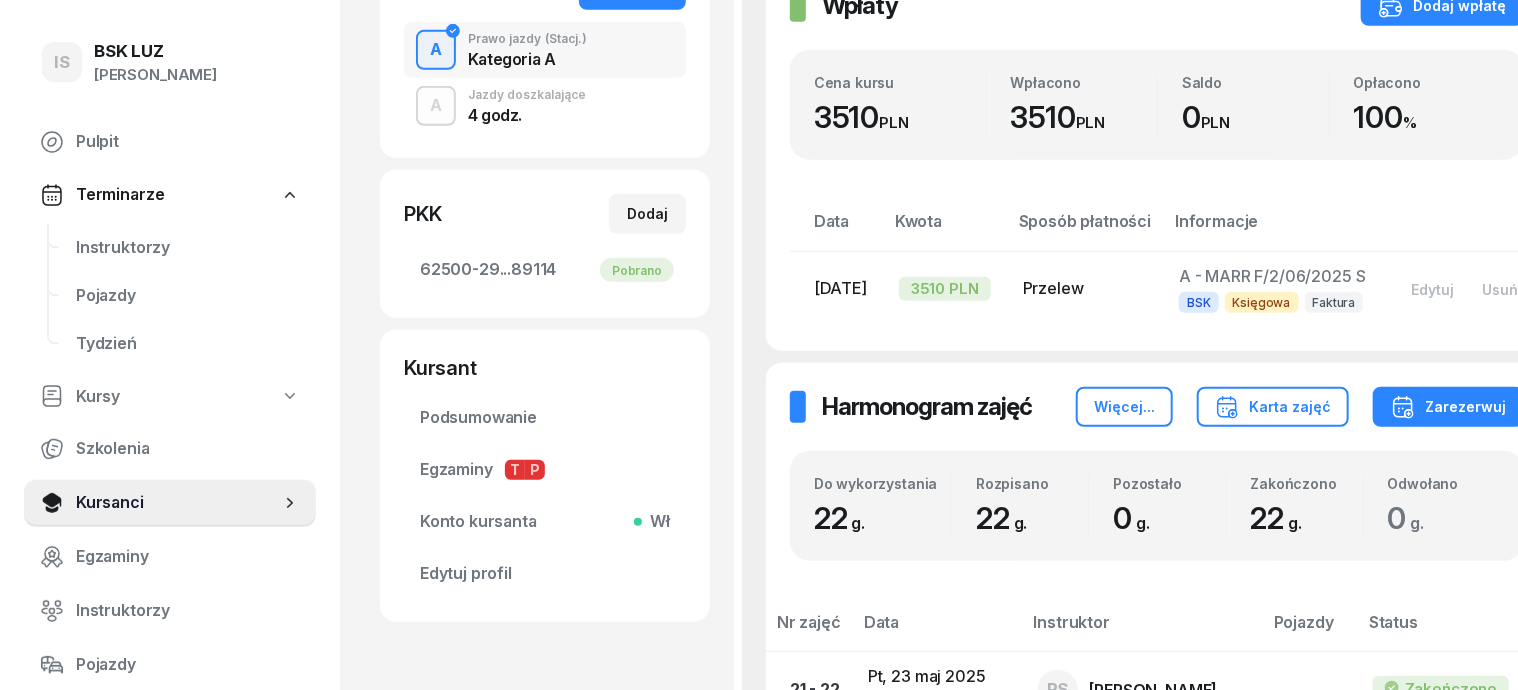 click on "A" at bounding box center (436, 106) 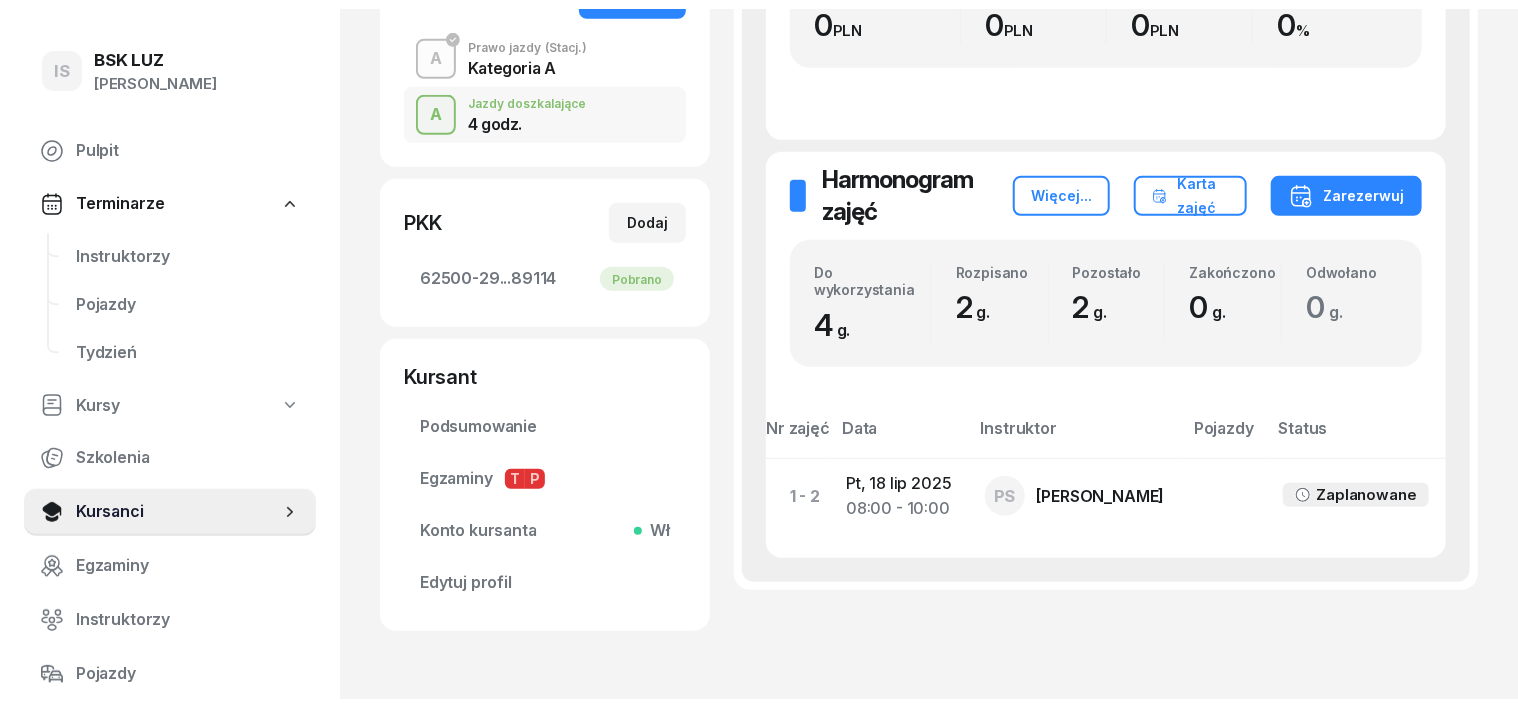 scroll, scrollTop: 0, scrollLeft: 0, axis: both 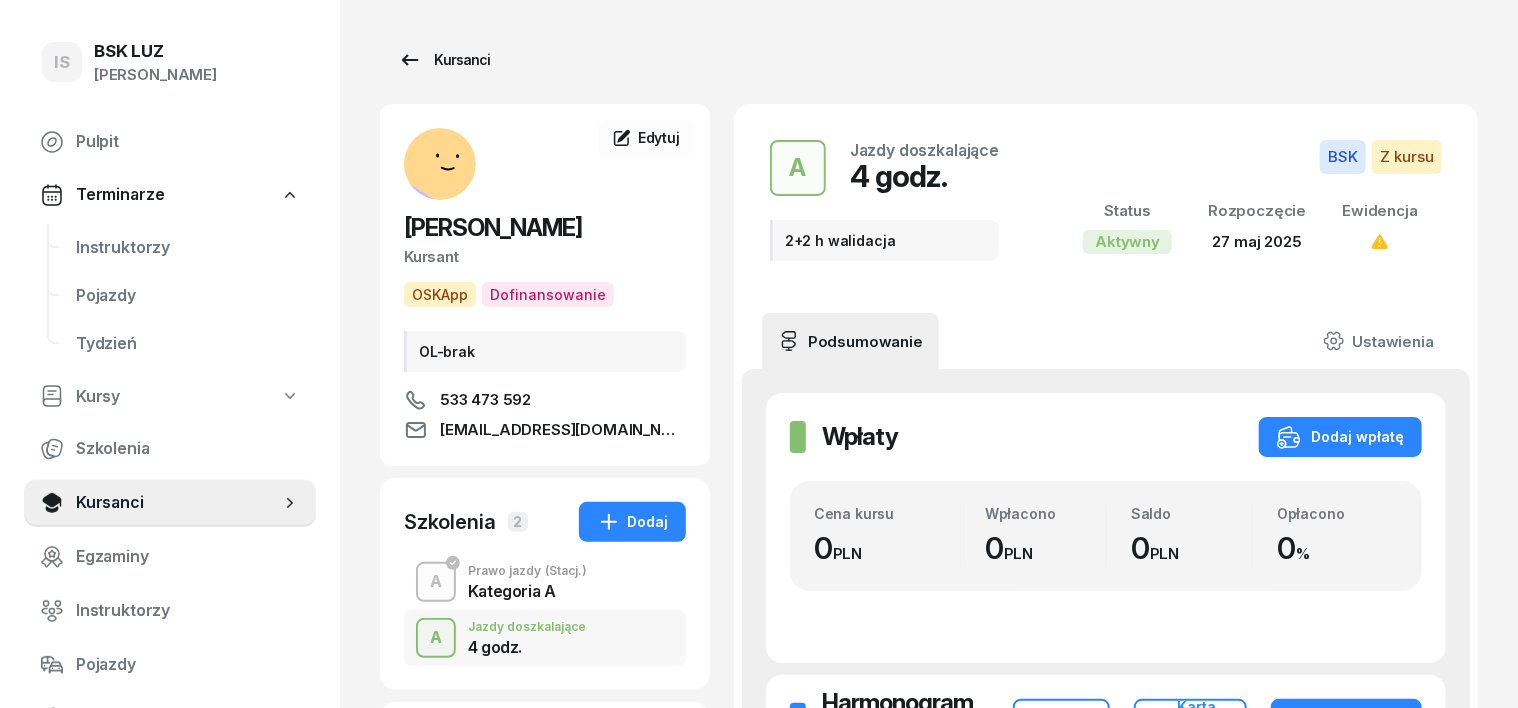 click on "Kursanci" at bounding box center (444, 60) 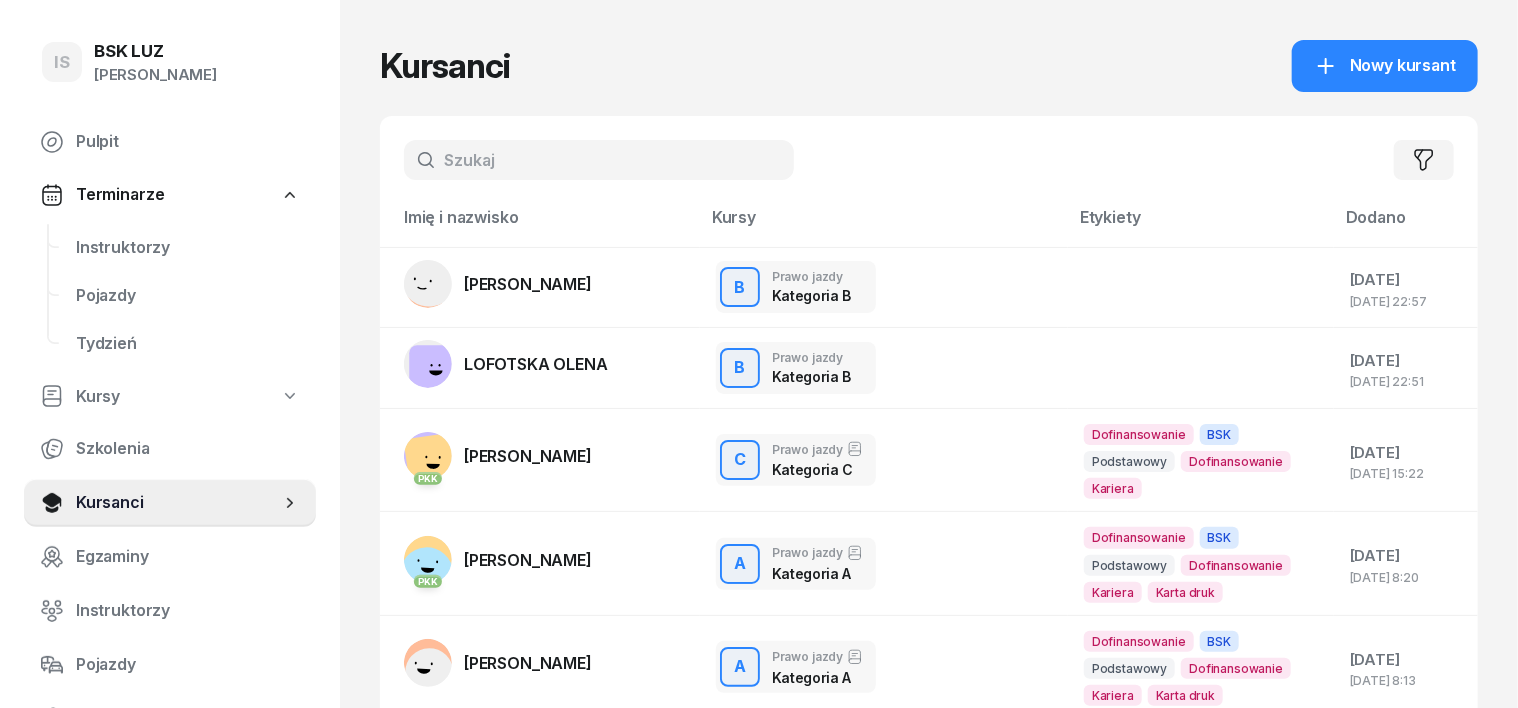 click at bounding box center [599, 160] 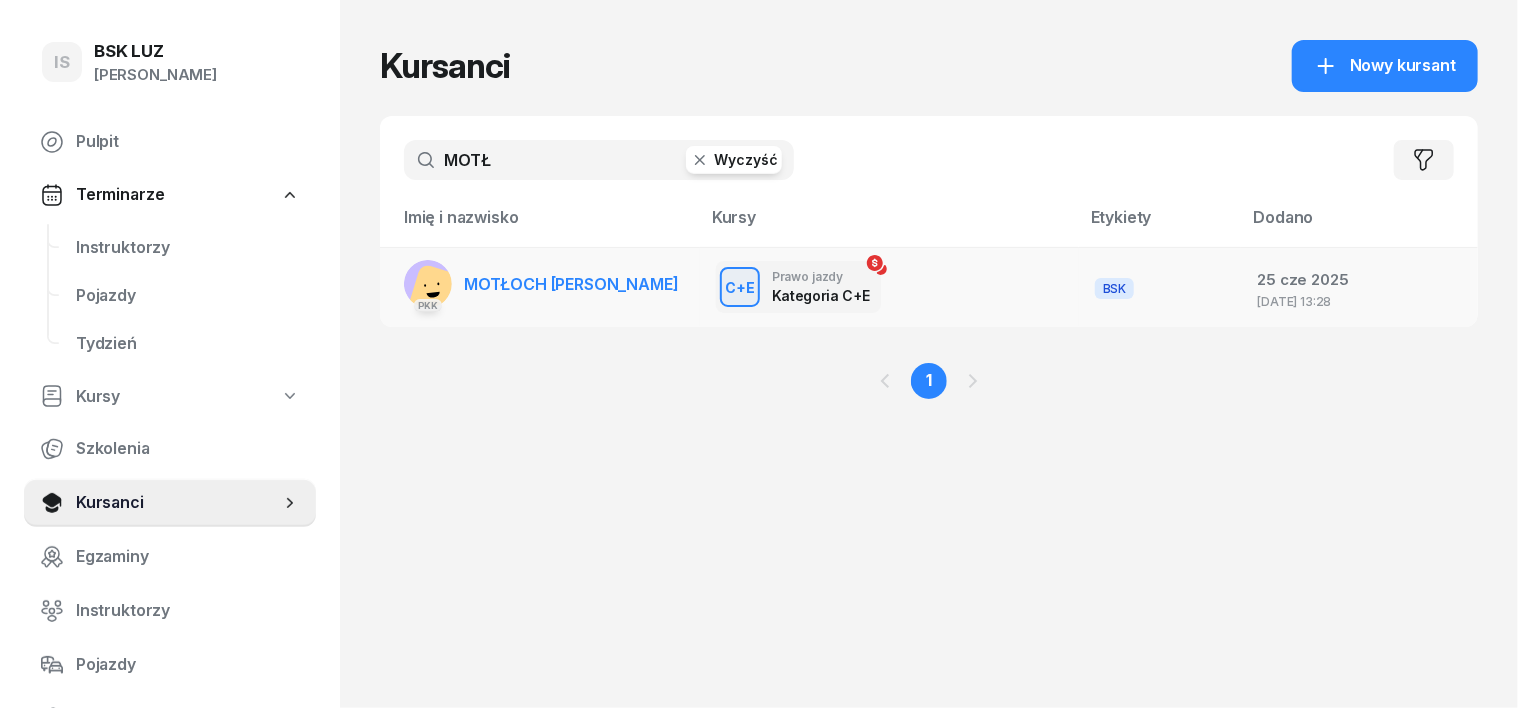 type on "MOTŁ" 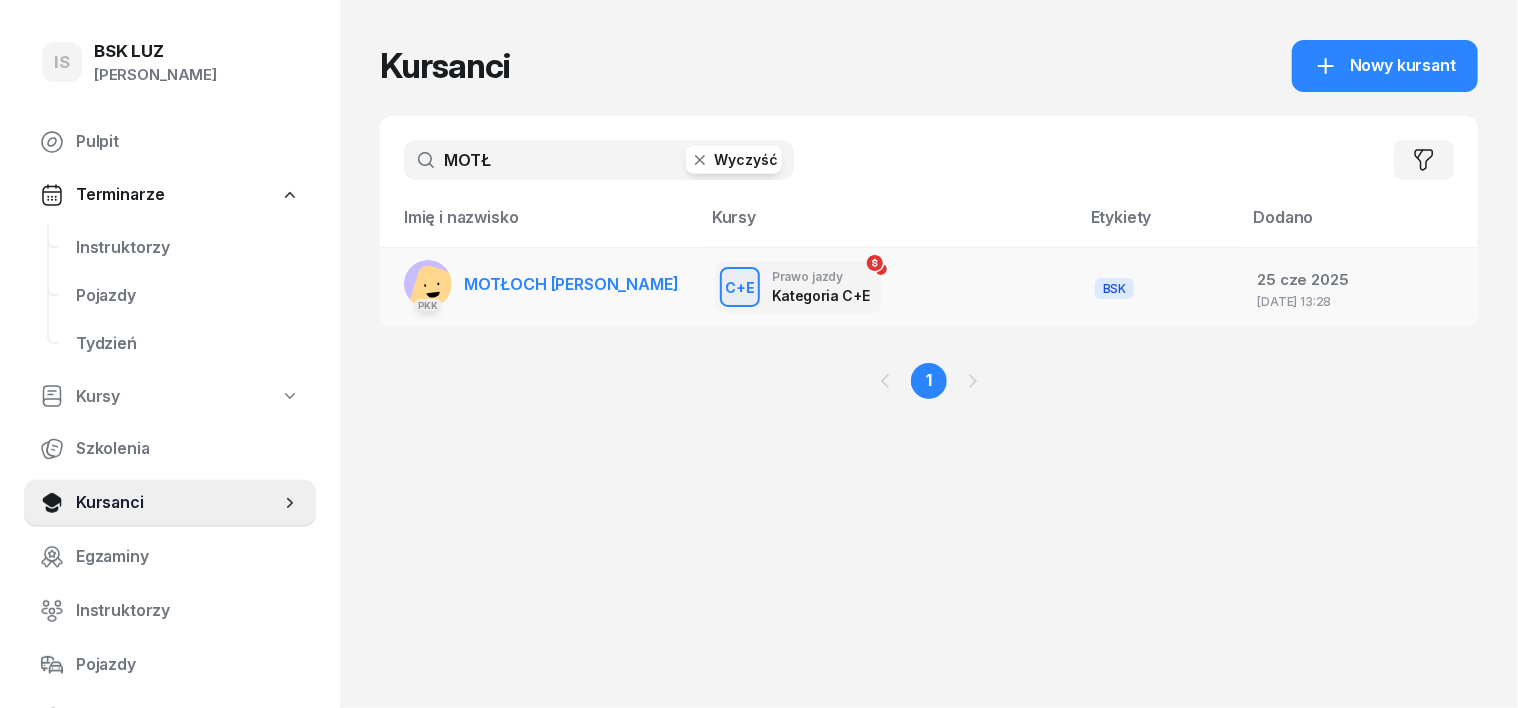 click 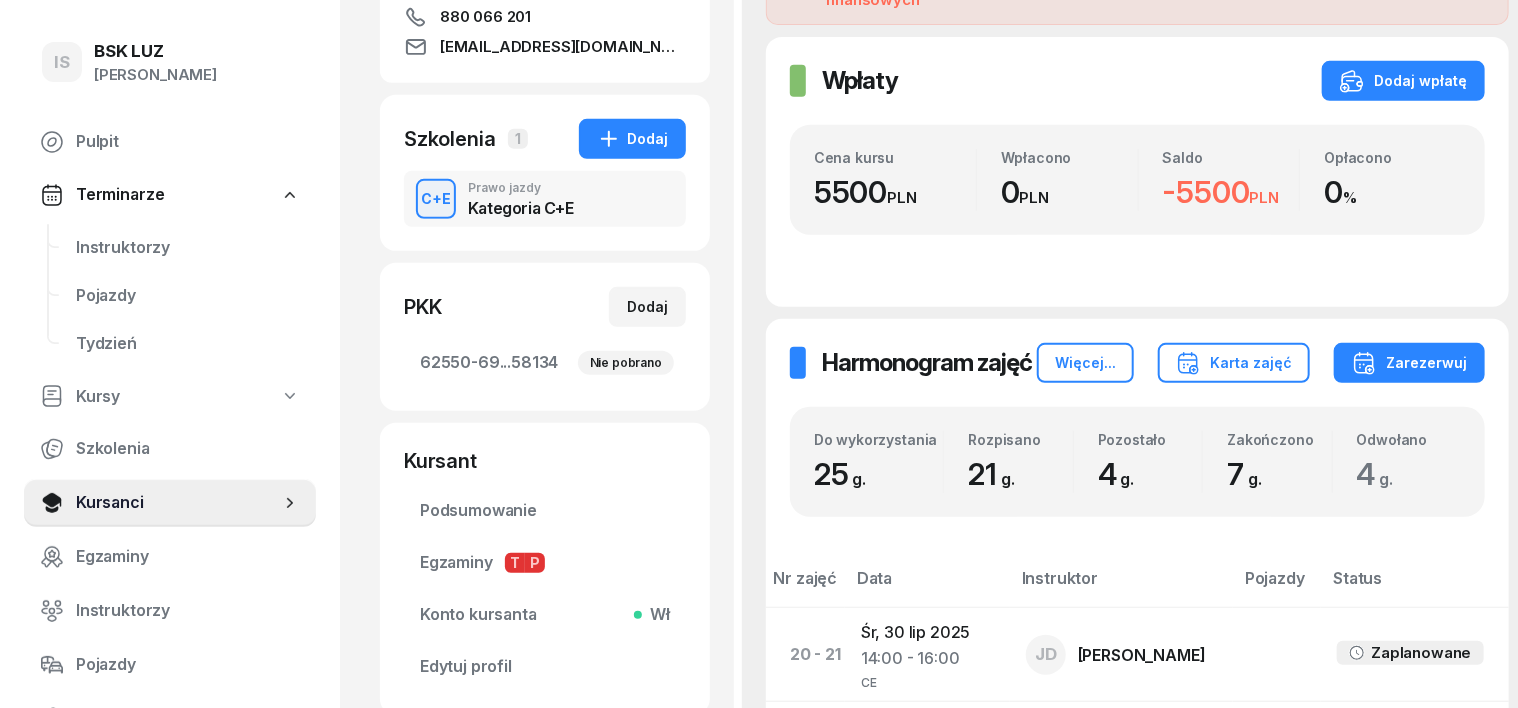 scroll, scrollTop: 375, scrollLeft: 0, axis: vertical 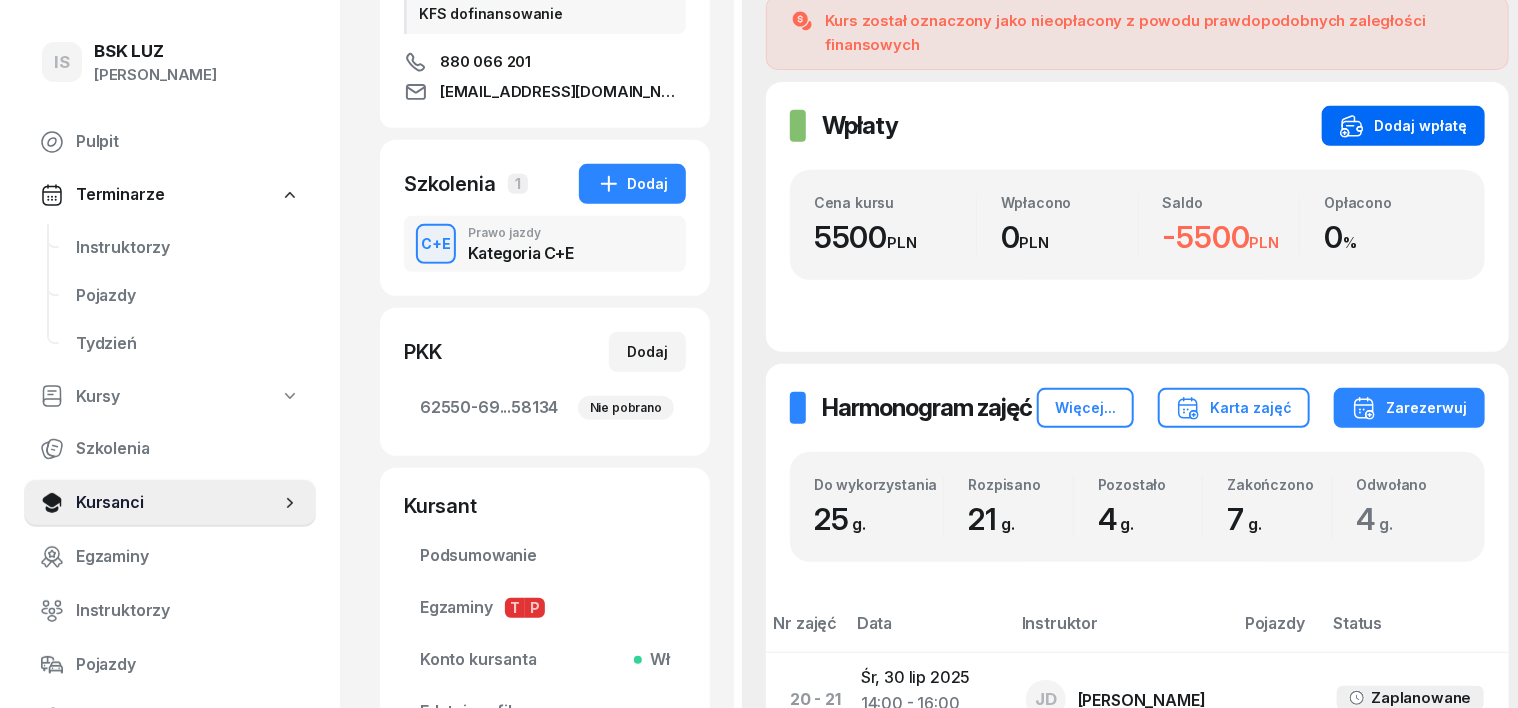 click on "Dodaj wpłatę" at bounding box center (1403, 126) 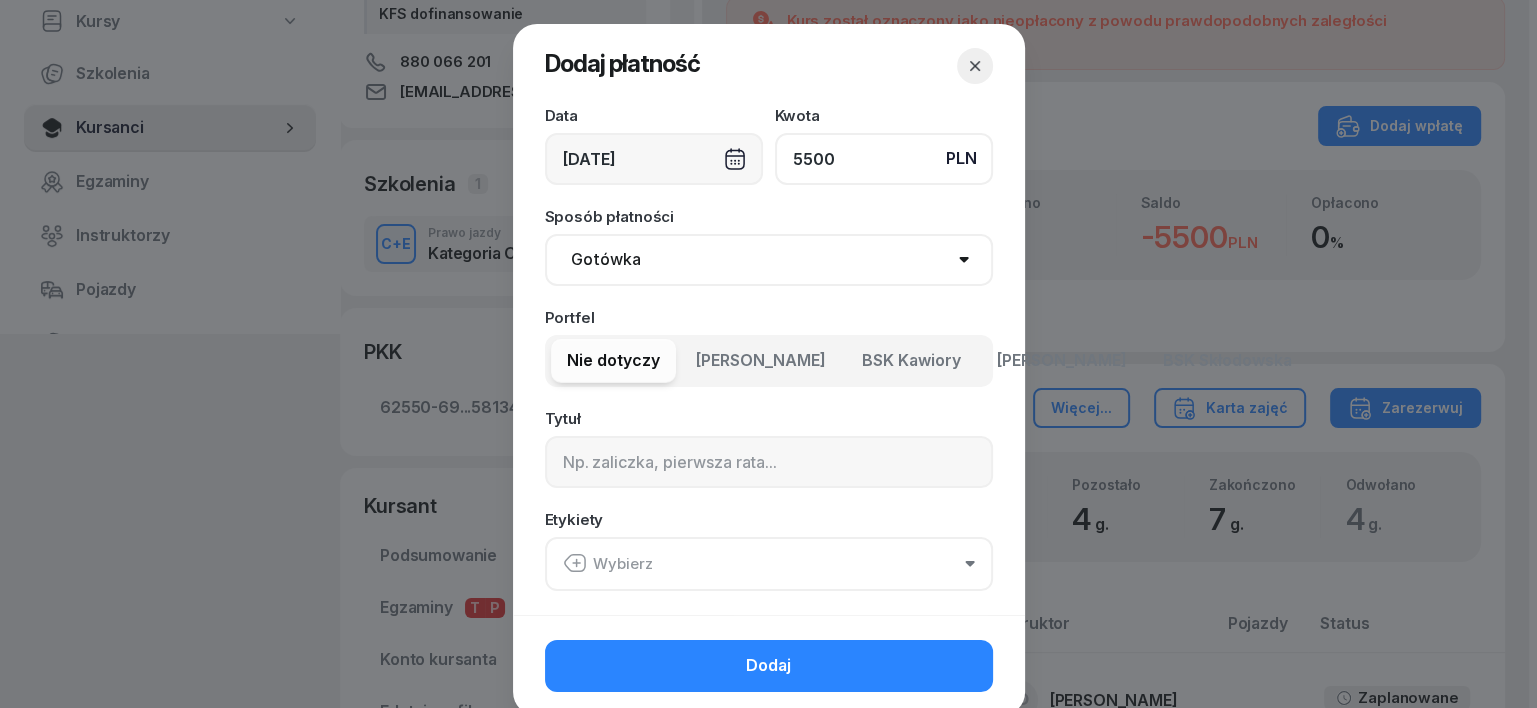 type on "5500" 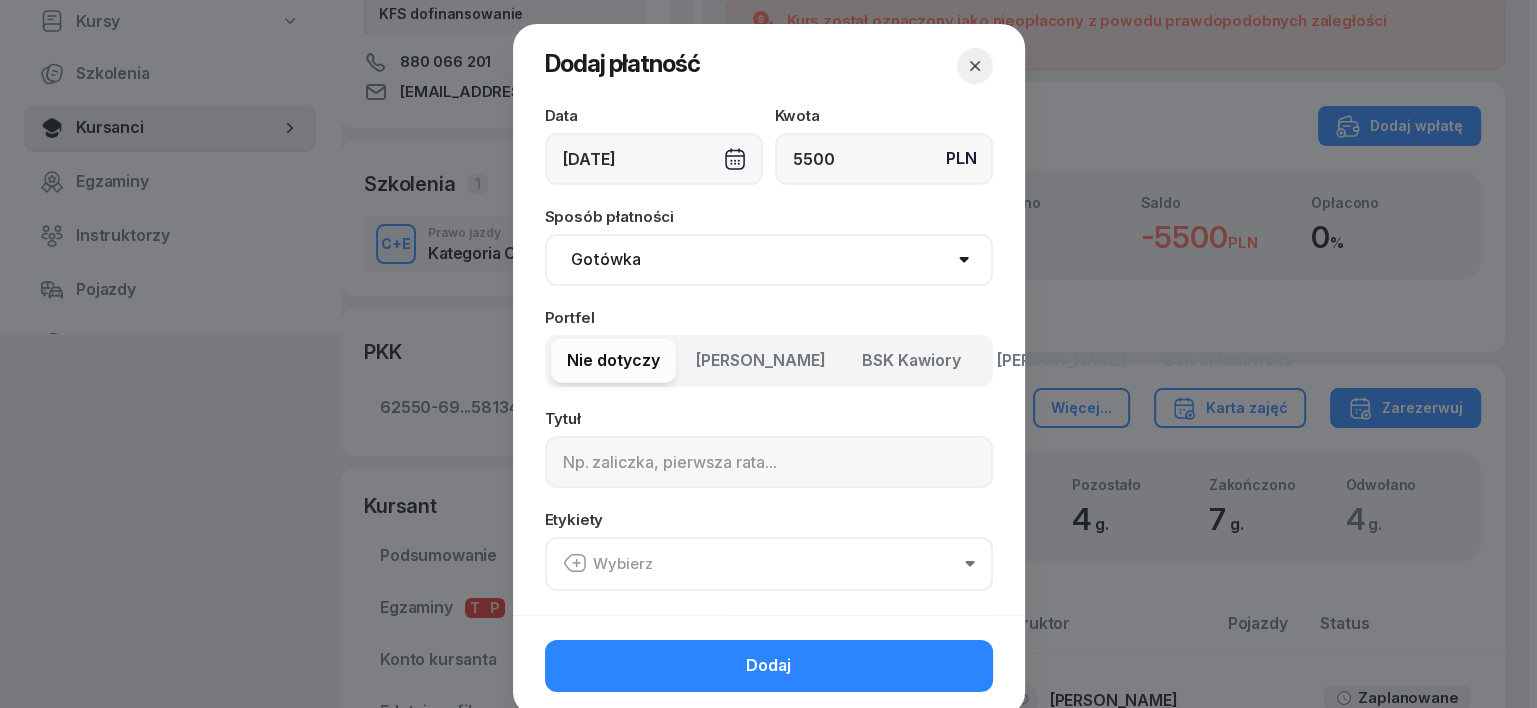 click on "Gotówka Karta Przelew Płatności online BLIK" at bounding box center [769, 260] 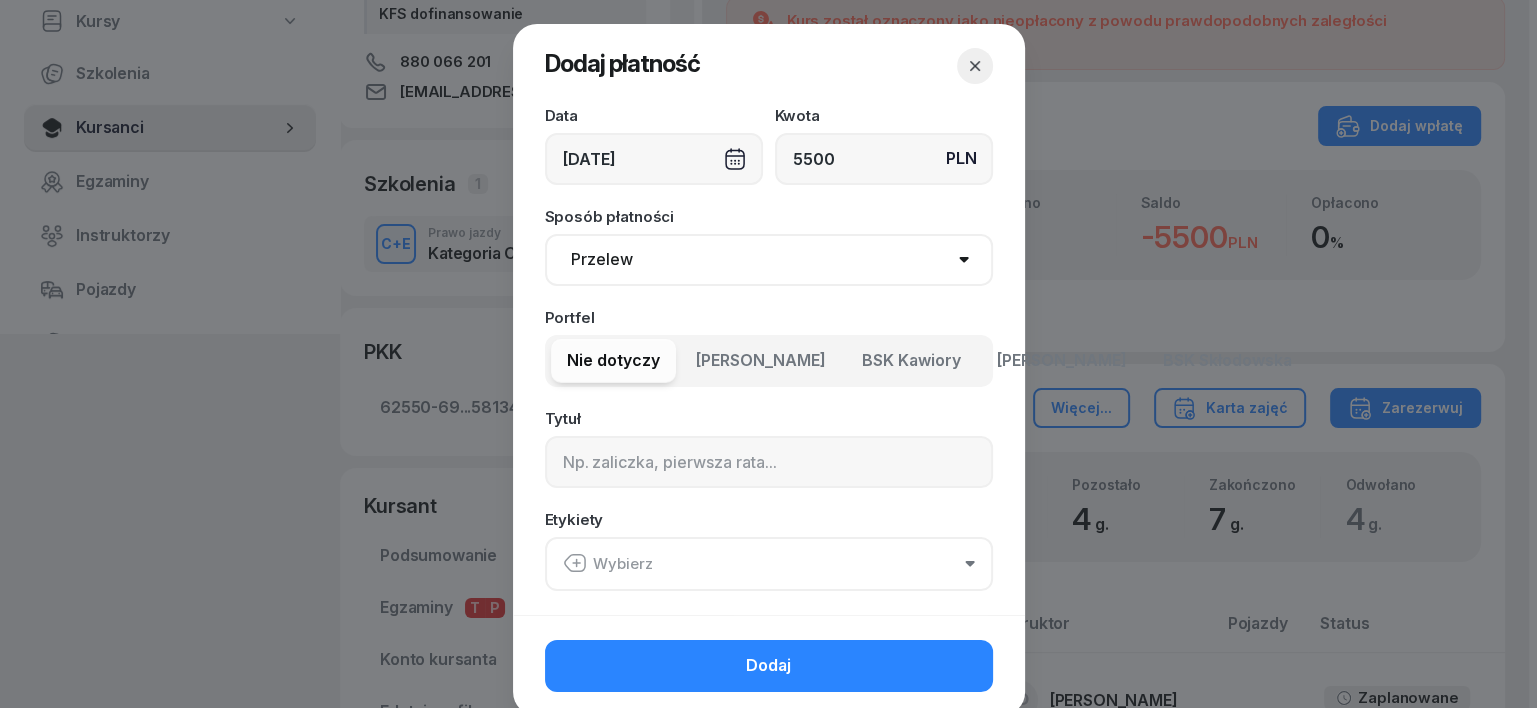 click on "Gotówka Karta Przelew Płatności online BLIK" at bounding box center (769, 260) 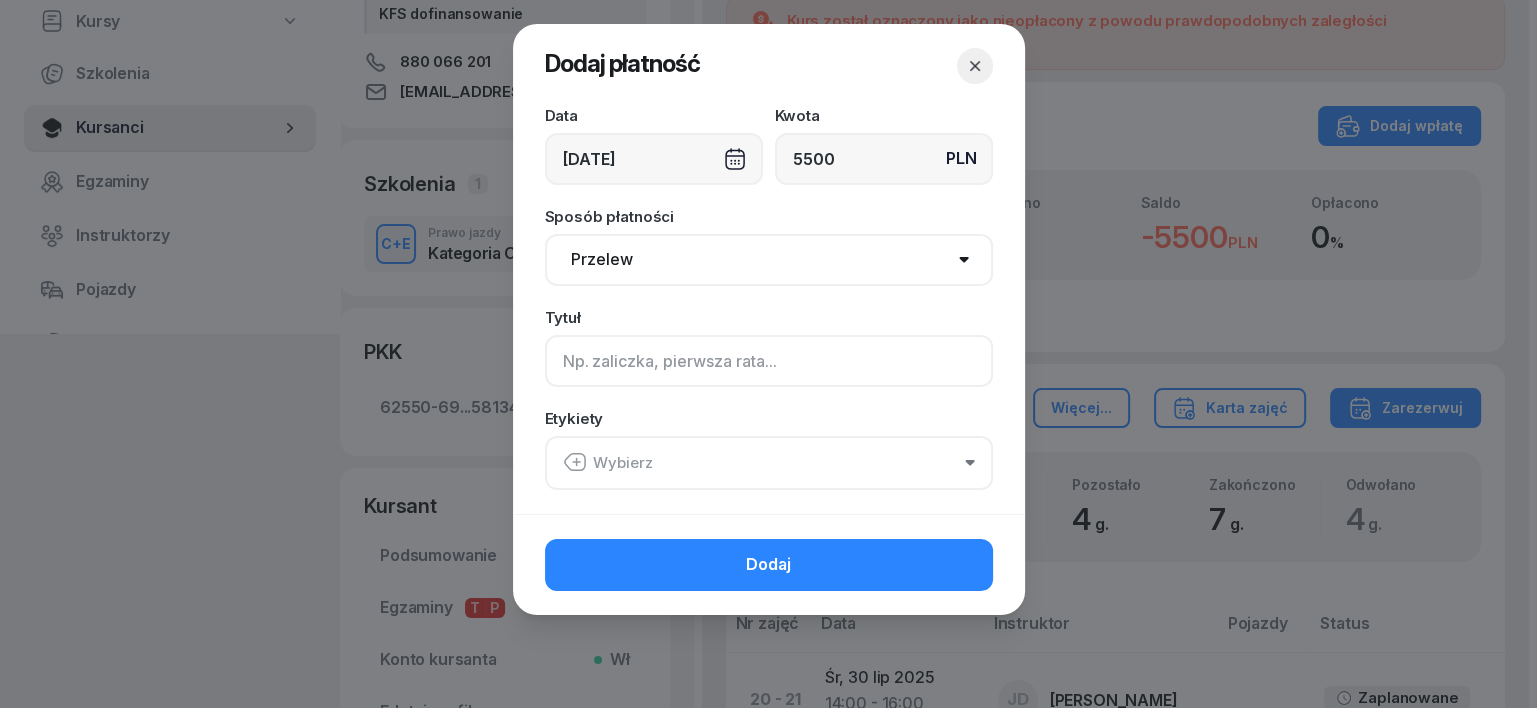 click 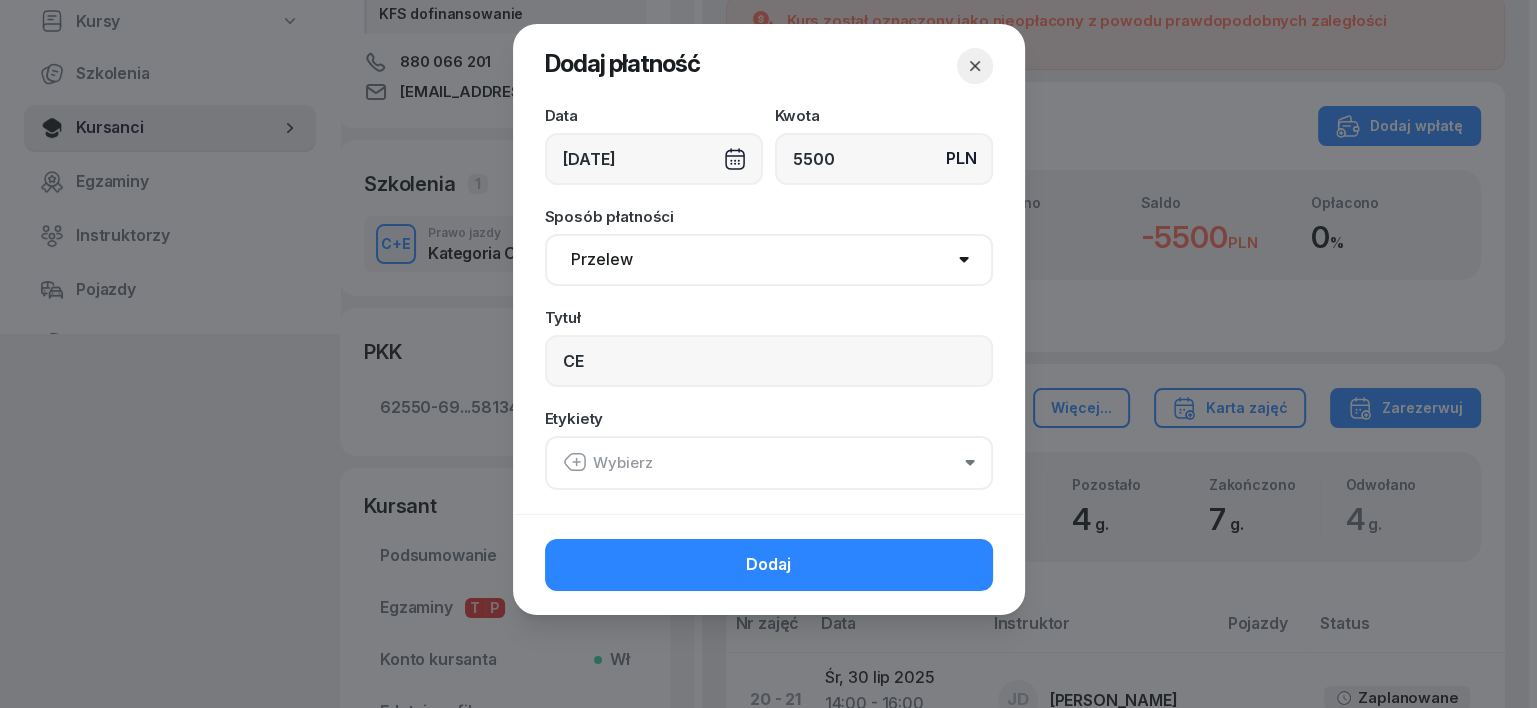 click 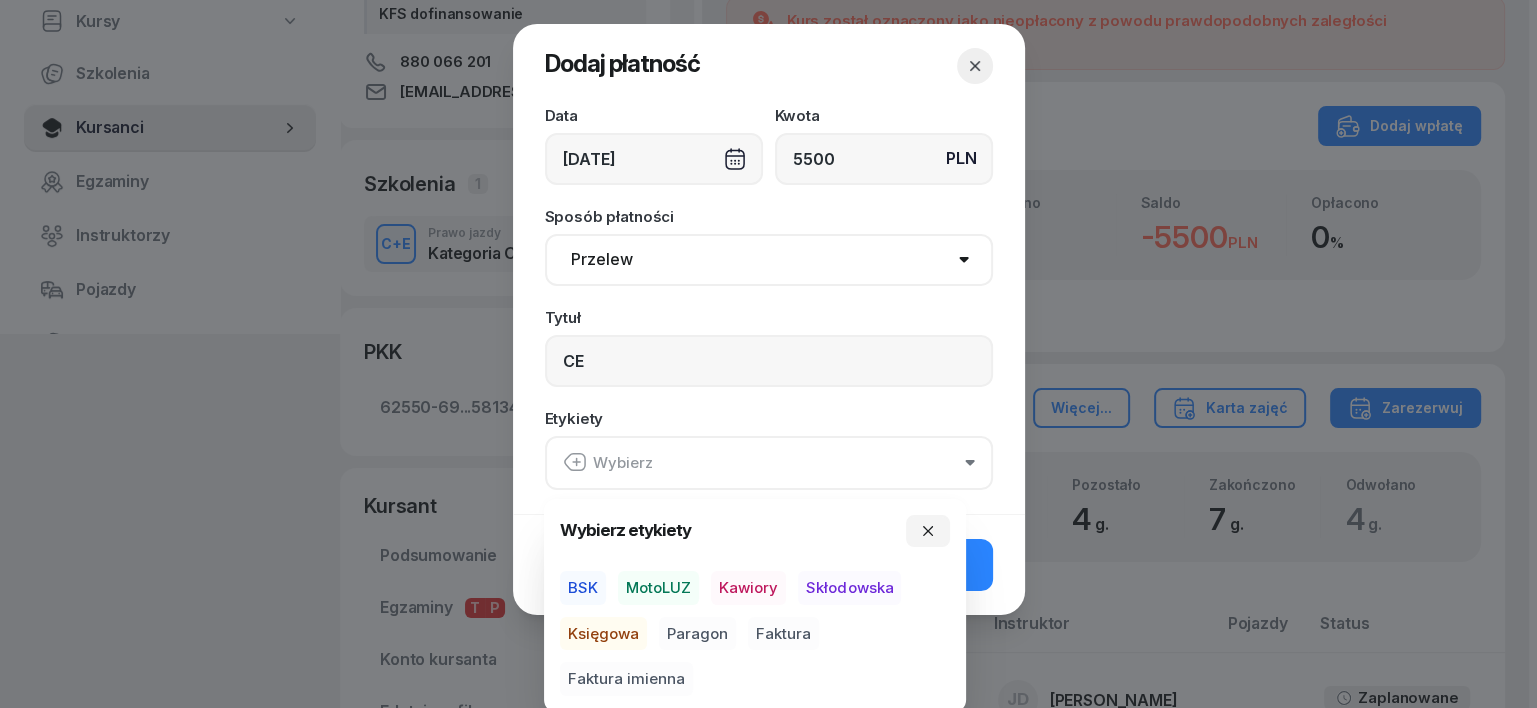 click on "BSK" at bounding box center [583, 588] 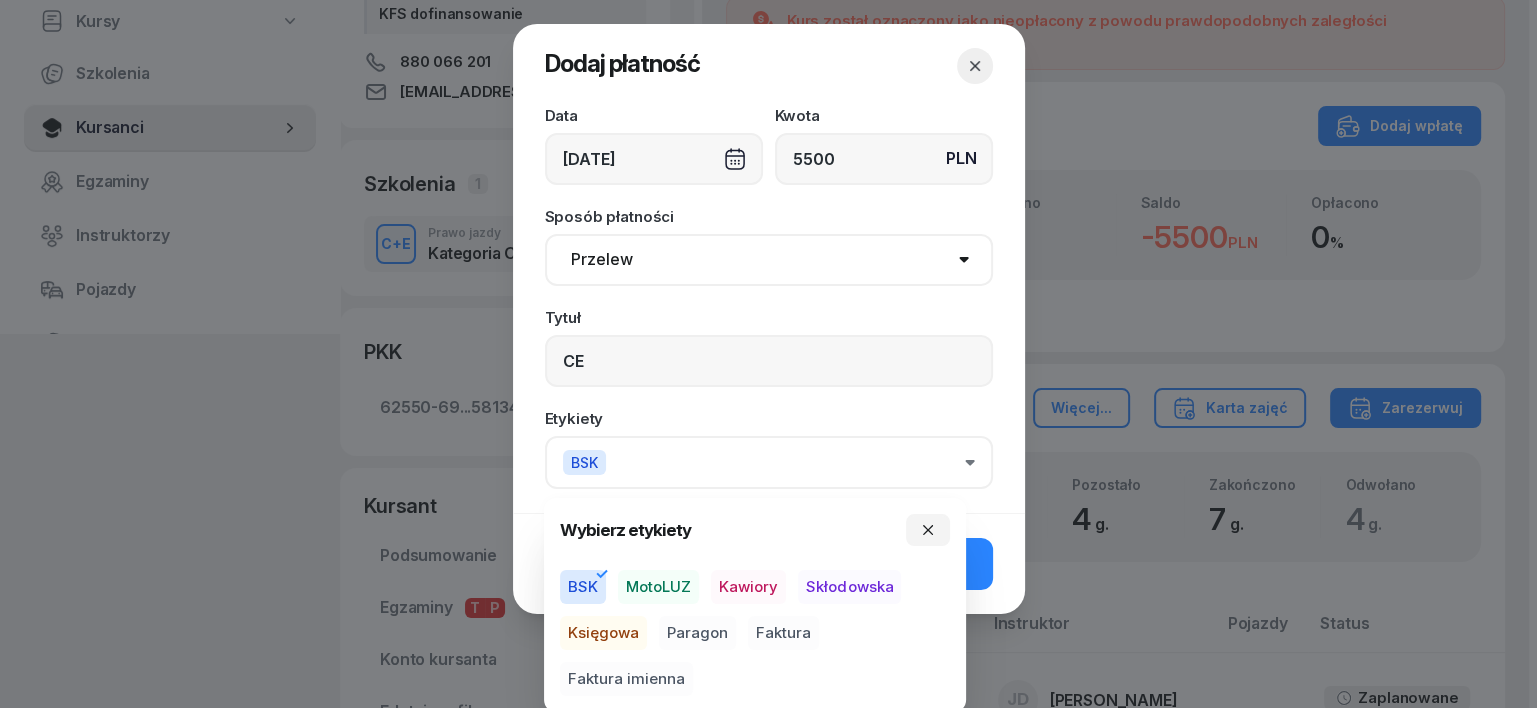 click on "Księgowa" at bounding box center [603, 633] 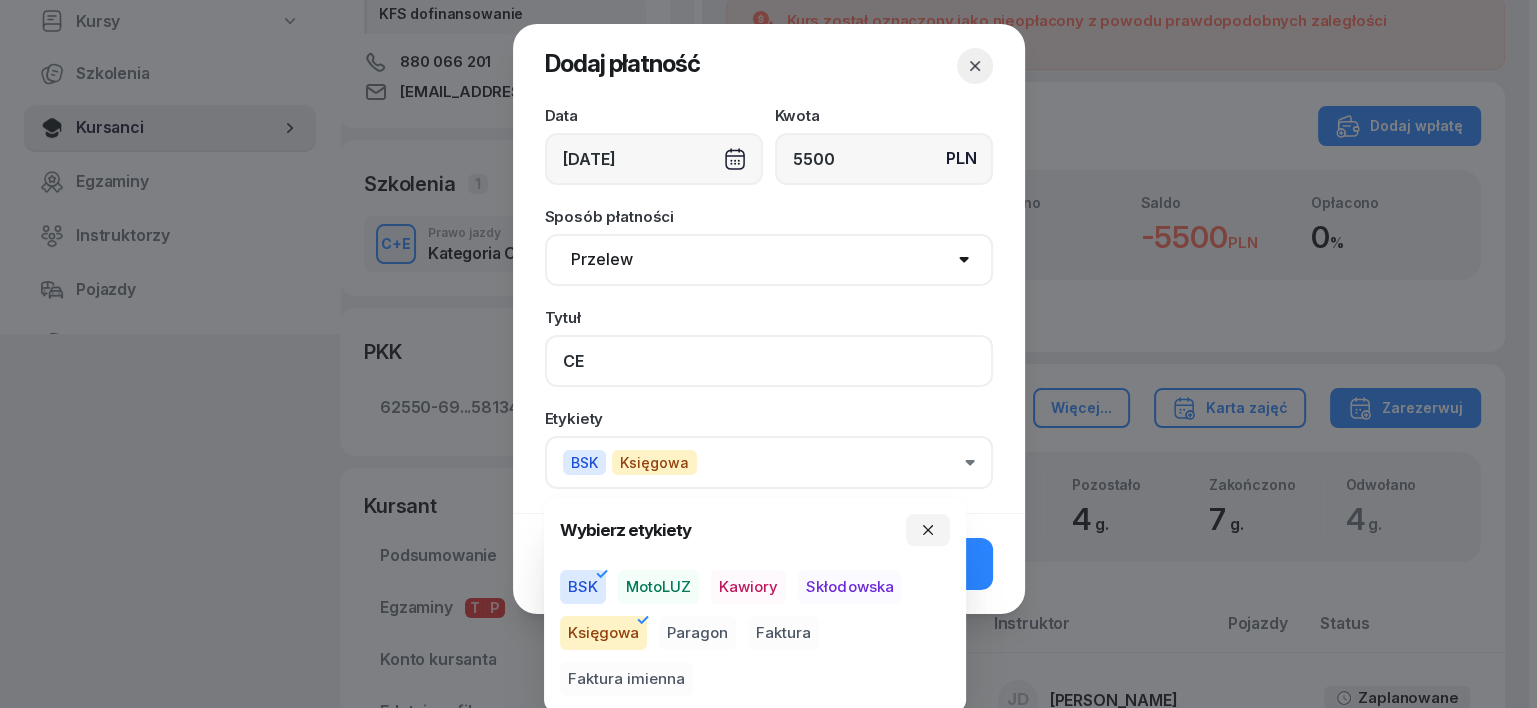 click on "CE" 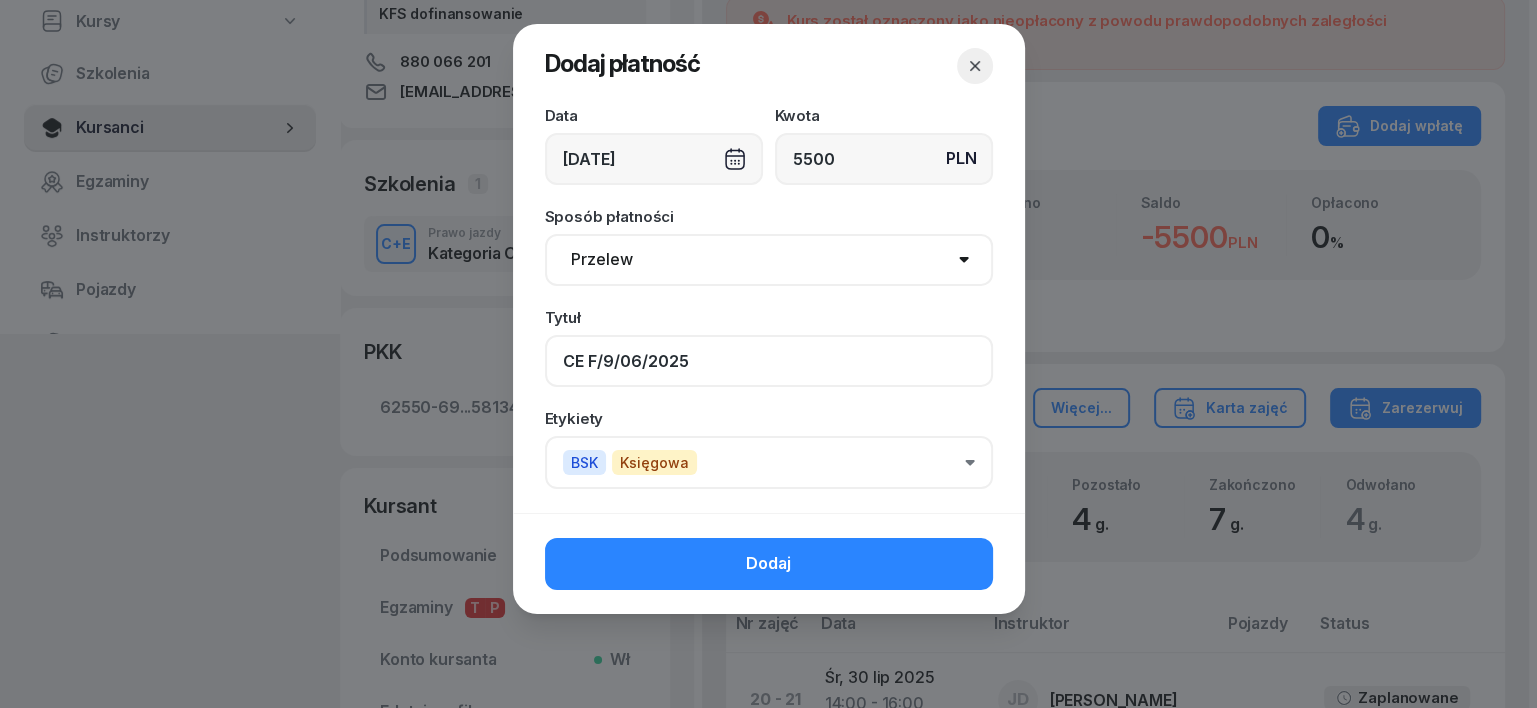 click on "CE F/9/06/2025" 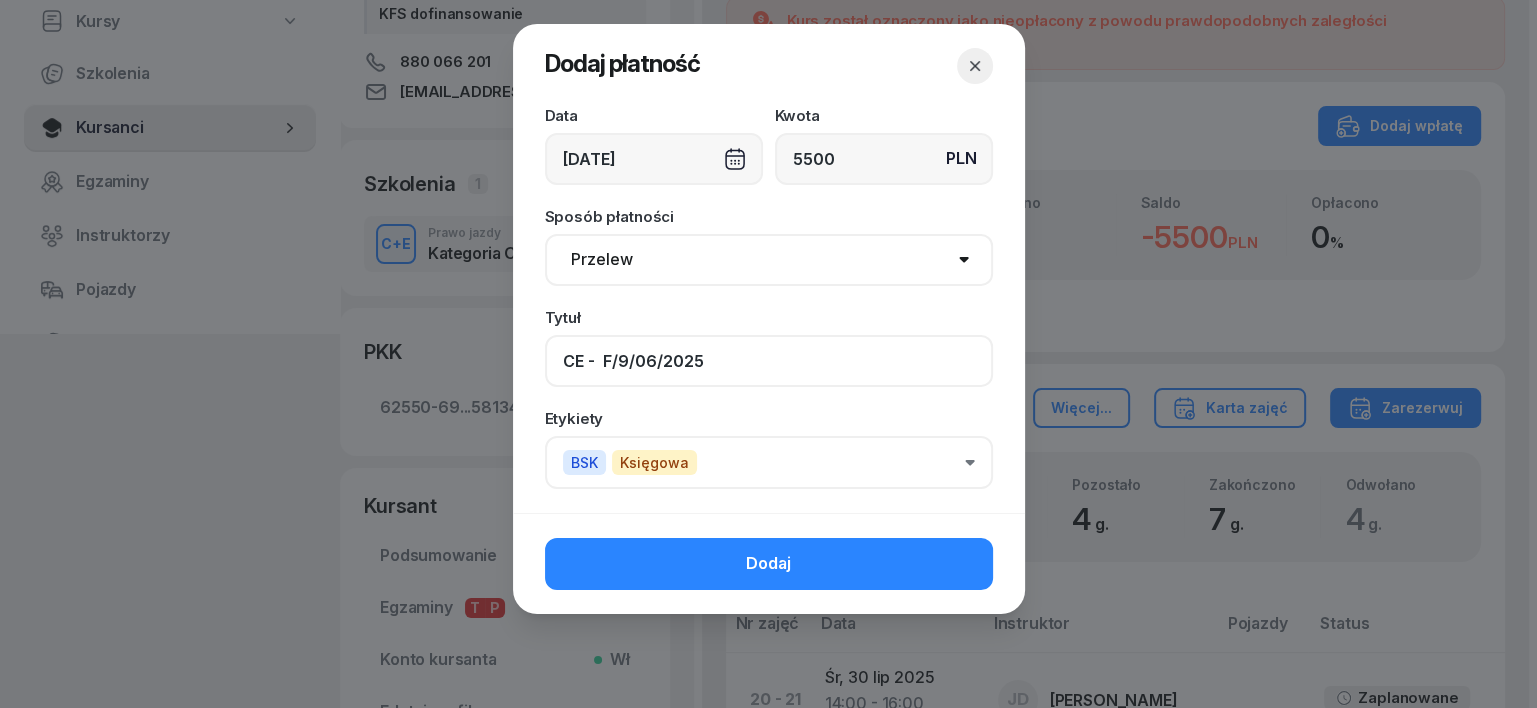 type on "CE -  F/9/06/2025" 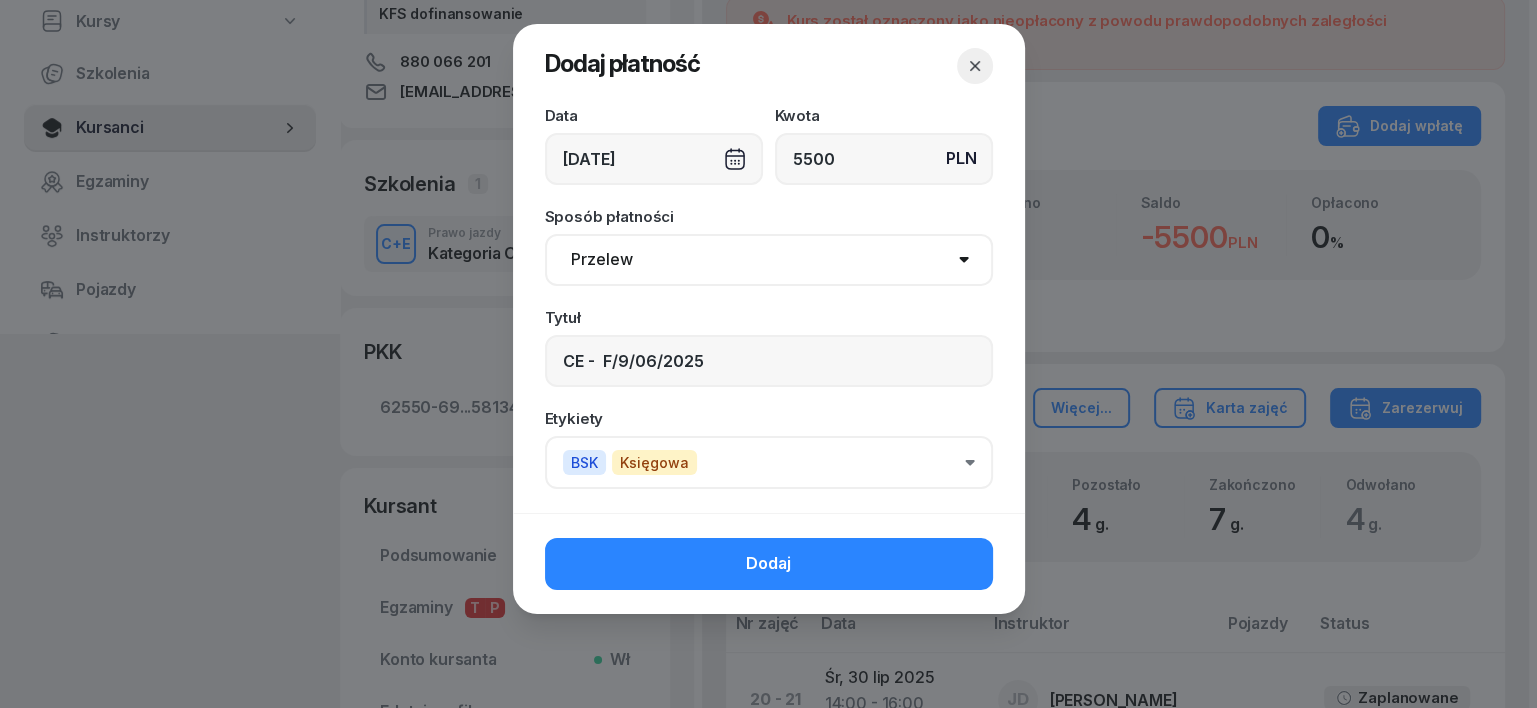 click on "BSK Księgowa" 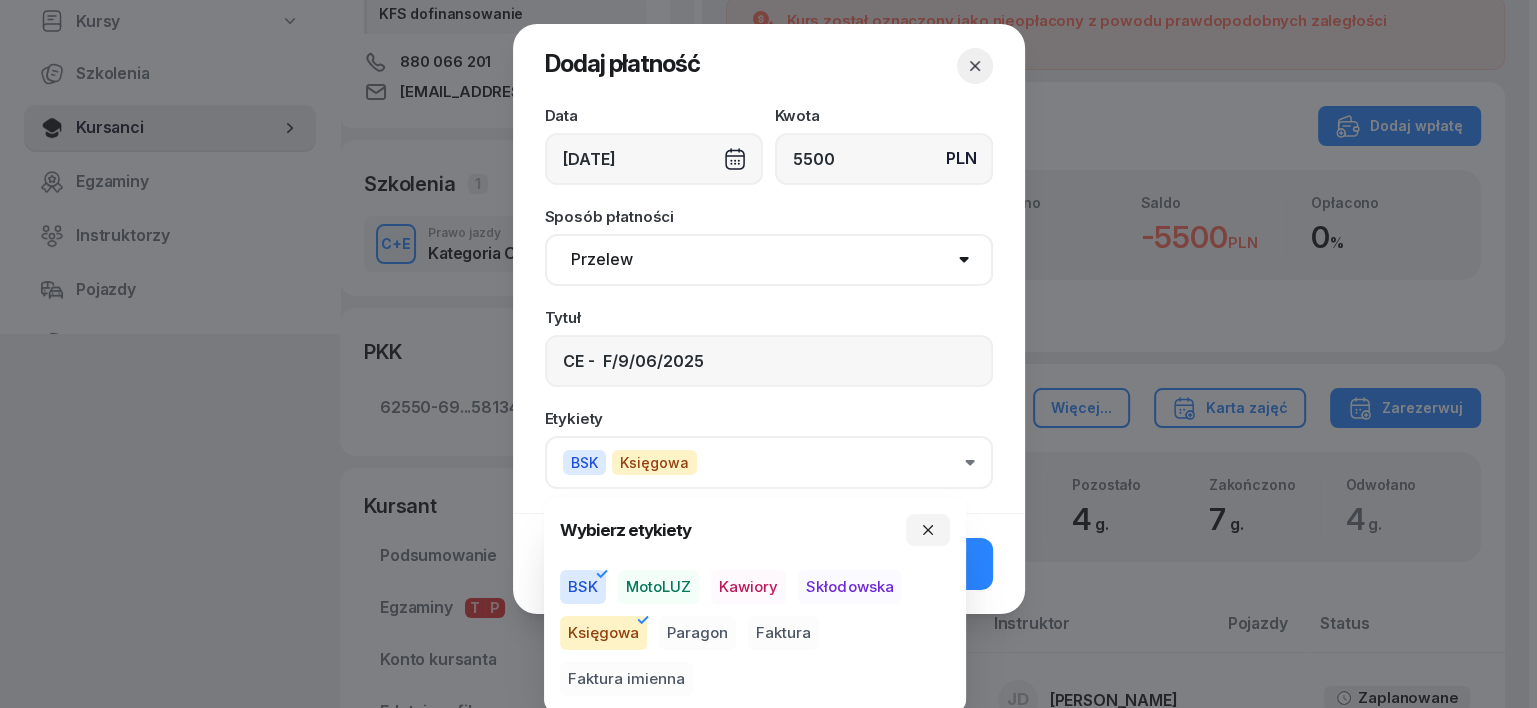 click on "Faktura" at bounding box center (783, 633) 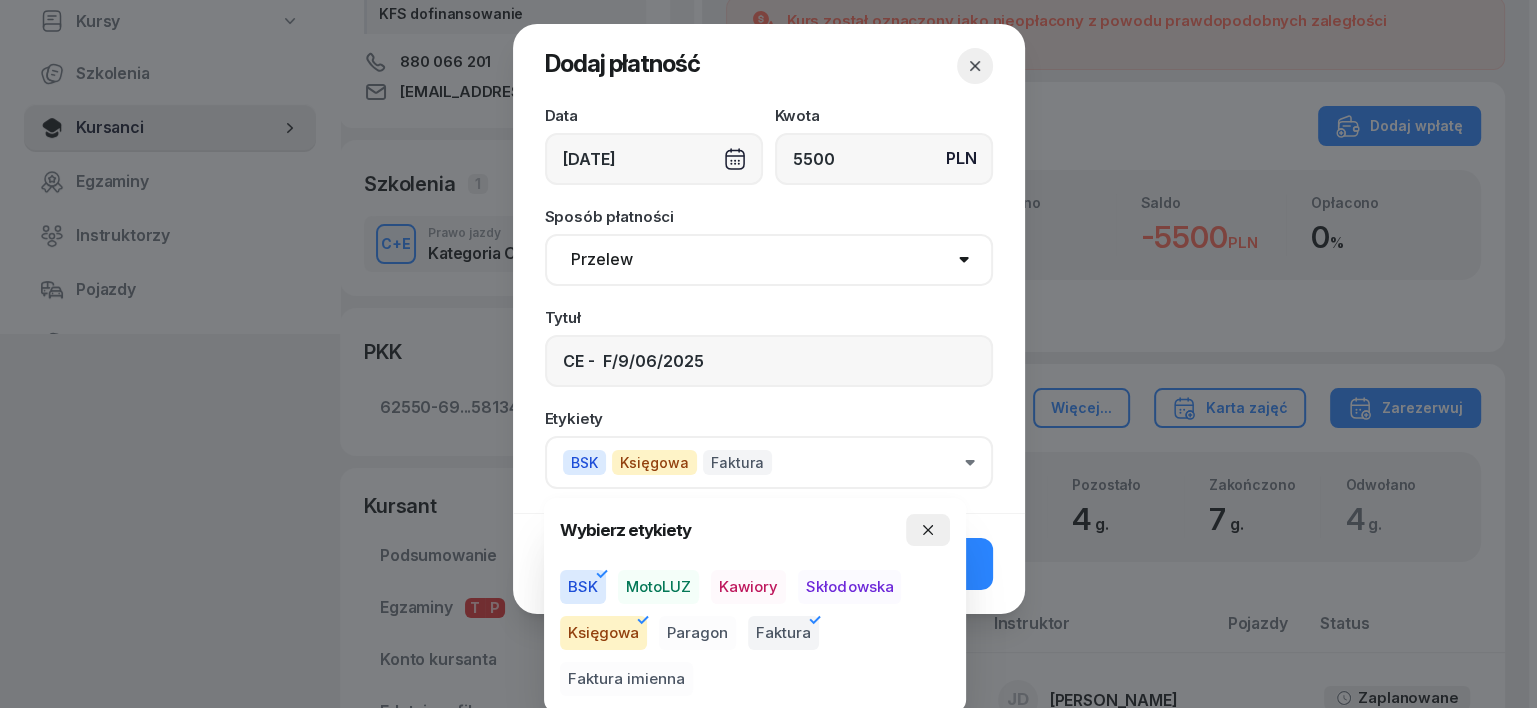 click 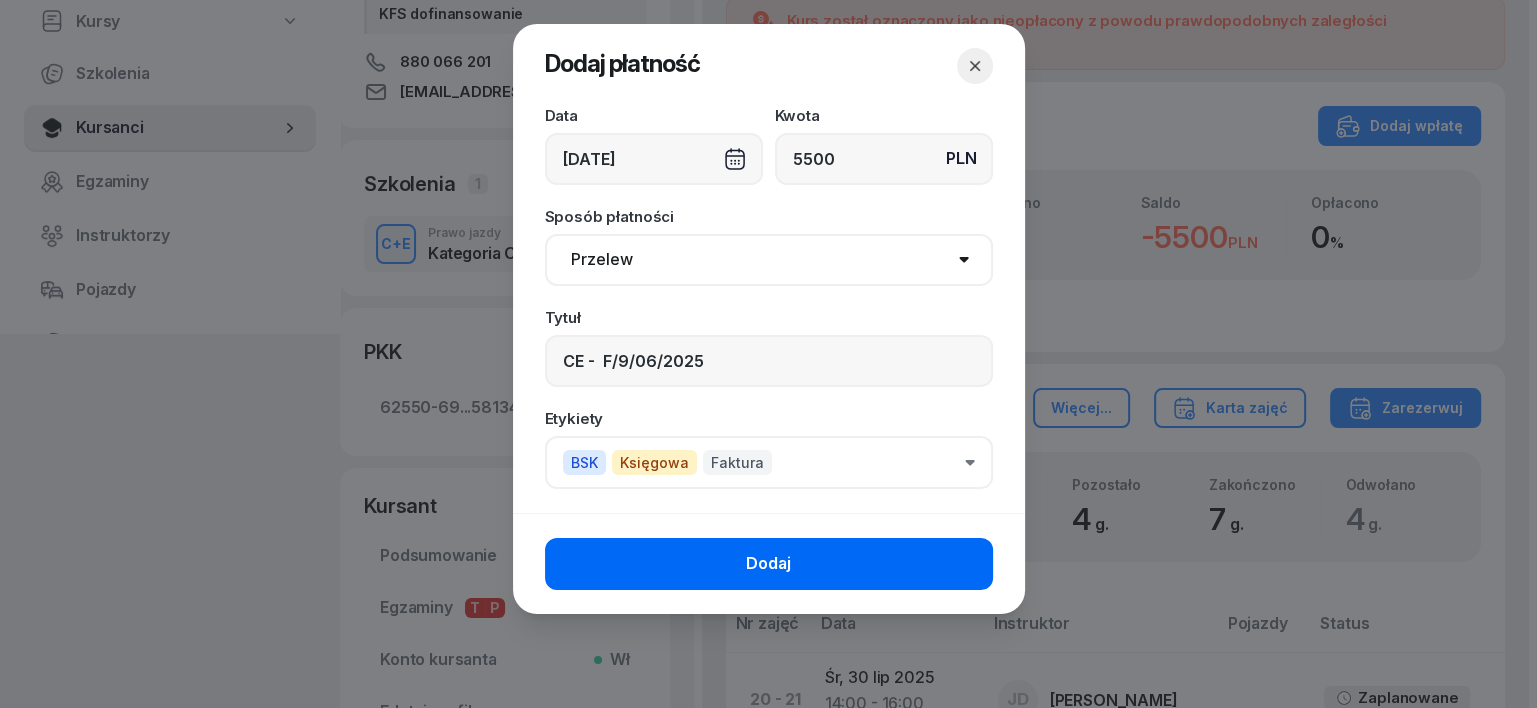 click on "Dodaj" 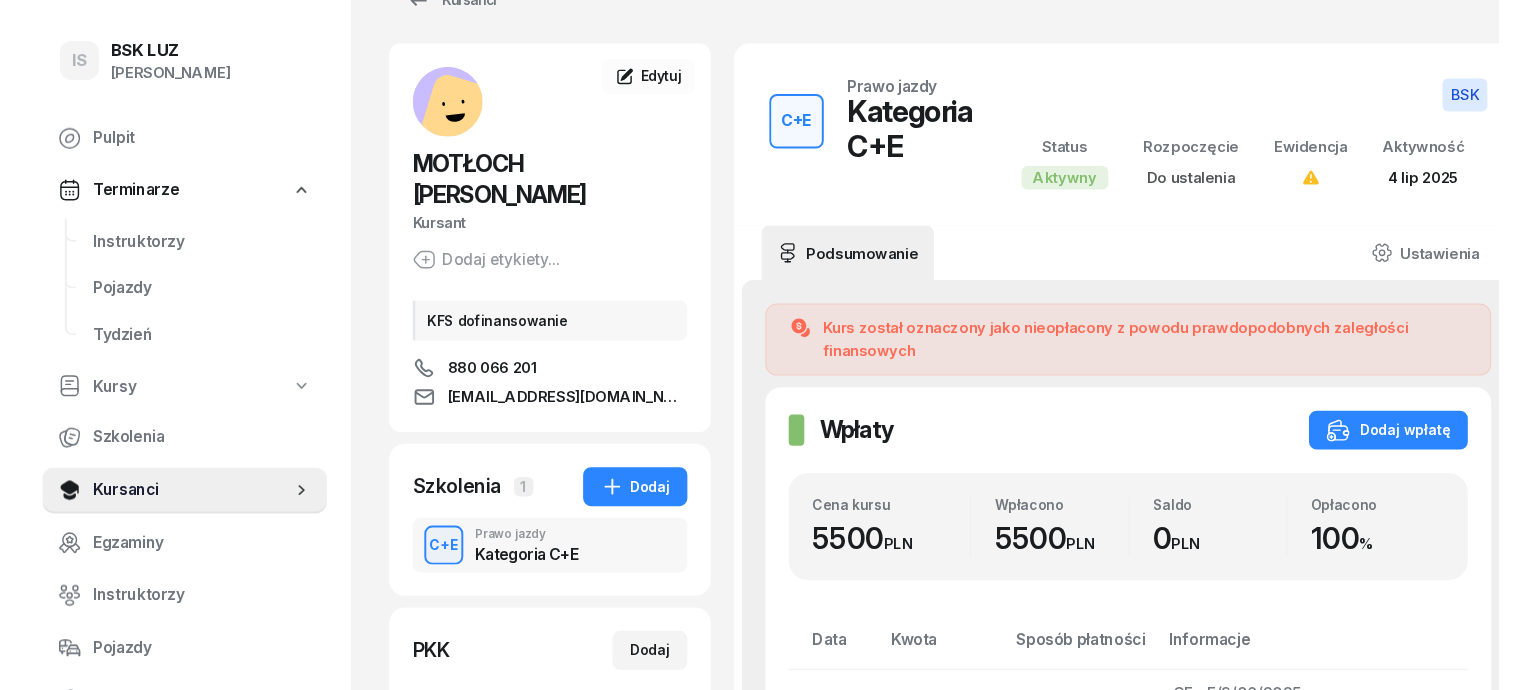 scroll, scrollTop: 0, scrollLeft: 0, axis: both 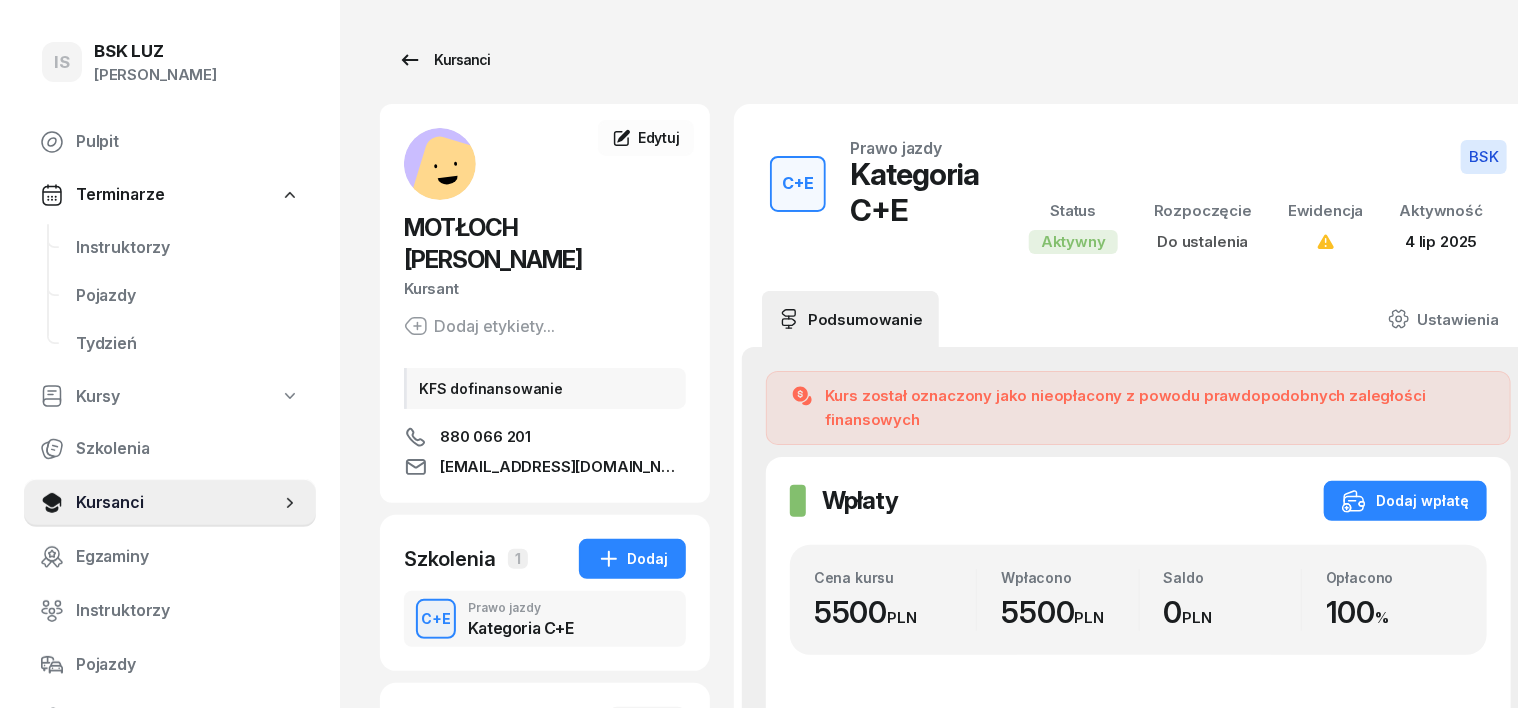 click on "Kursanci" at bounding box center [444, 60] 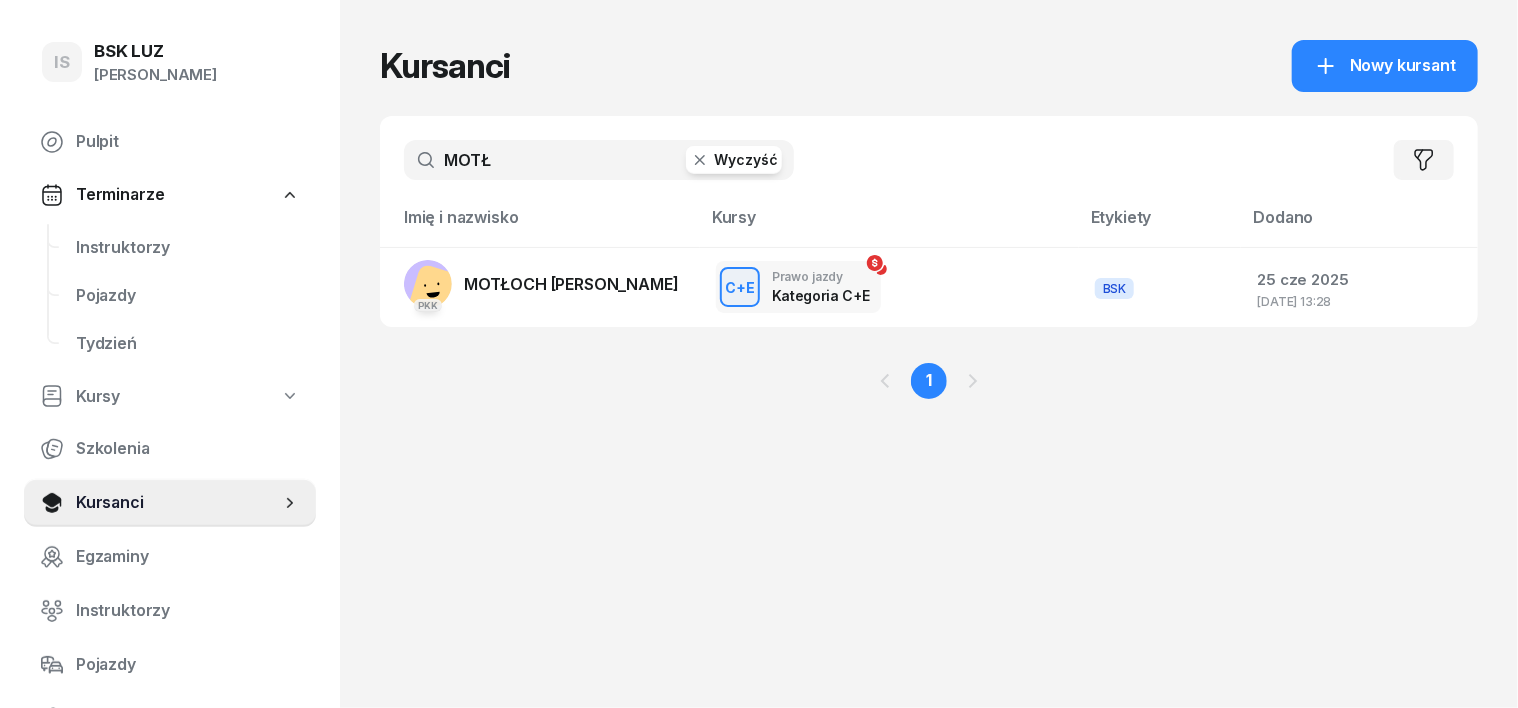 click 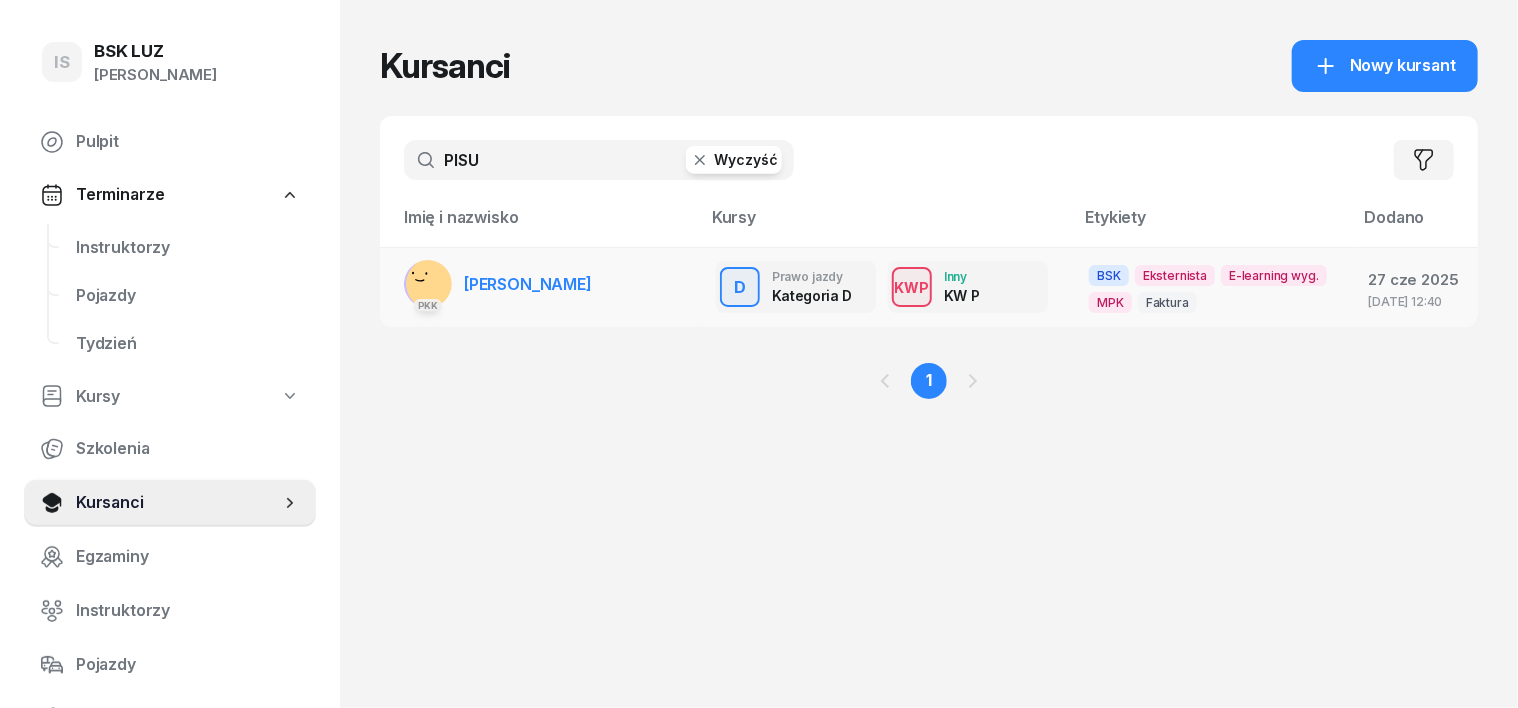 type on "PISU" 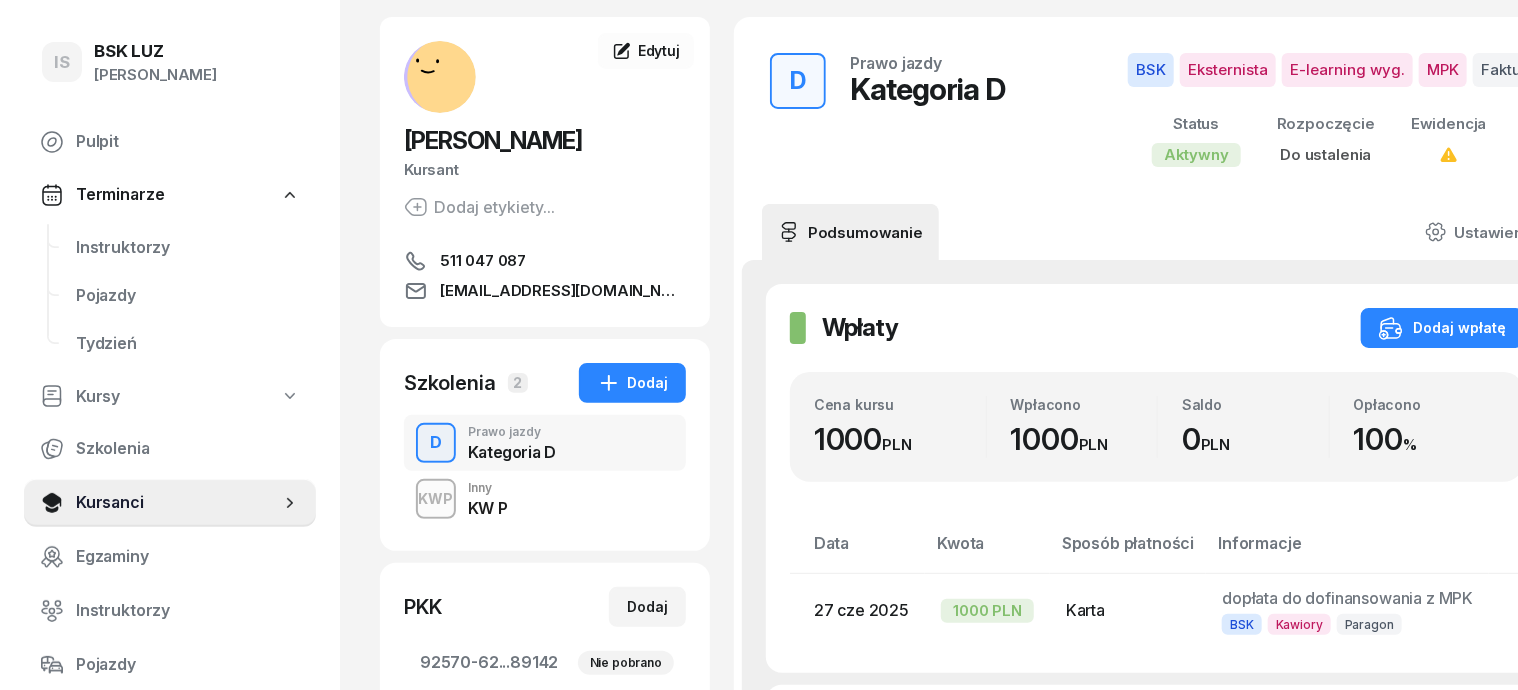 scroll, scrollTop: 124, scrollLeft: 0, axis: vertical 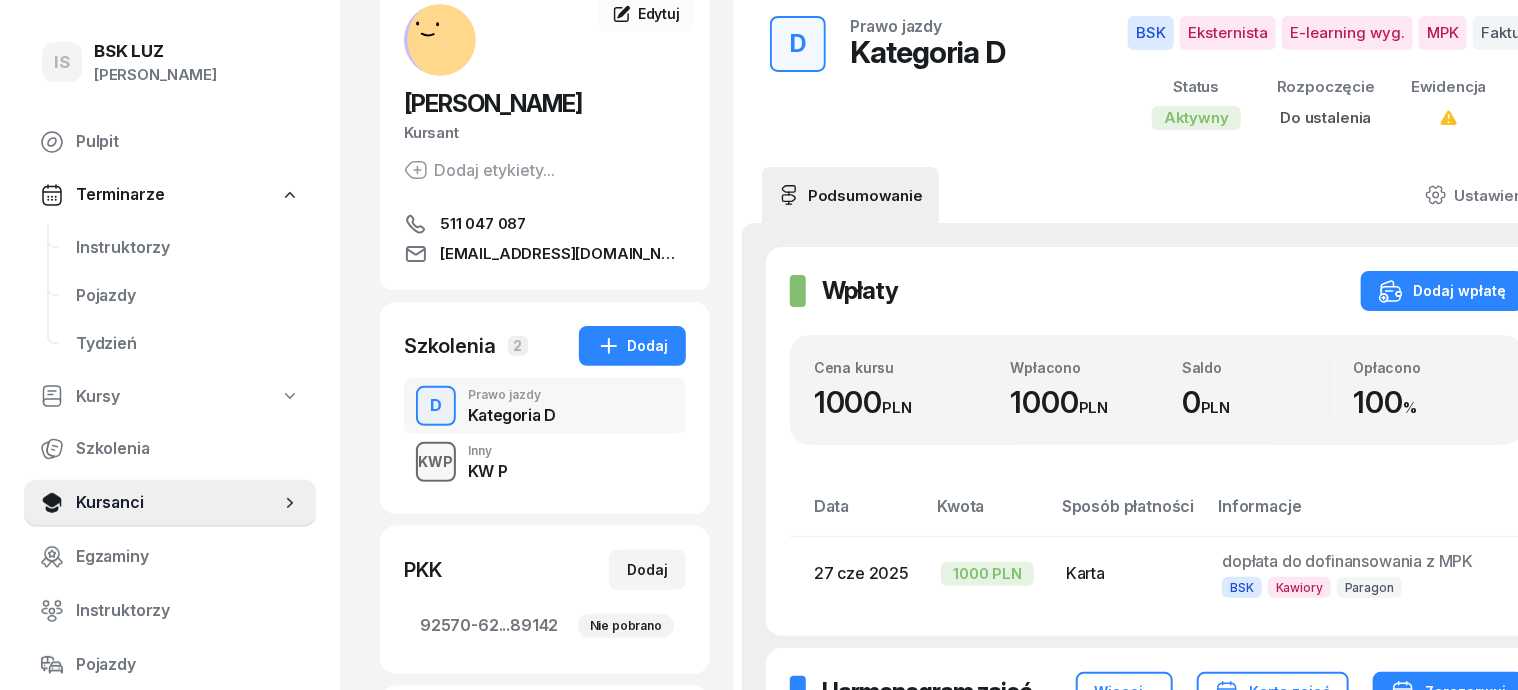 click on "KWP" at bounding box center [436, 461] 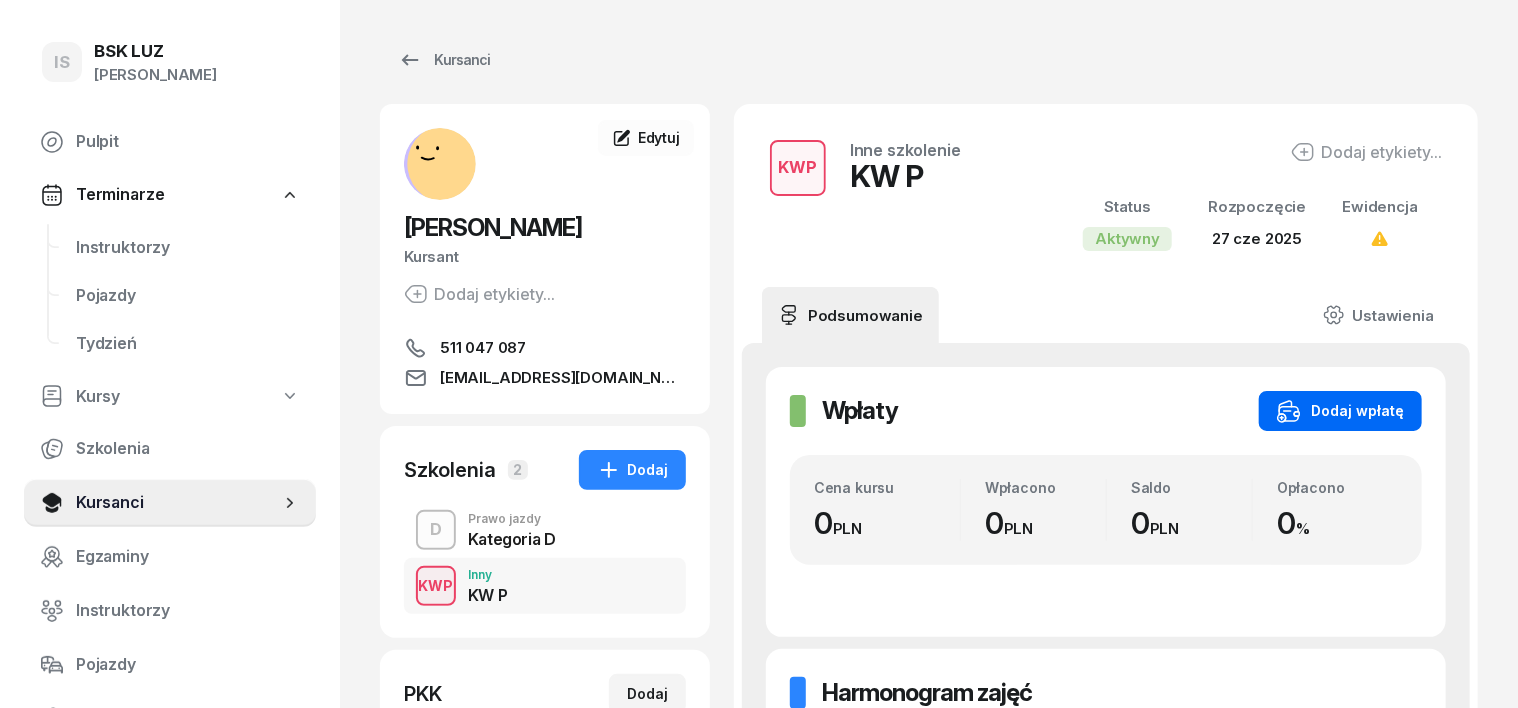 click on "Dodaj wpłatę" at bounding box center (1340, 411) 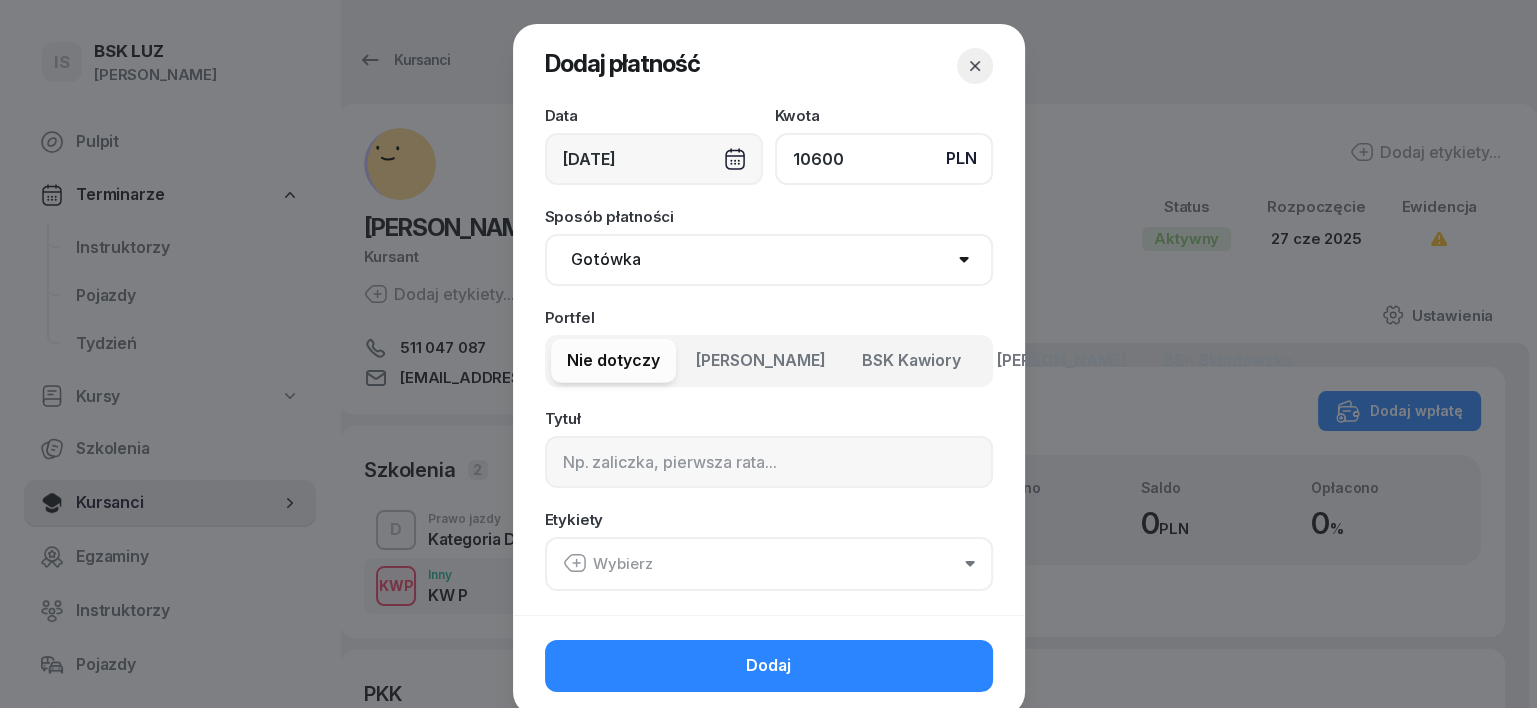type on "10600" 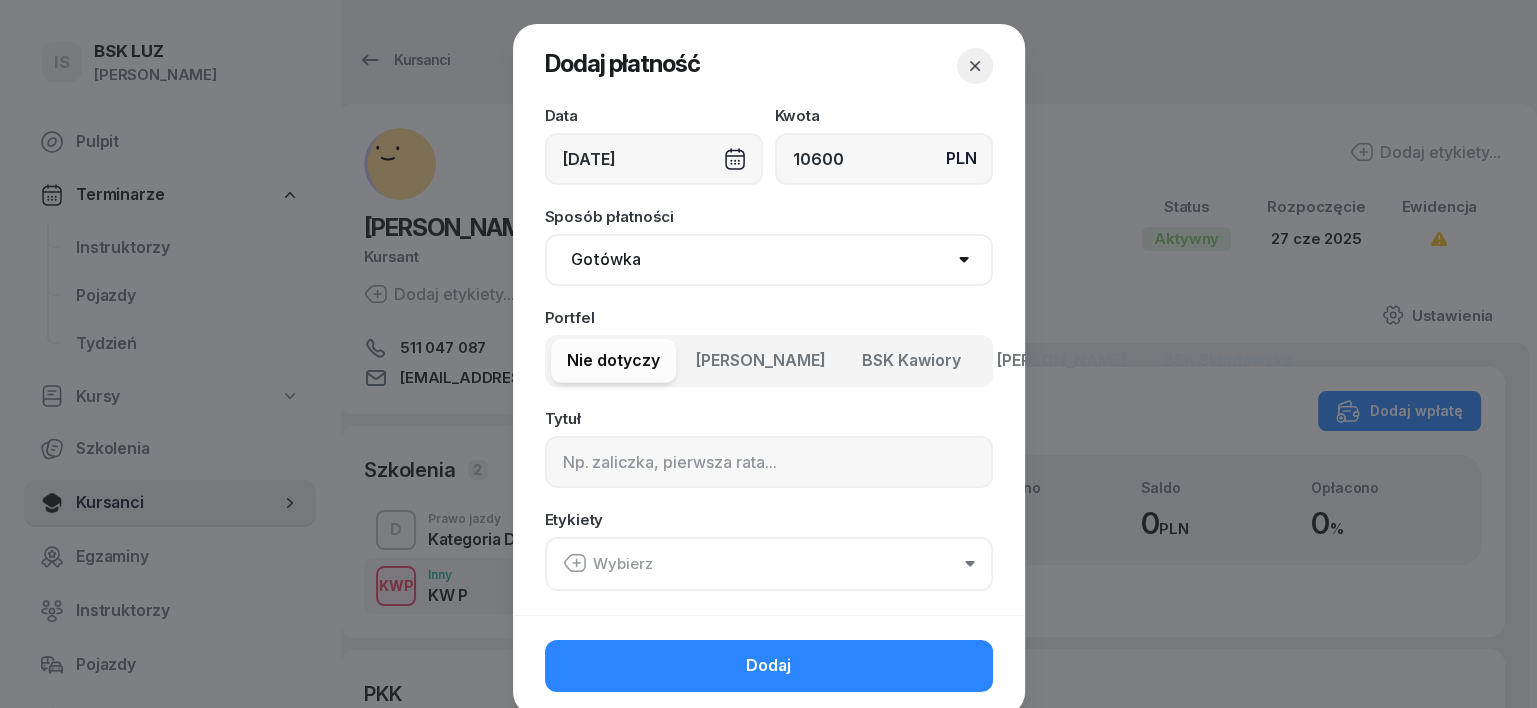 click on "Gotówka Karta Przelew Płatności online BLIK" at bounding box center [769, 260] 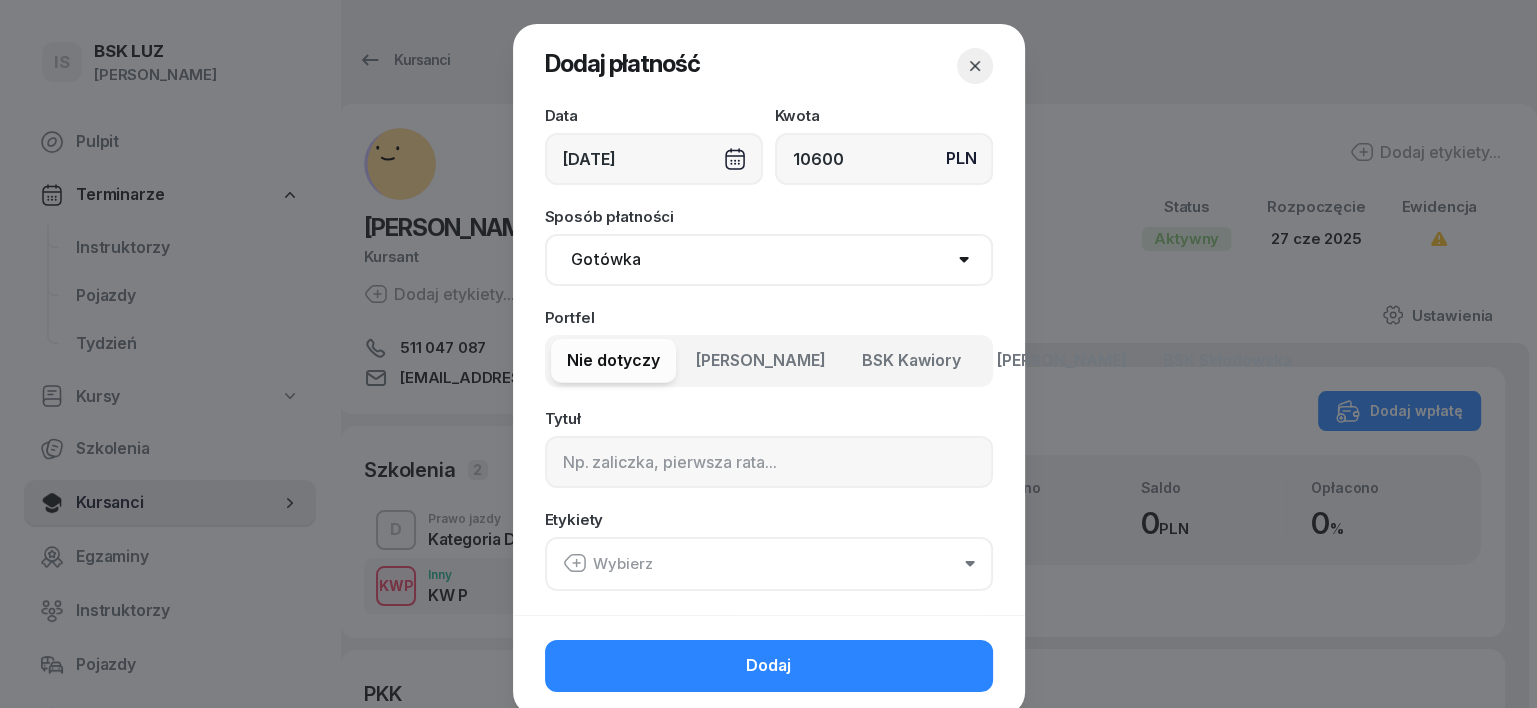 select on "transfer" 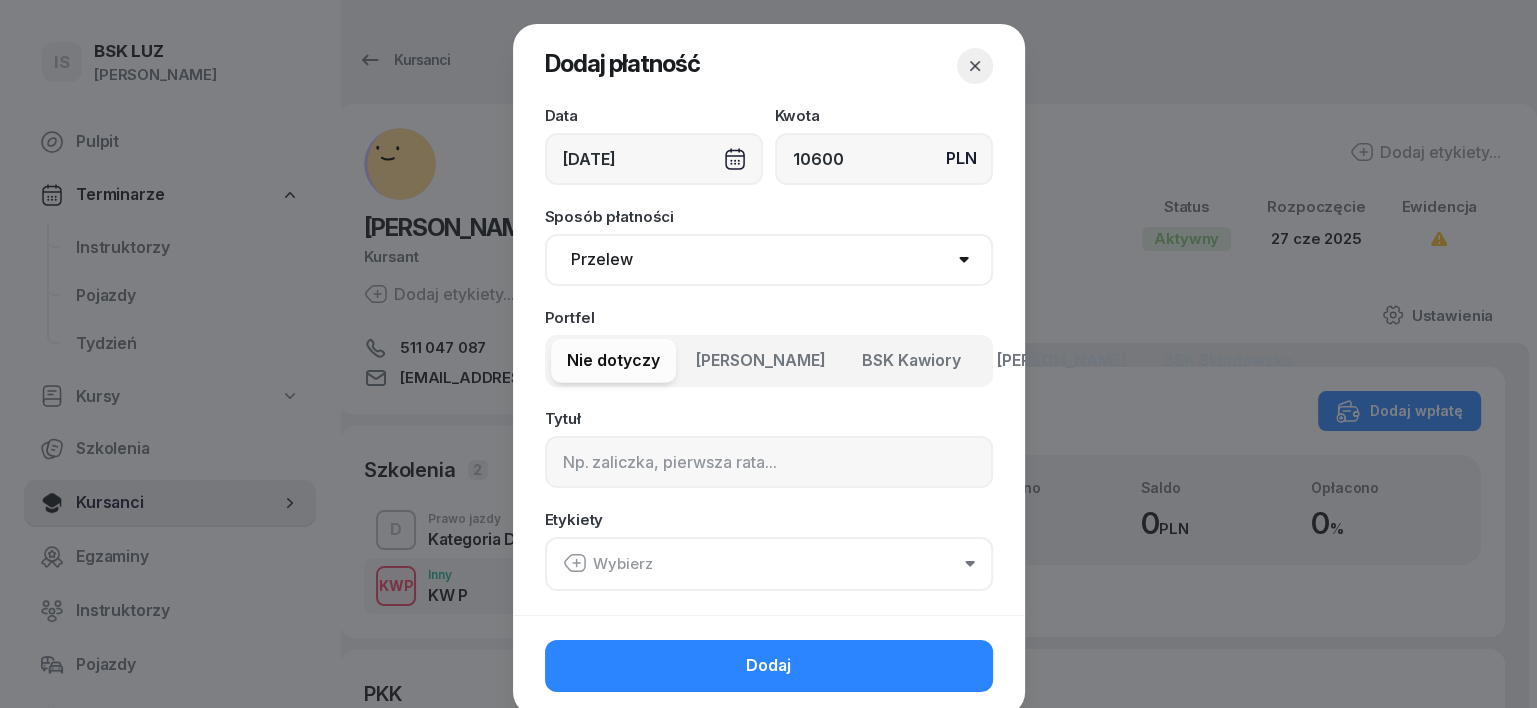 click on "Gotówka Karta Przelew Płatności online BLIK" at bounding box center (769, 260) 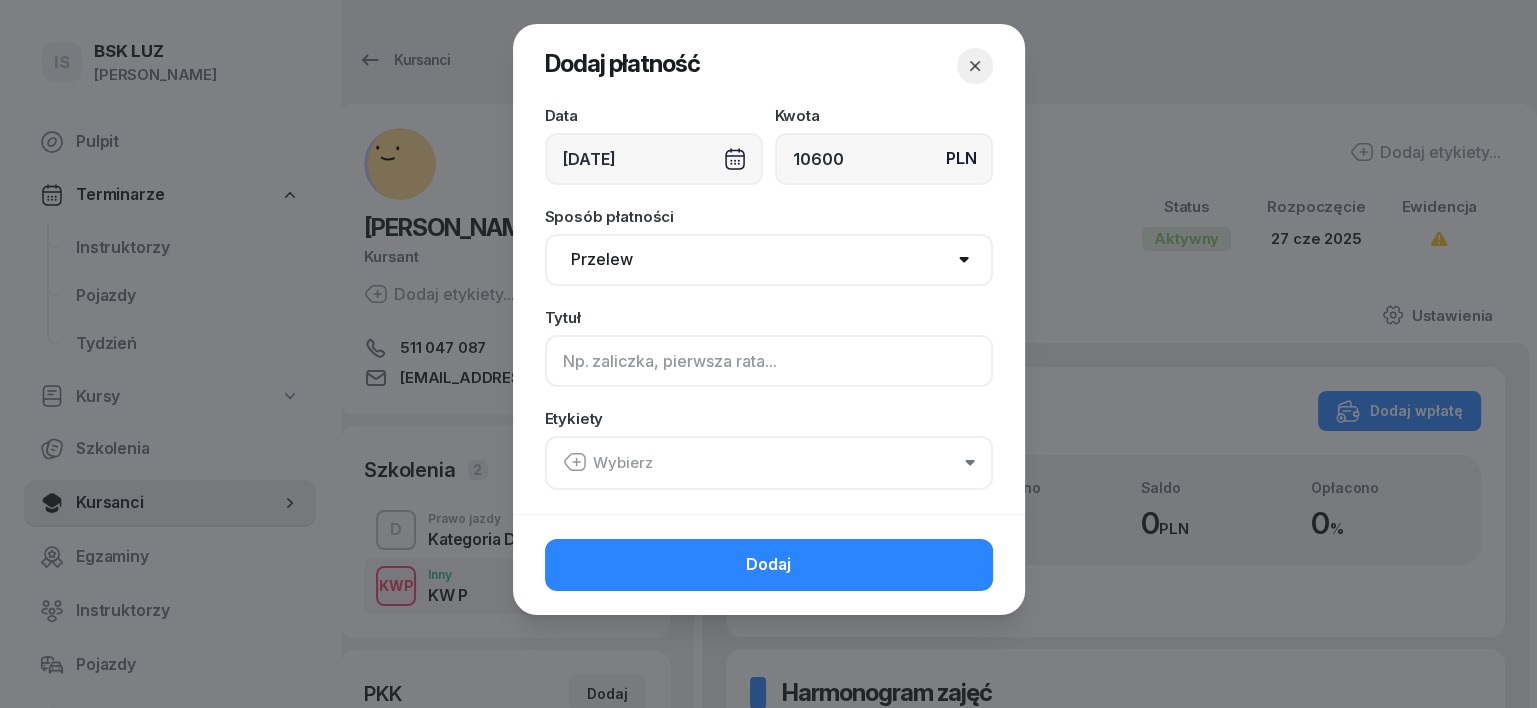 click 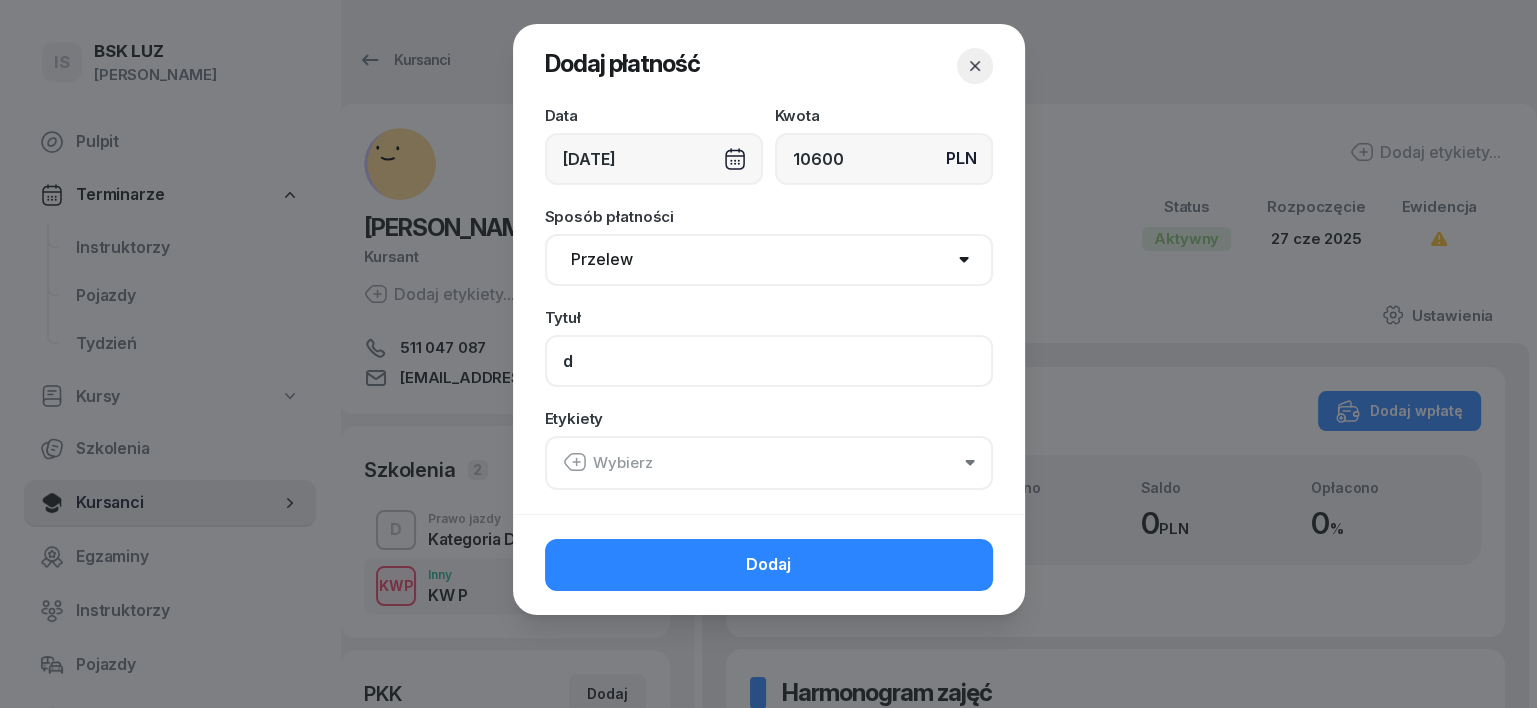 type on "d" 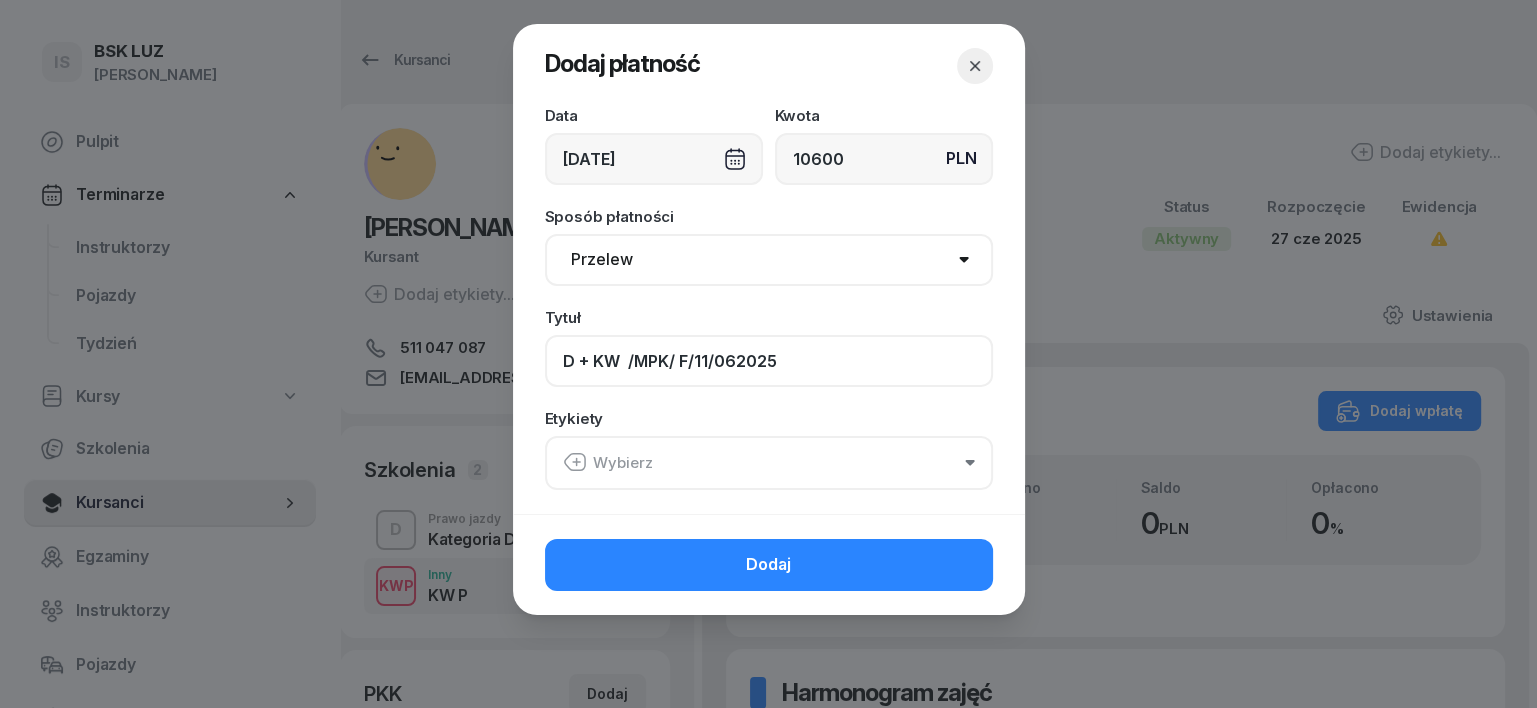 click on "D + KW  /MPK/ F/11/062025" 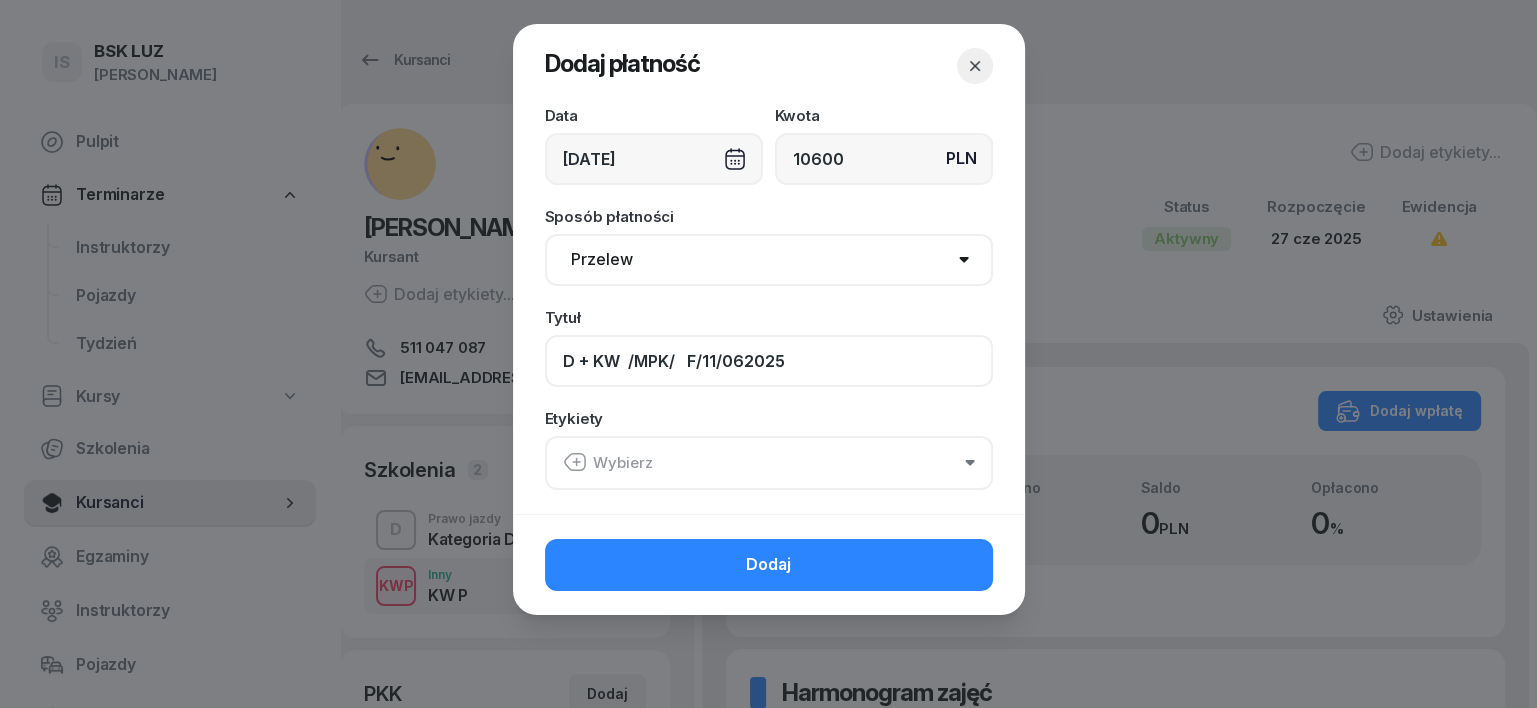 type on "D + KW  /MPK/   F/11/062025" 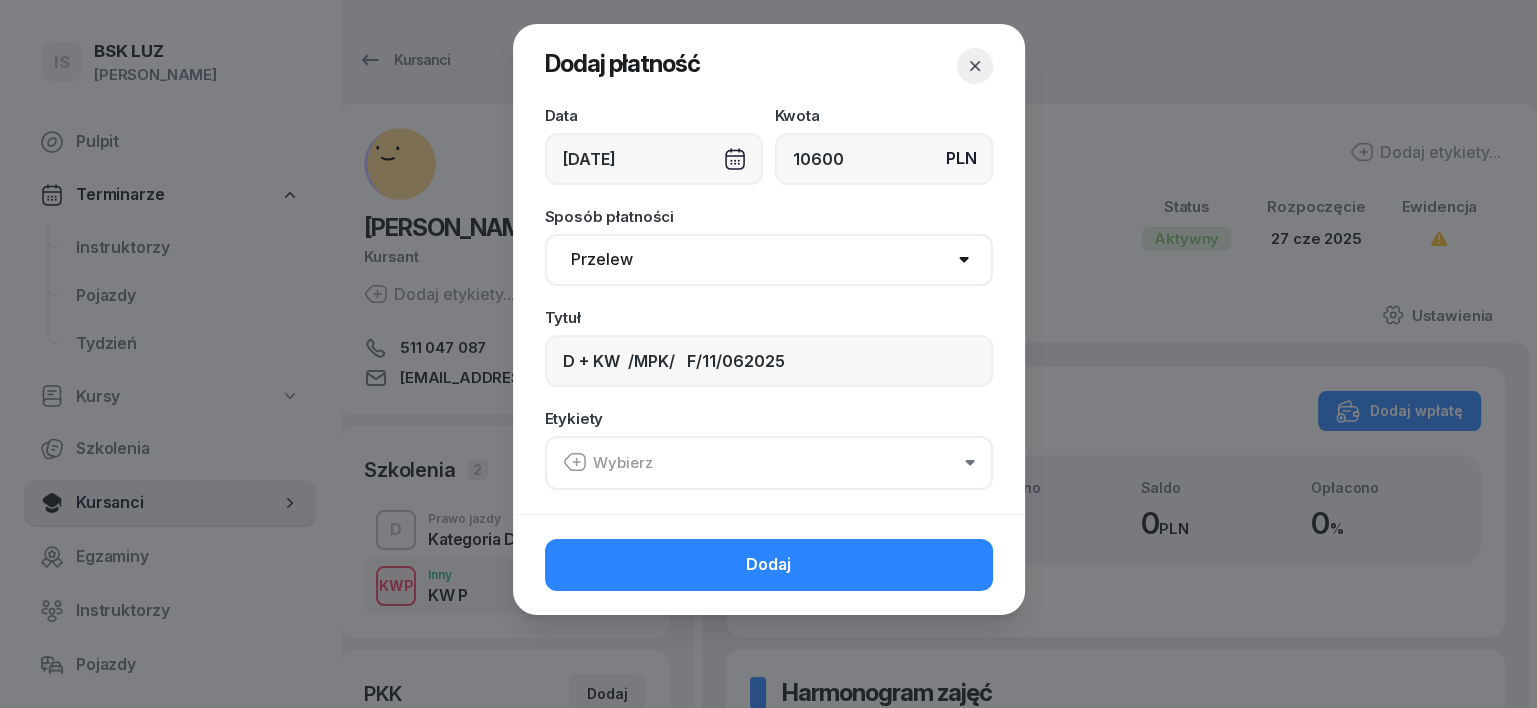 click 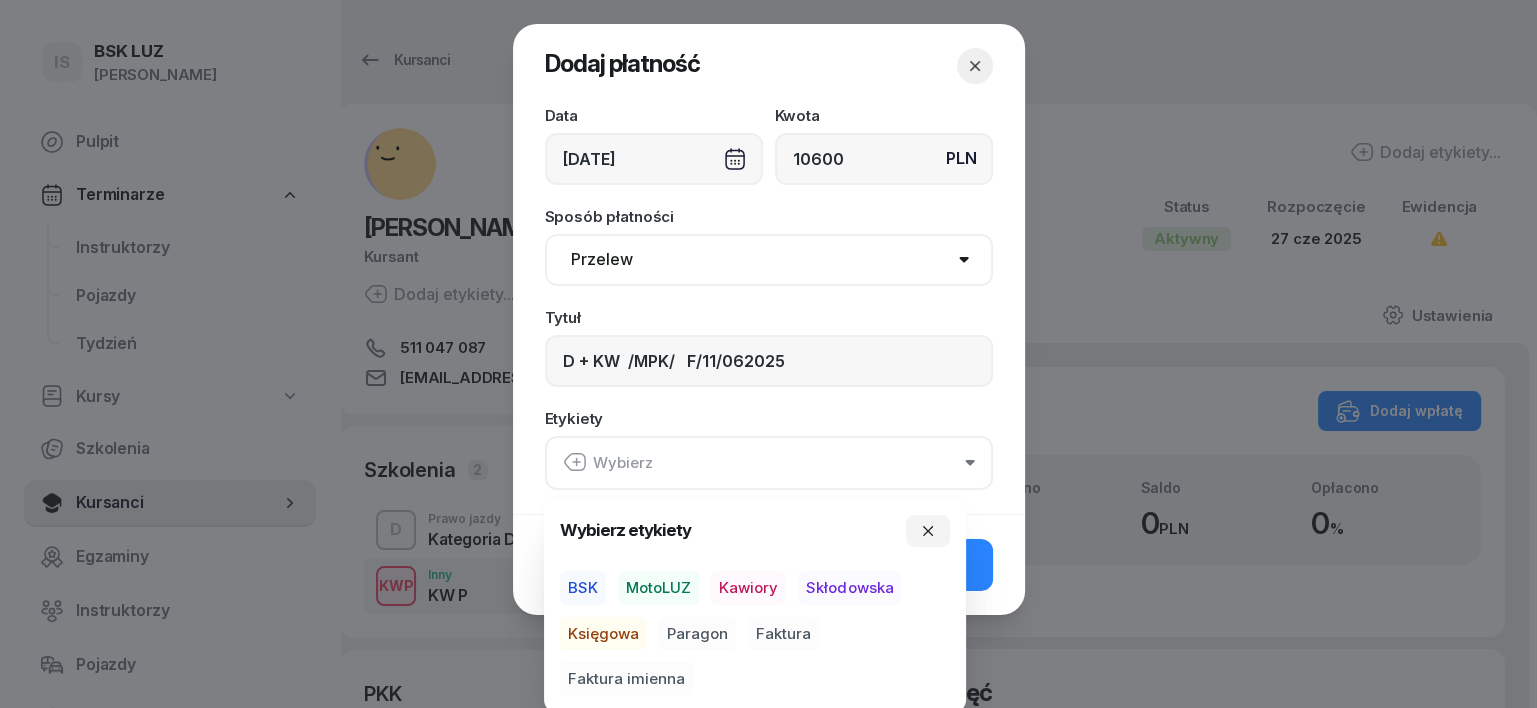 click on "BSK" at bounding box center [583, 588] 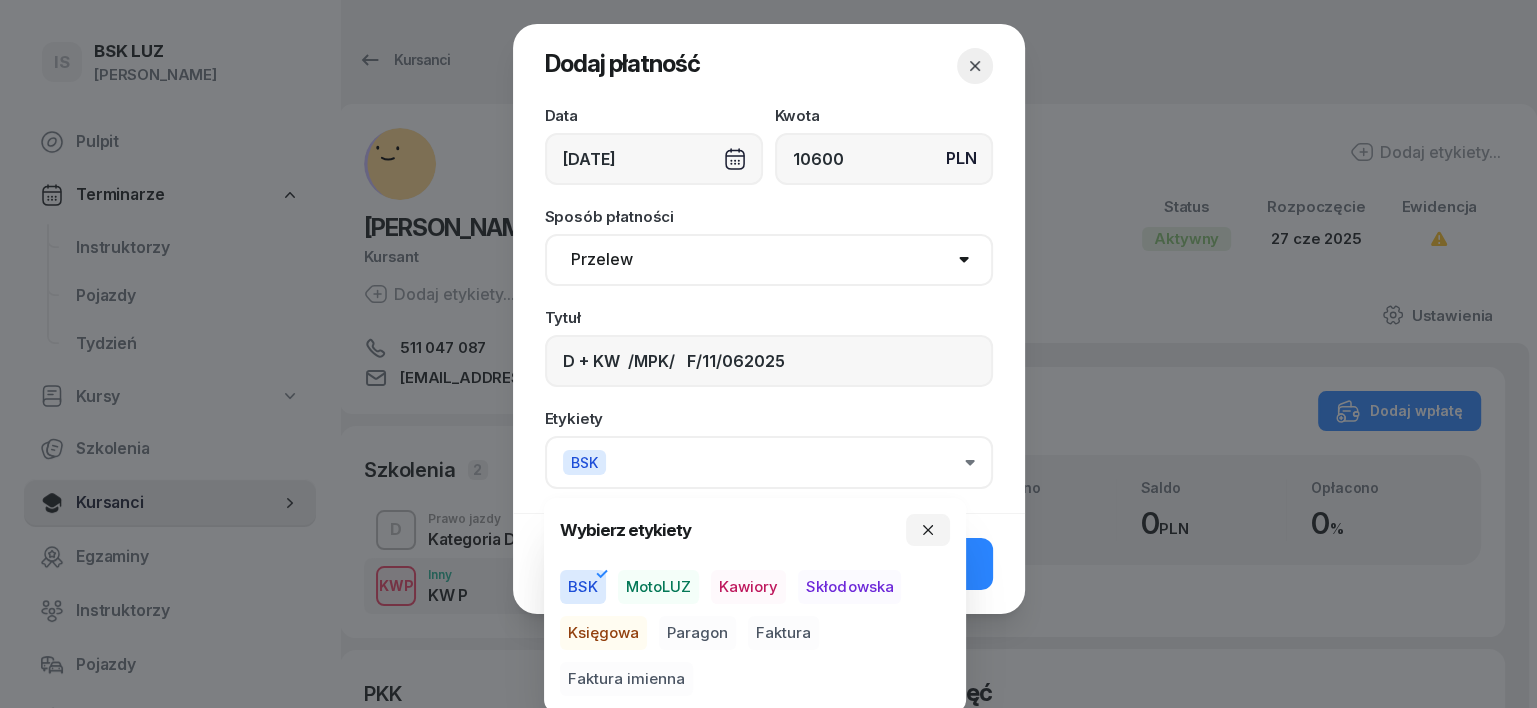 drag, startPoint x: 609, startPoint y: 628, endPoint x: 691, endPoint y: 651, distance: 85.16454 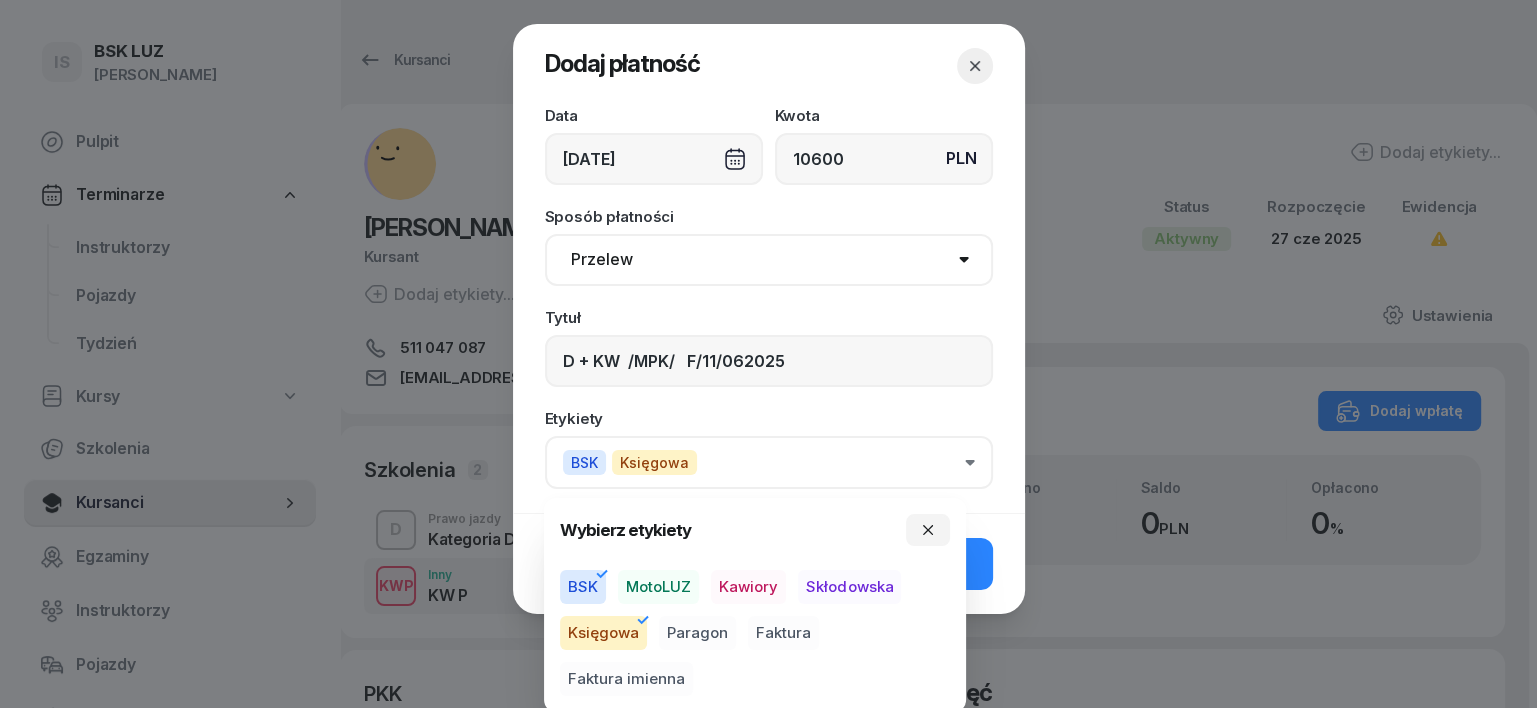 click on "Faktura" at bounding box center [783, 633] 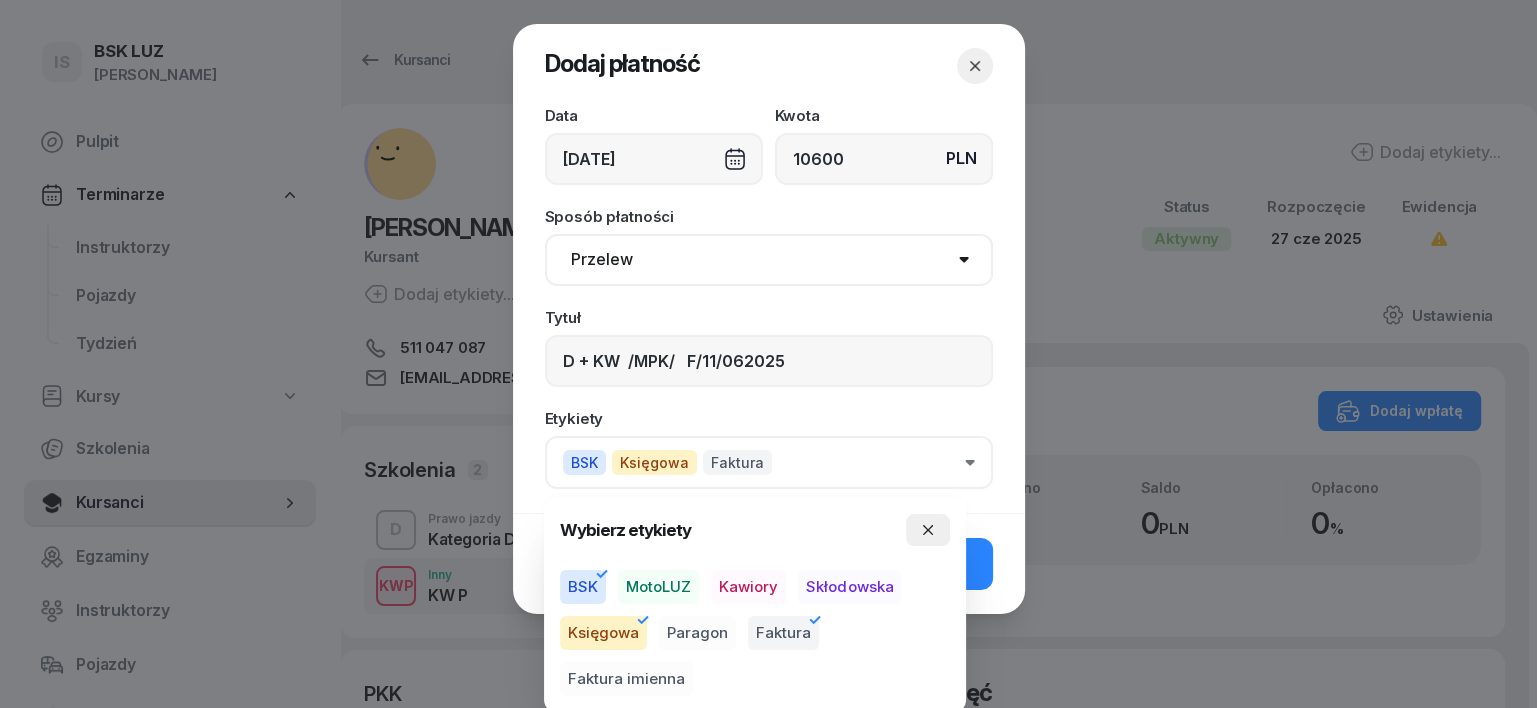 click 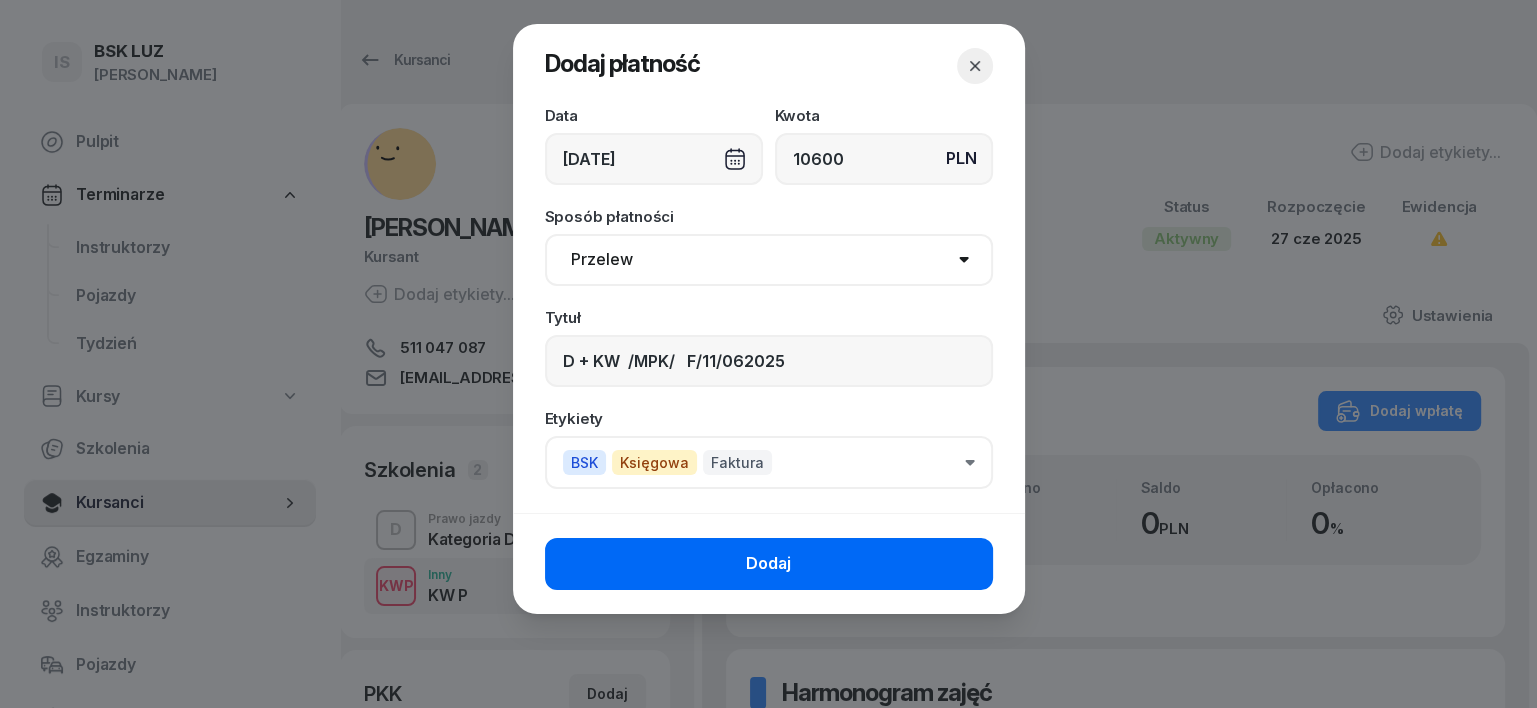 click on "Dodaj" 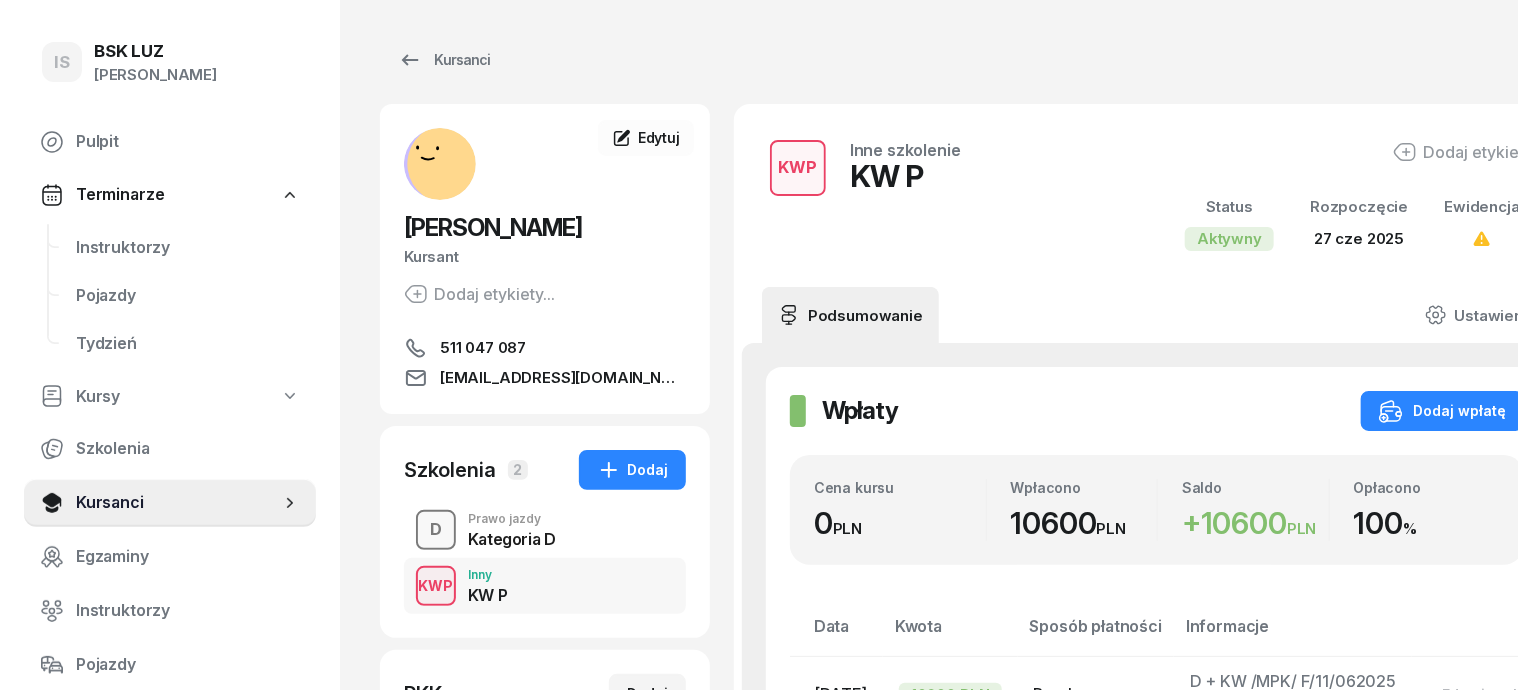 click on "D" at bounding box center [436, 530] 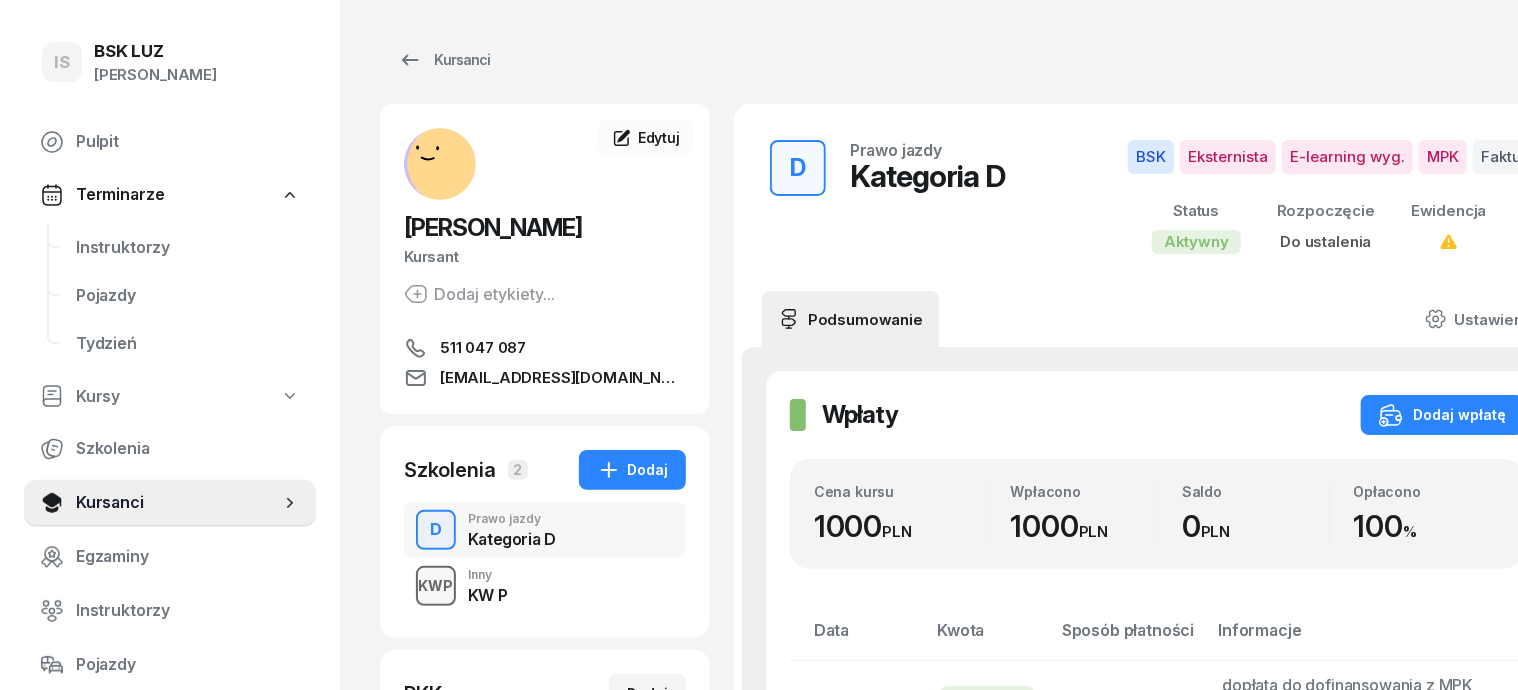 click on "KWP" at bounding box center [436, 585] 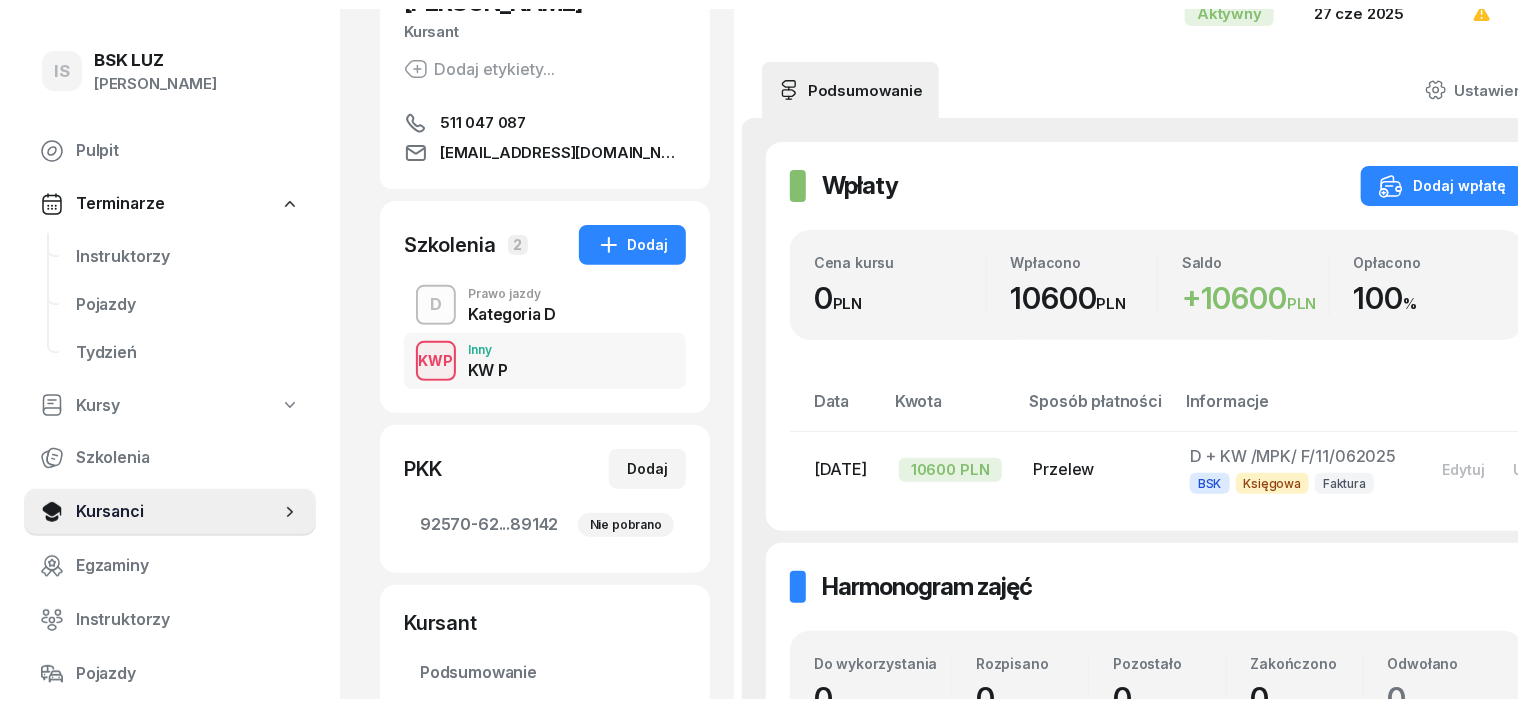 scroll, scrollTop: 250, scrollLeft: 0, axis: vertical 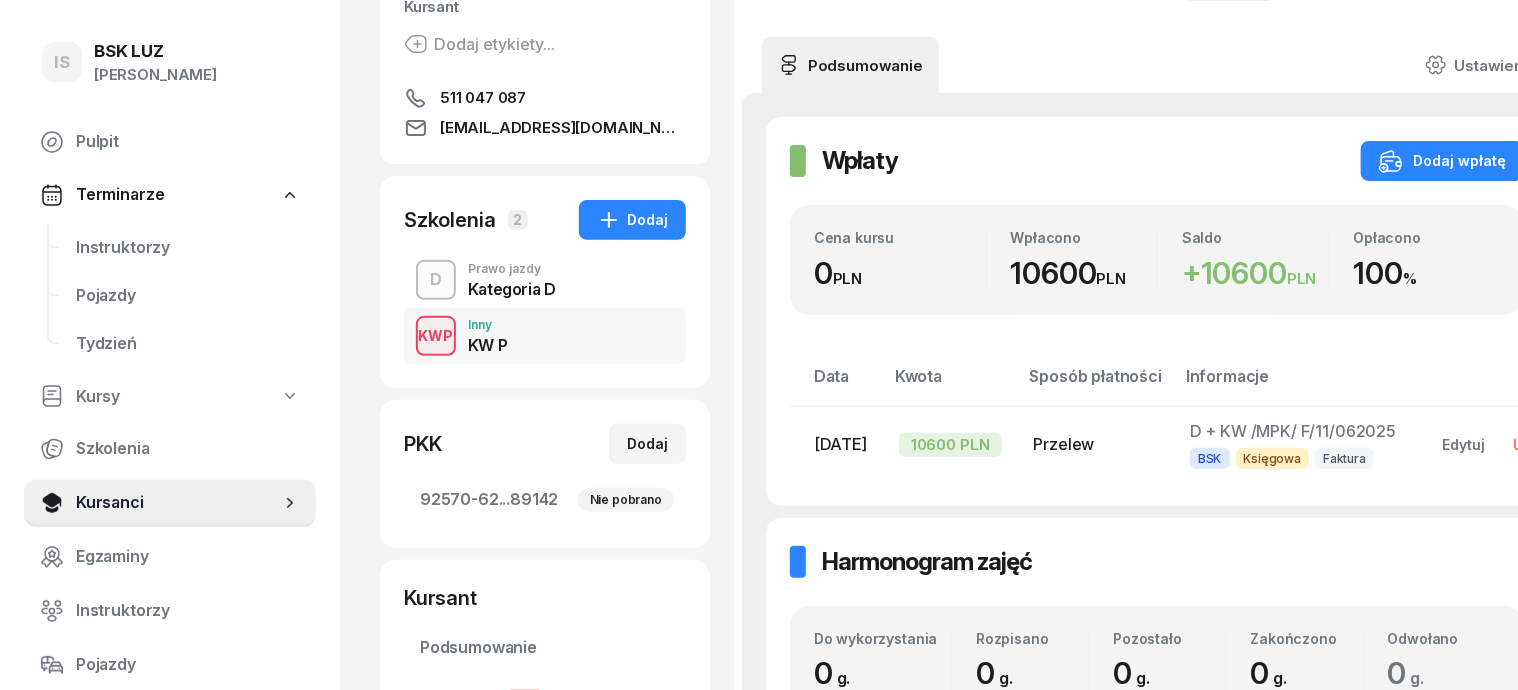 click on "Usuń" at bounding box center (1531, 444) 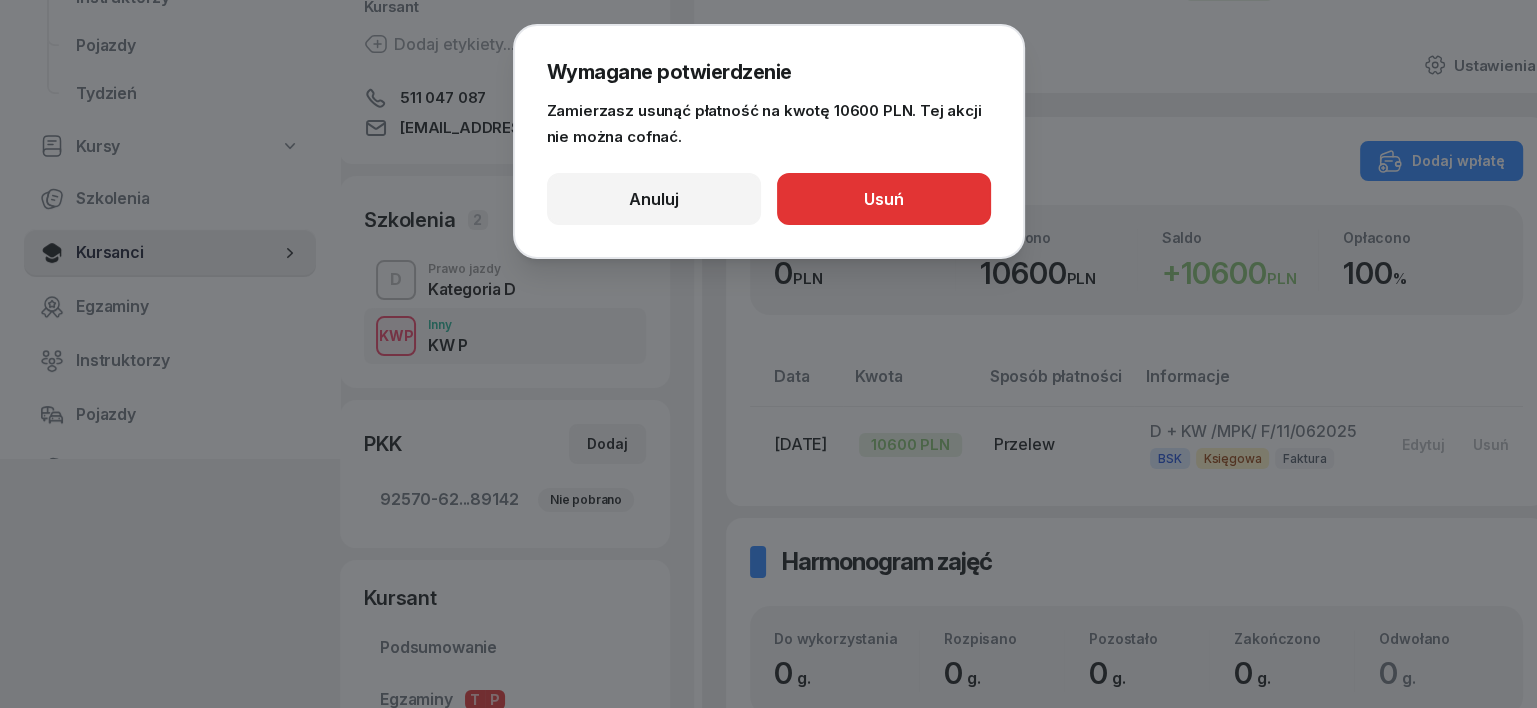 click on "Usuń" at bounding box center (884, 199) 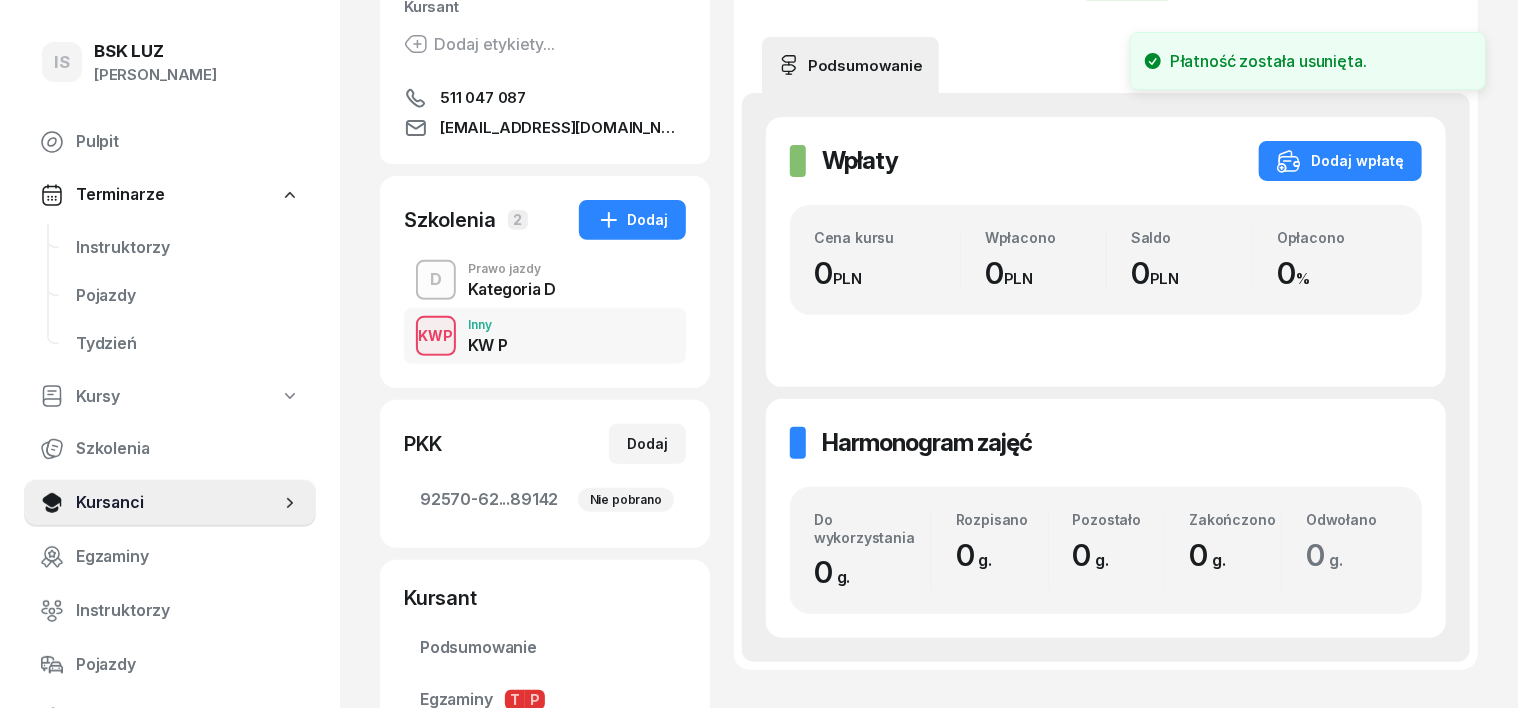 click on "D" at bounding box center (436, 280) 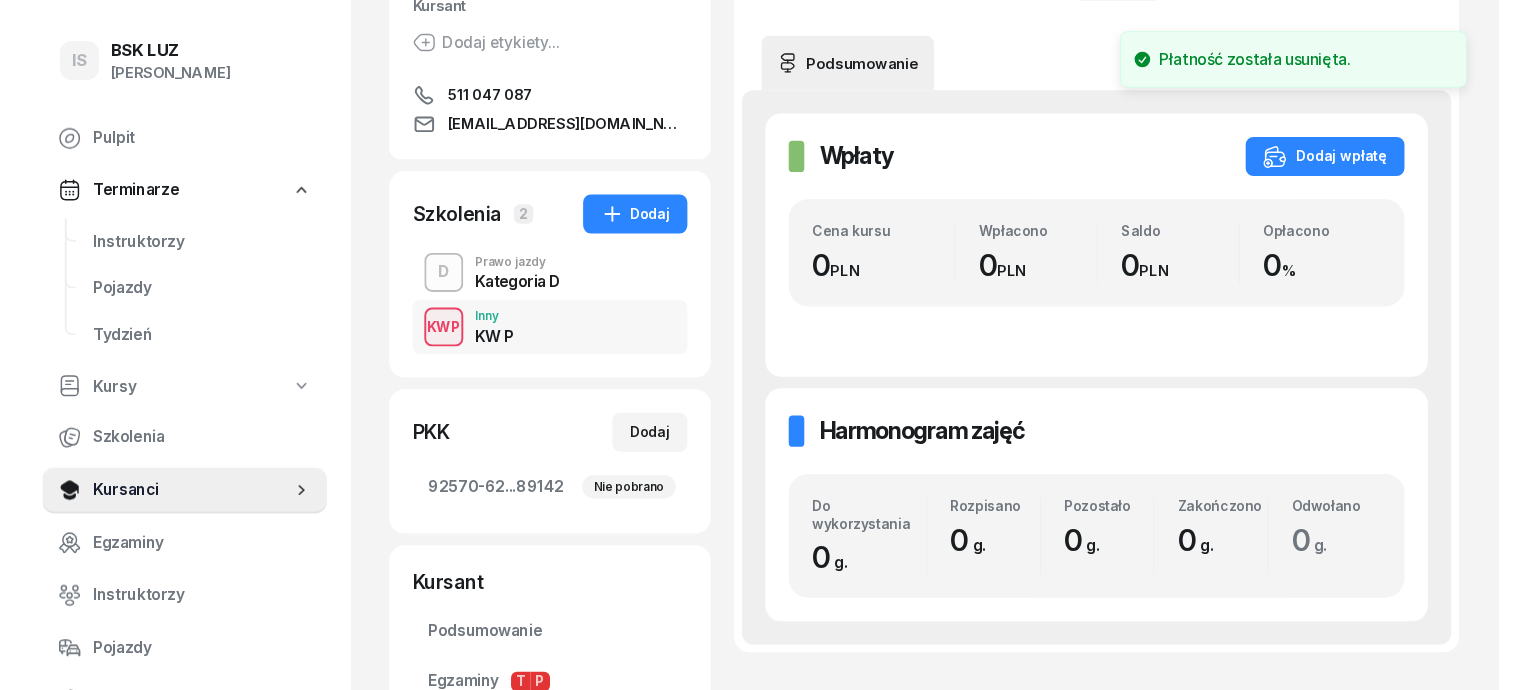 scroll, scrollTop: 0, scrollLeft: 0, axis: both 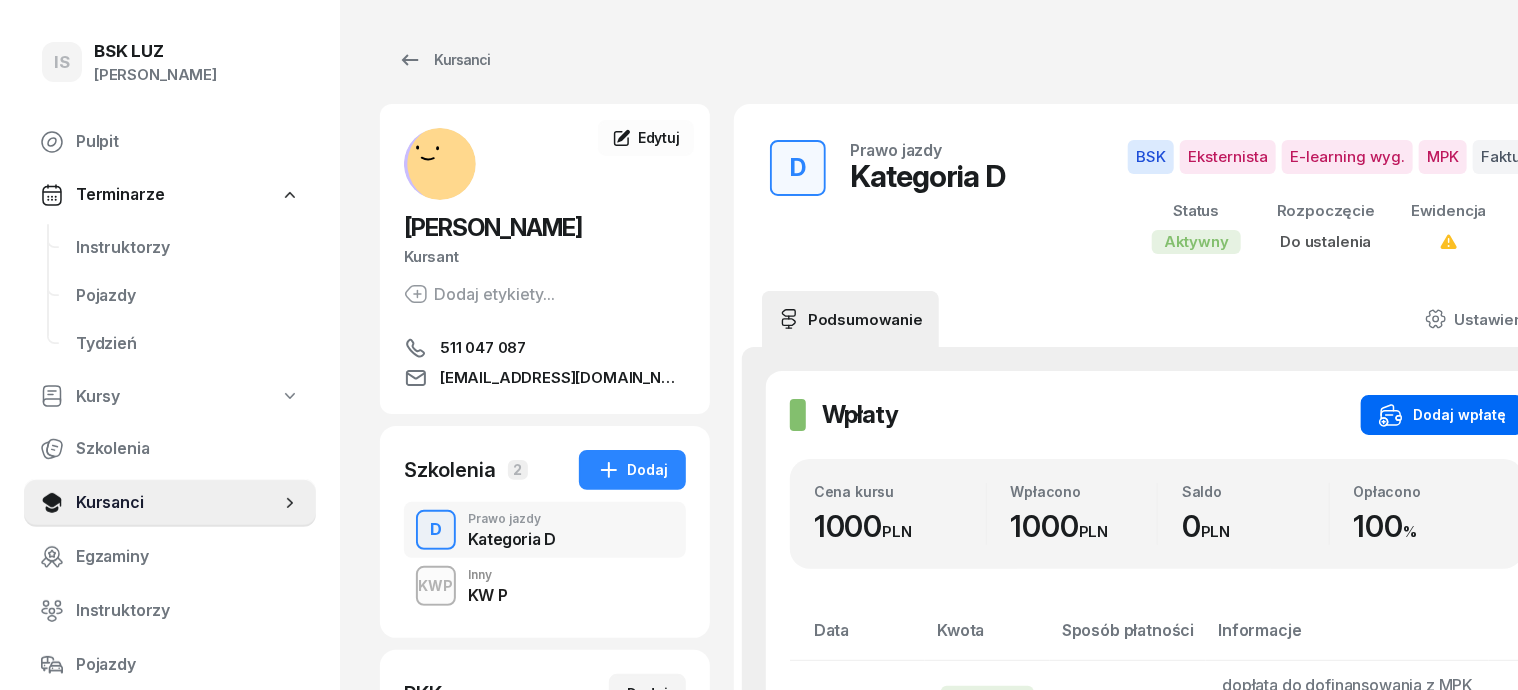 click on "Dodaj wpłatę" at bounding box center (1442, 415) 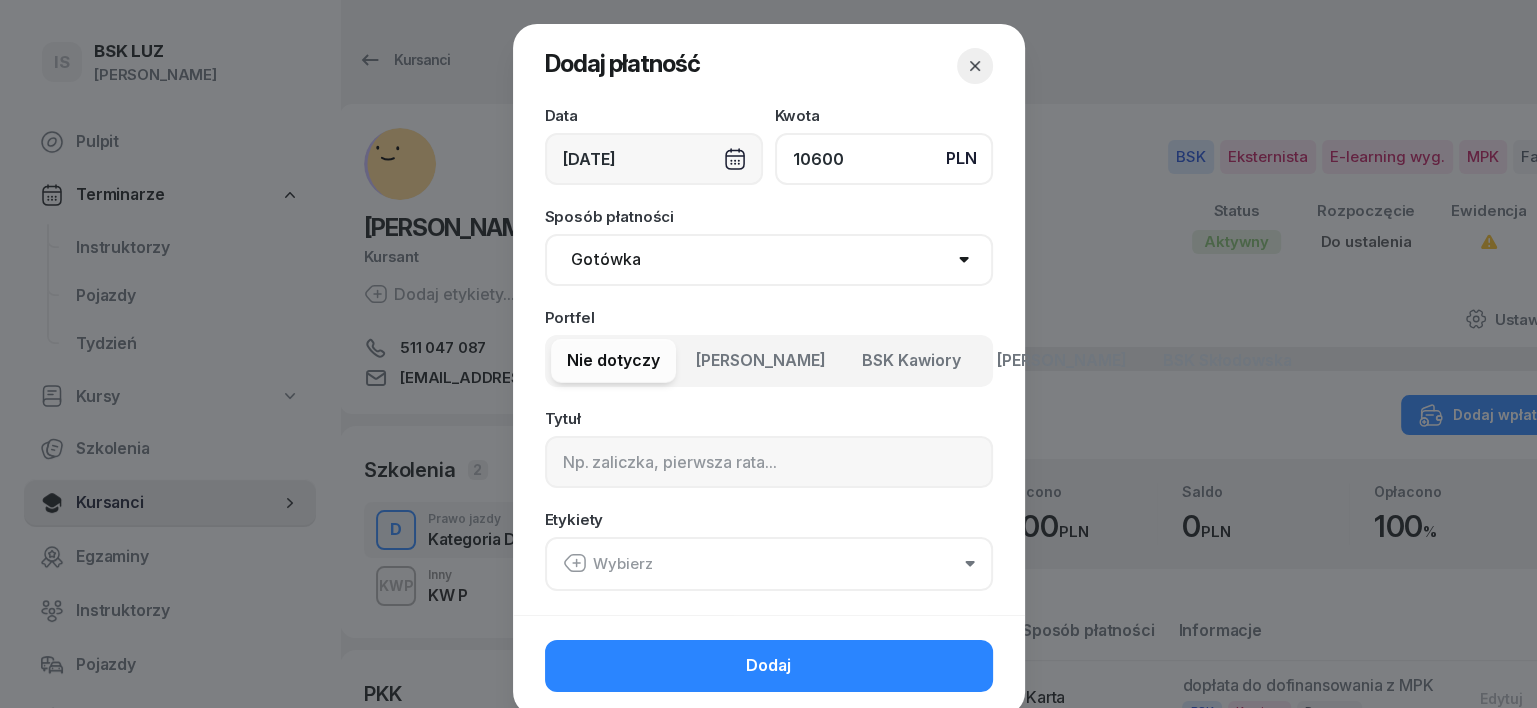 type on "10600" 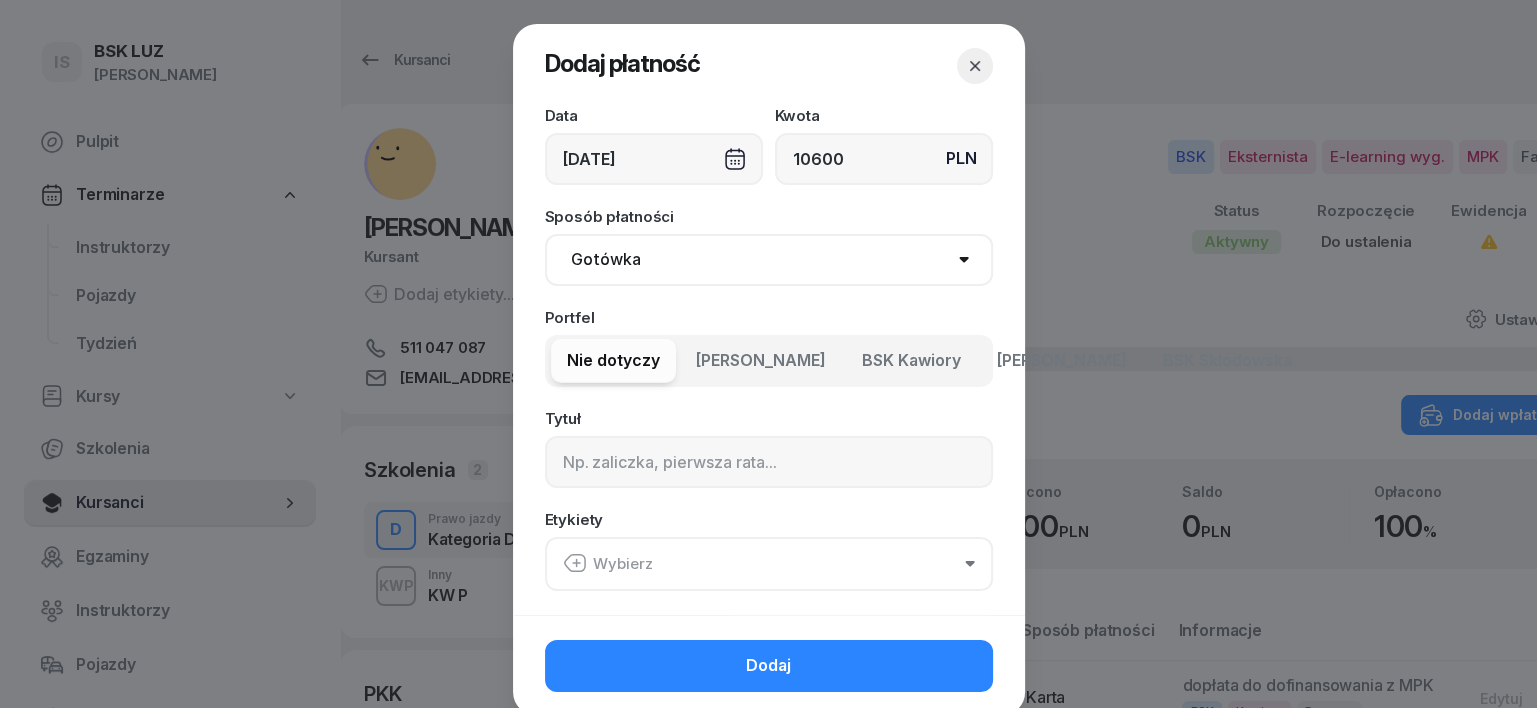 click on "Gotówka Karta Przelew Płatności online BLIK" at bounding box center [769, 260] 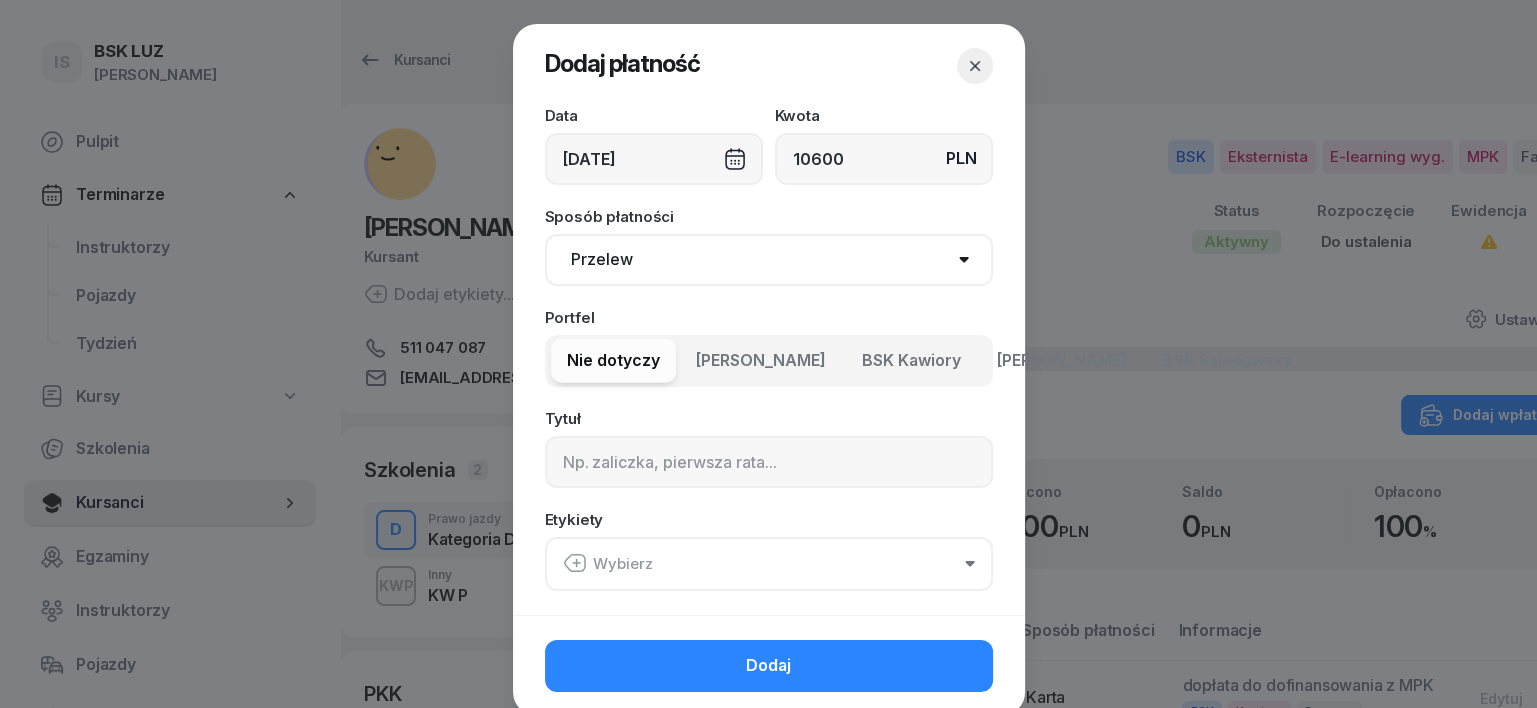 click on "Gotówka Karta Przelew Płatności online BLIK" at bounding box center (769, 260) 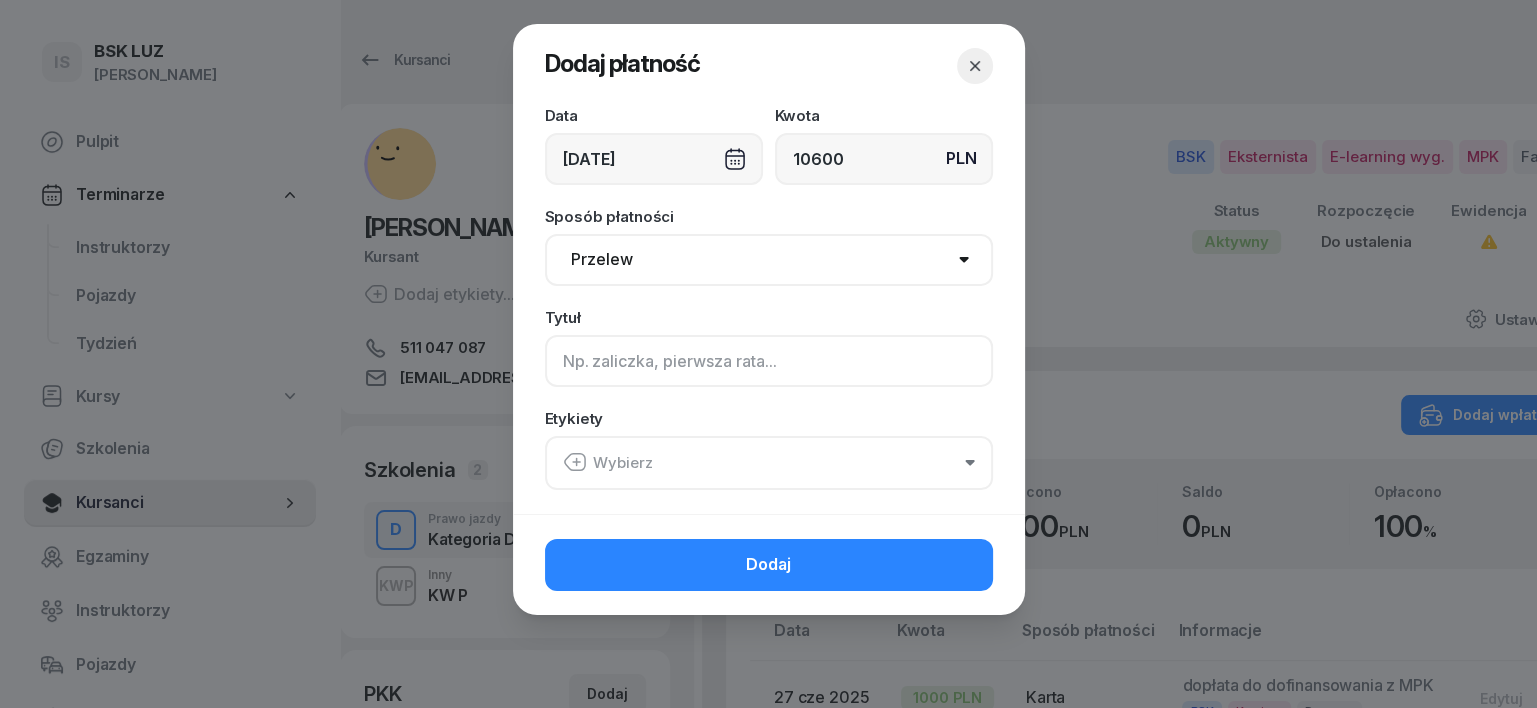 click 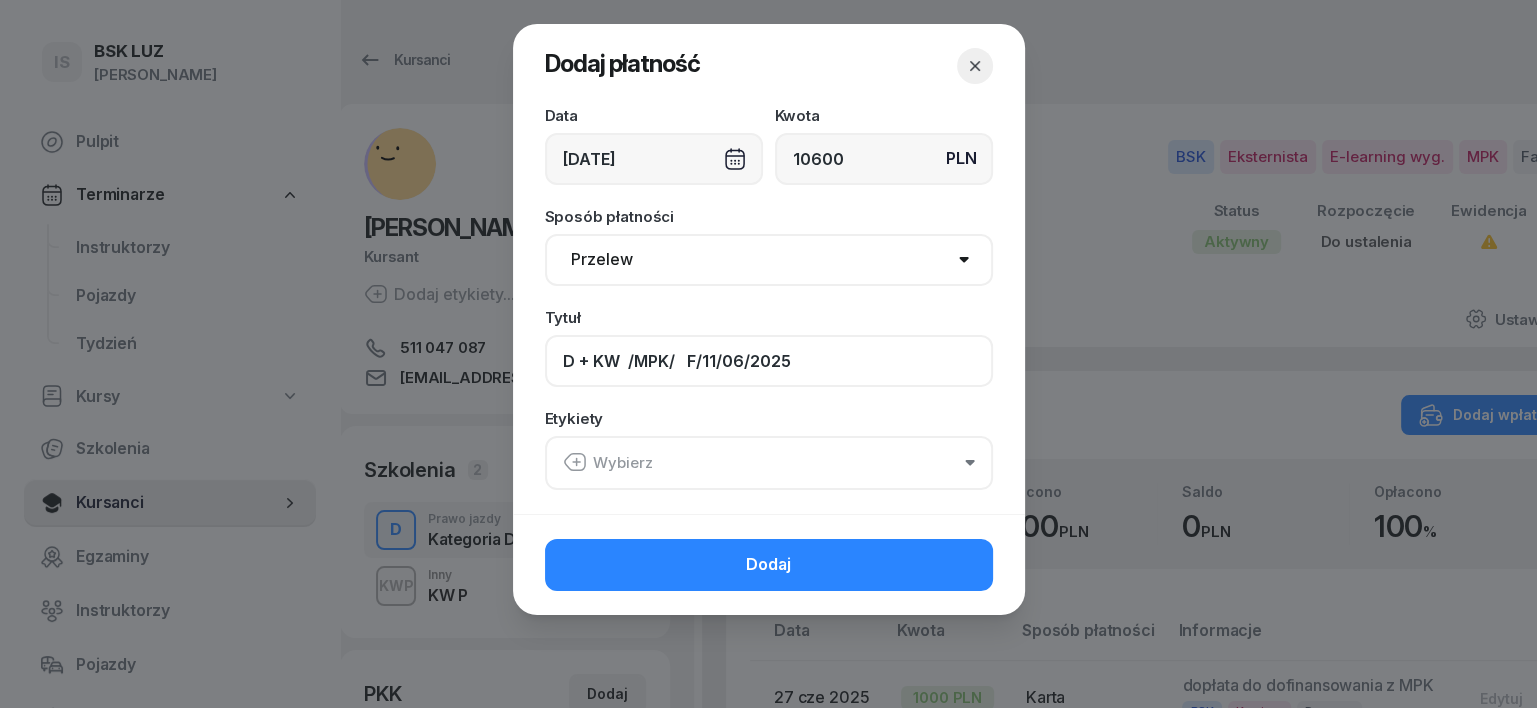 type on "D + KW  /MPK/   F/11/06/2025" 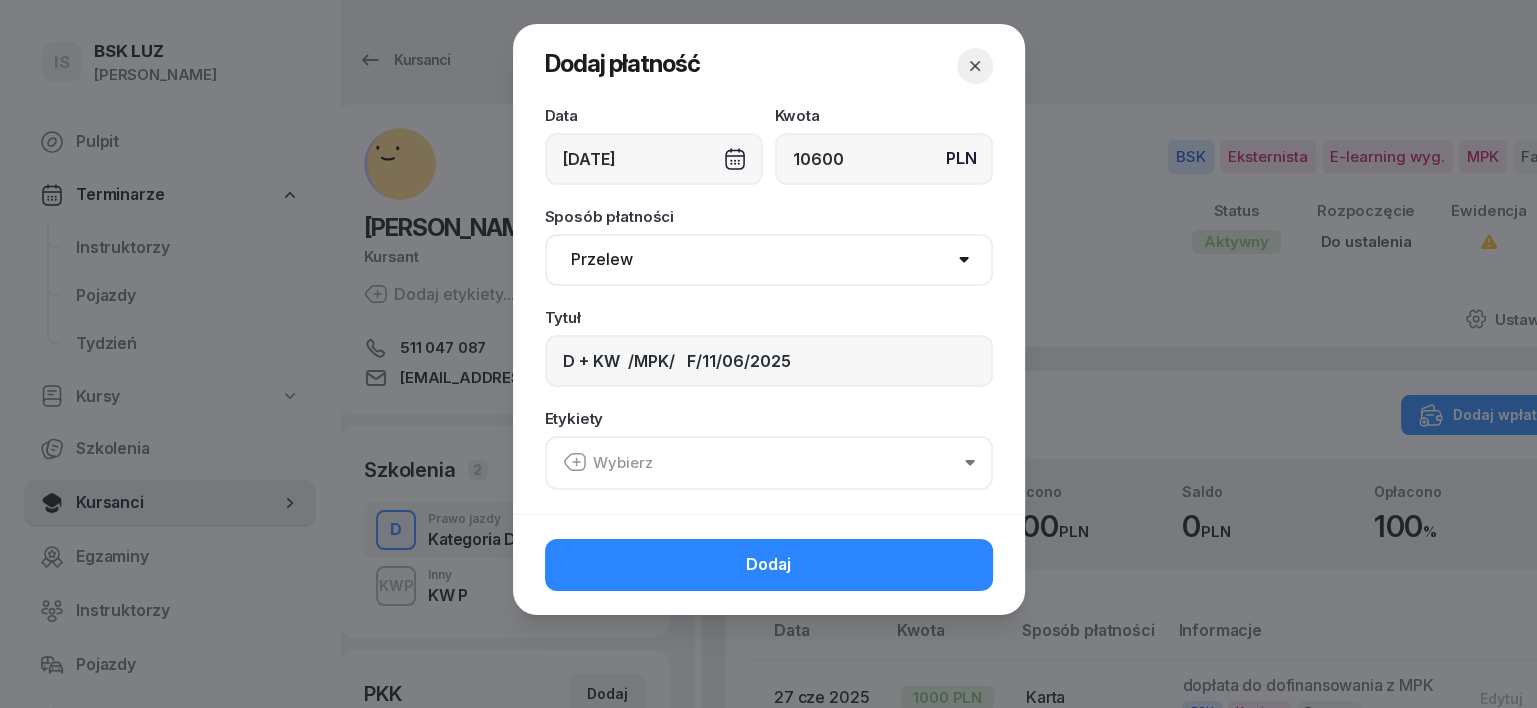 click 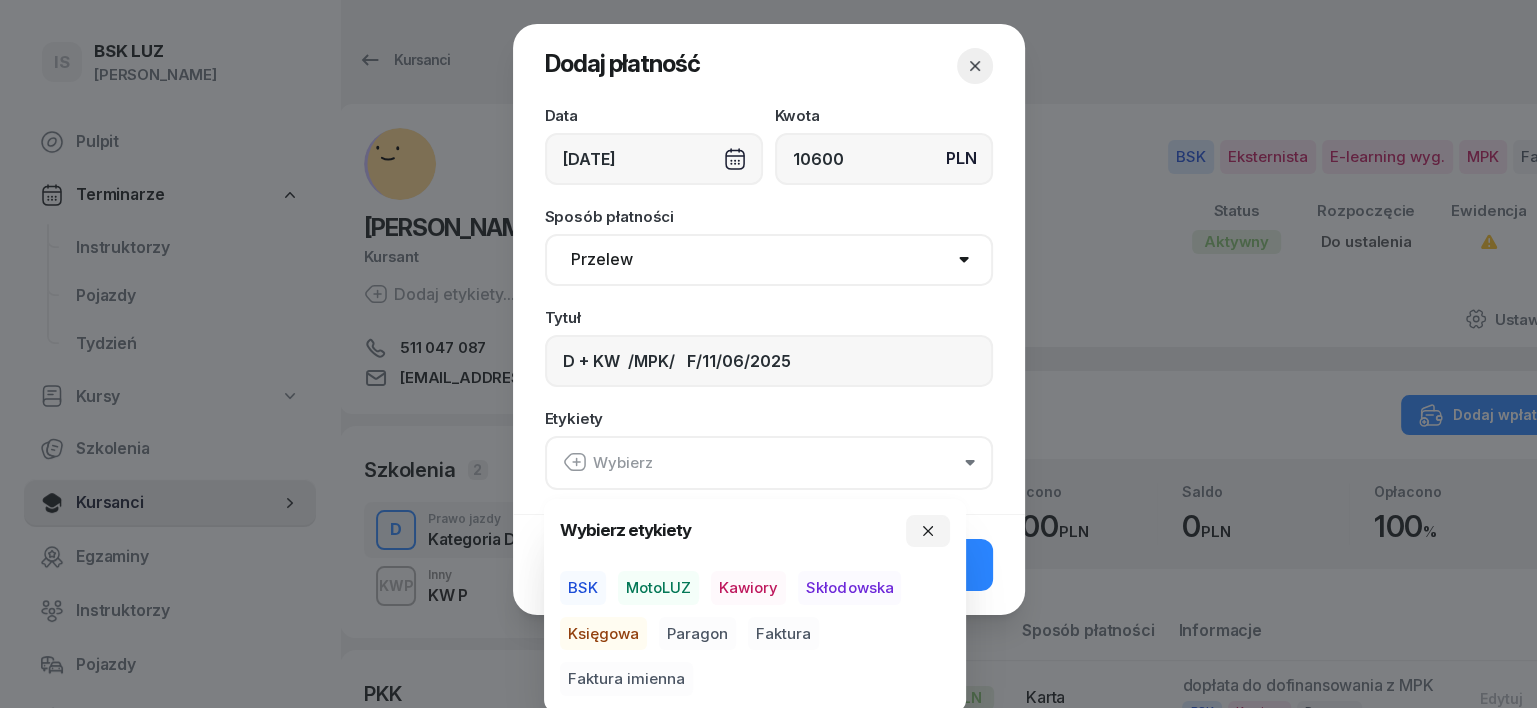 click on "BSK" at bounding box center (583, 588) 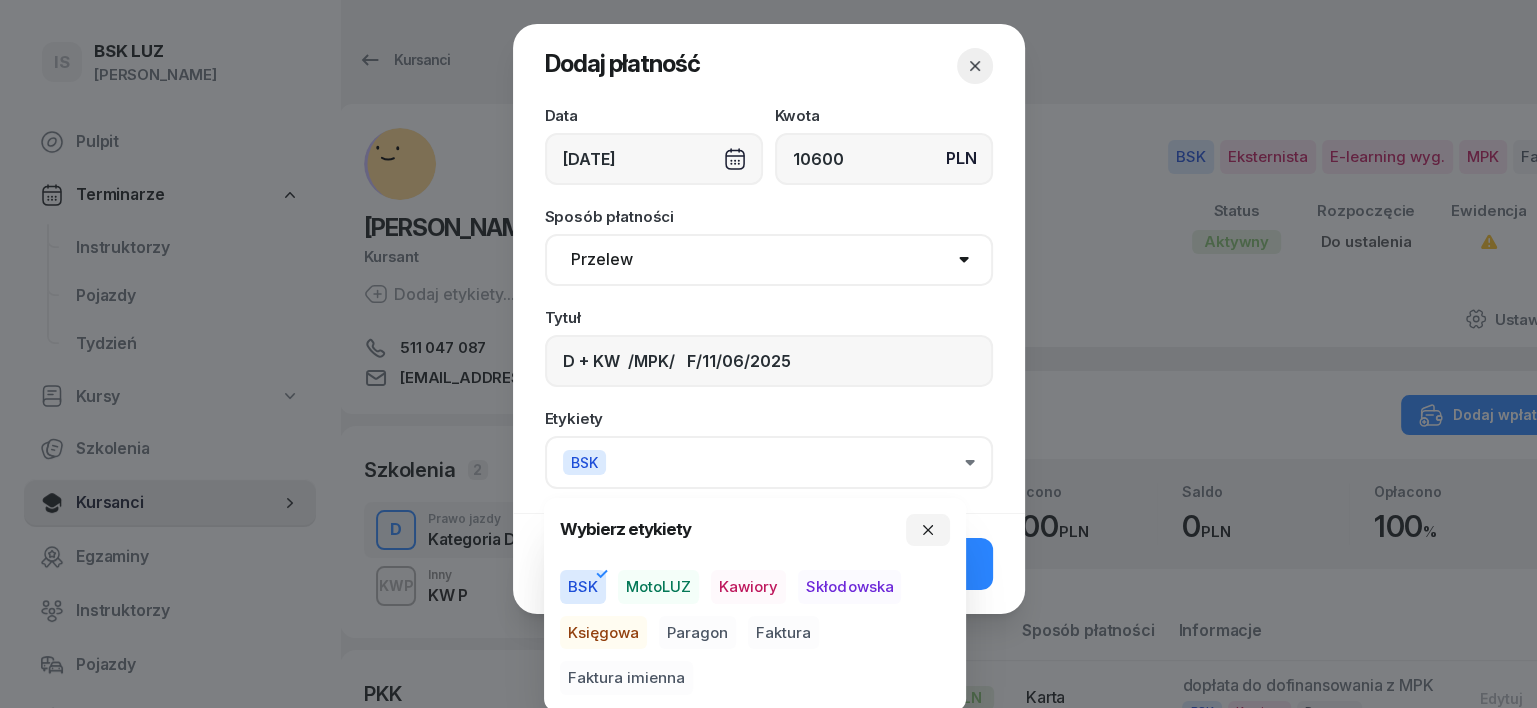 drag, startPoint x: 608, startPoint y: 628, endPoint x: 632, endPoint y: 636, distance: 25.298222 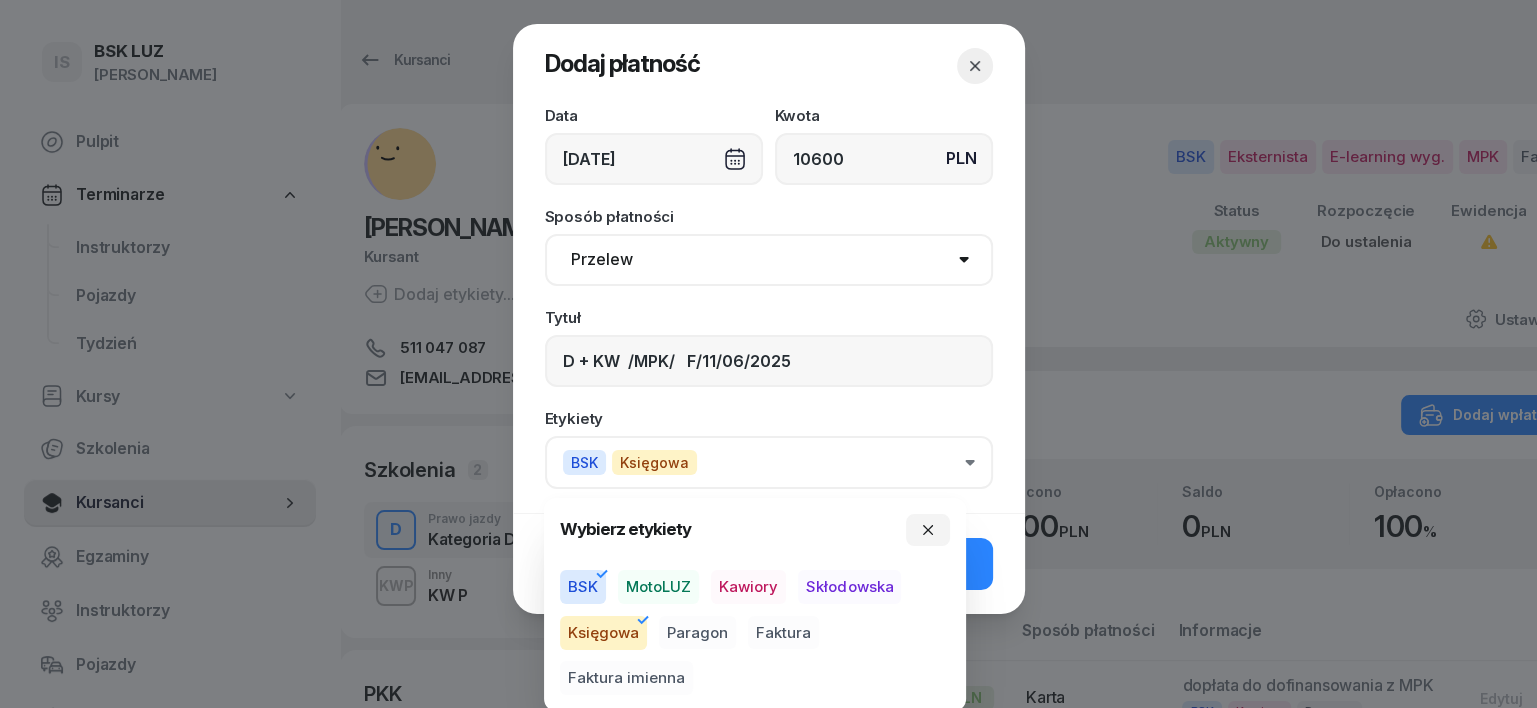 click on "Faktura" at bounding box center [783, 633] 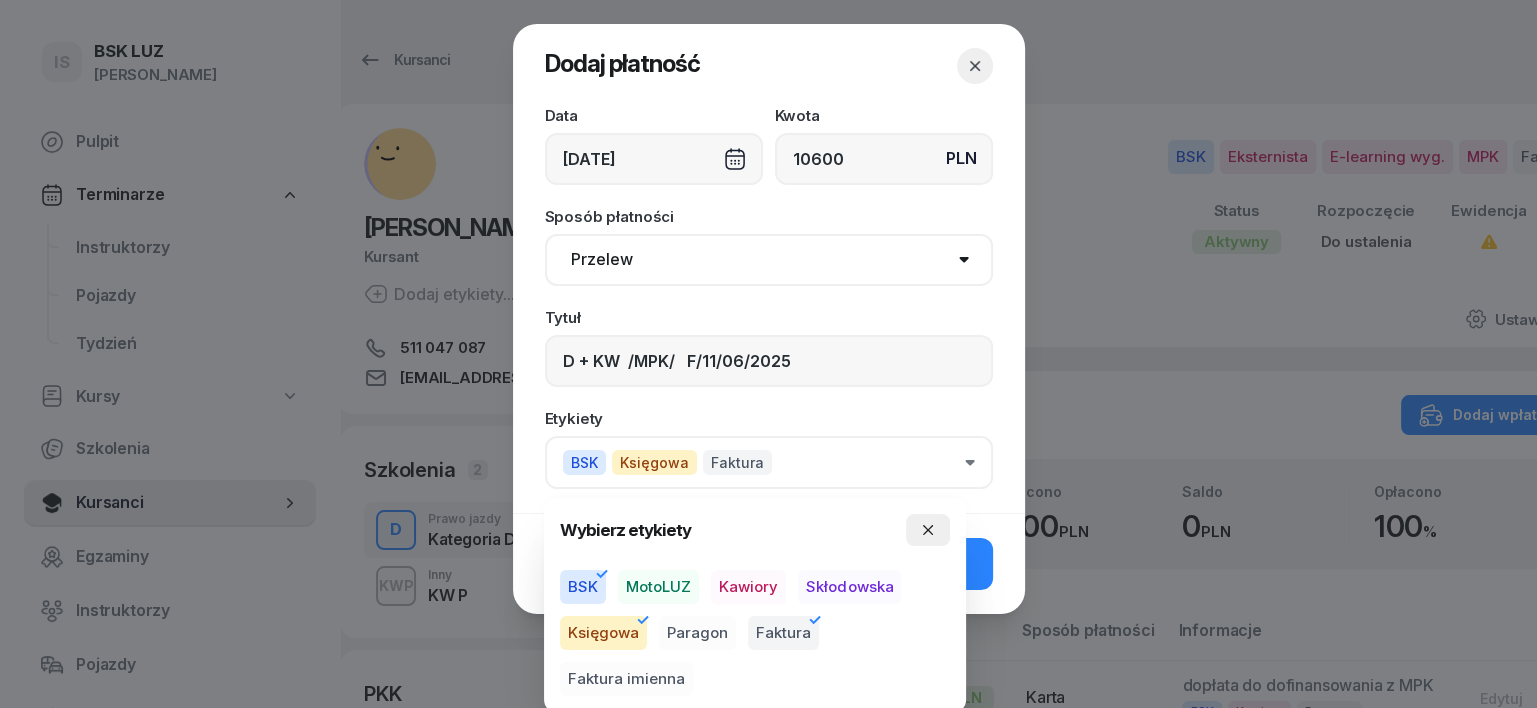 click 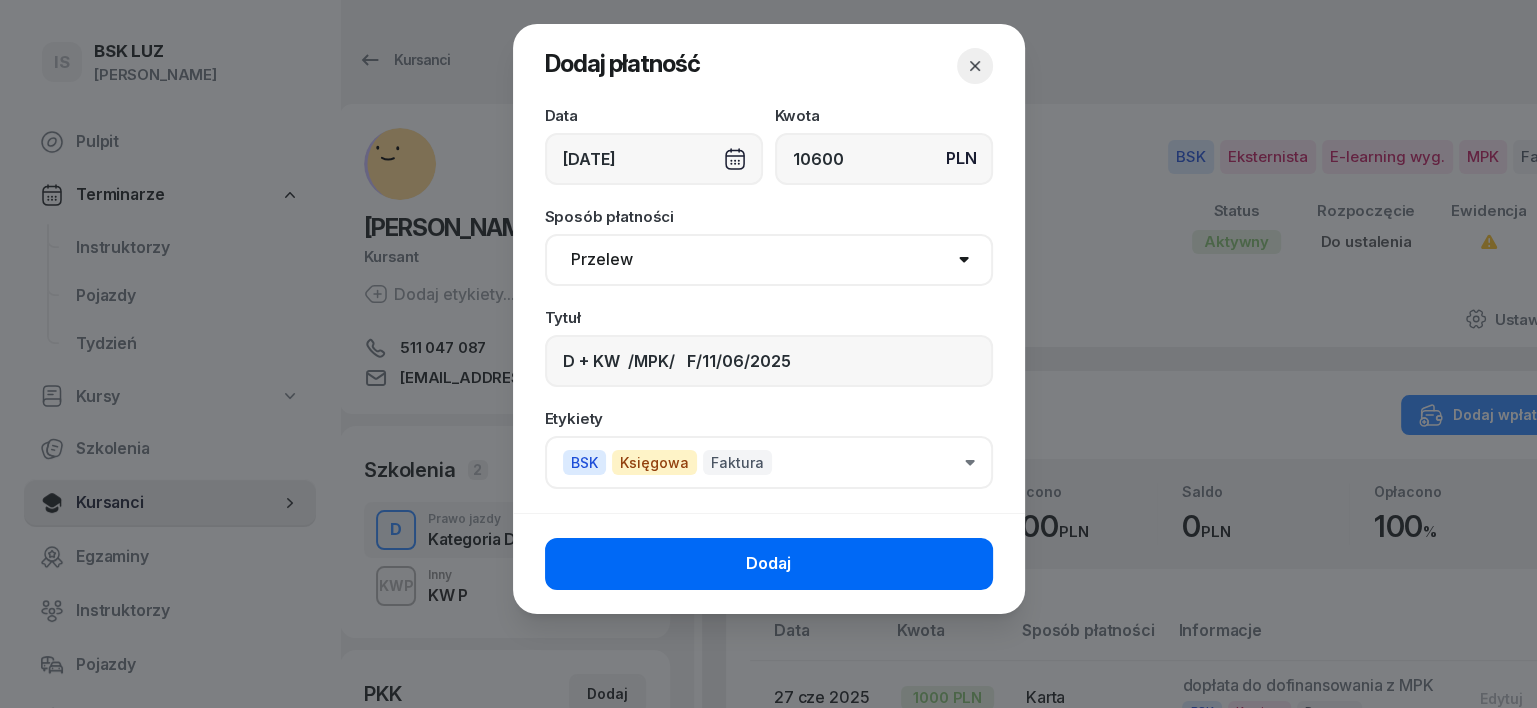 click on "Dodaj" 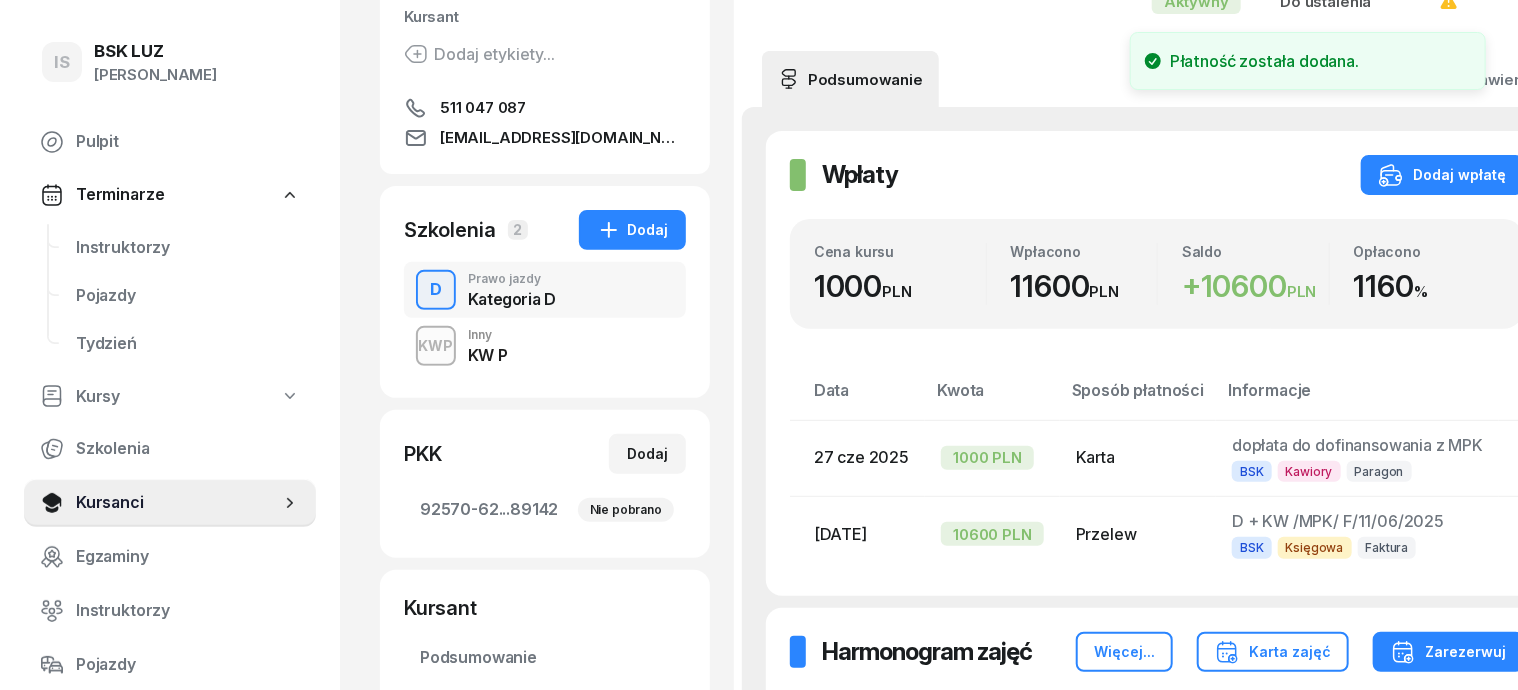 scroll, scrollTop: 250, scrollLeft: 0, axis: vertical 